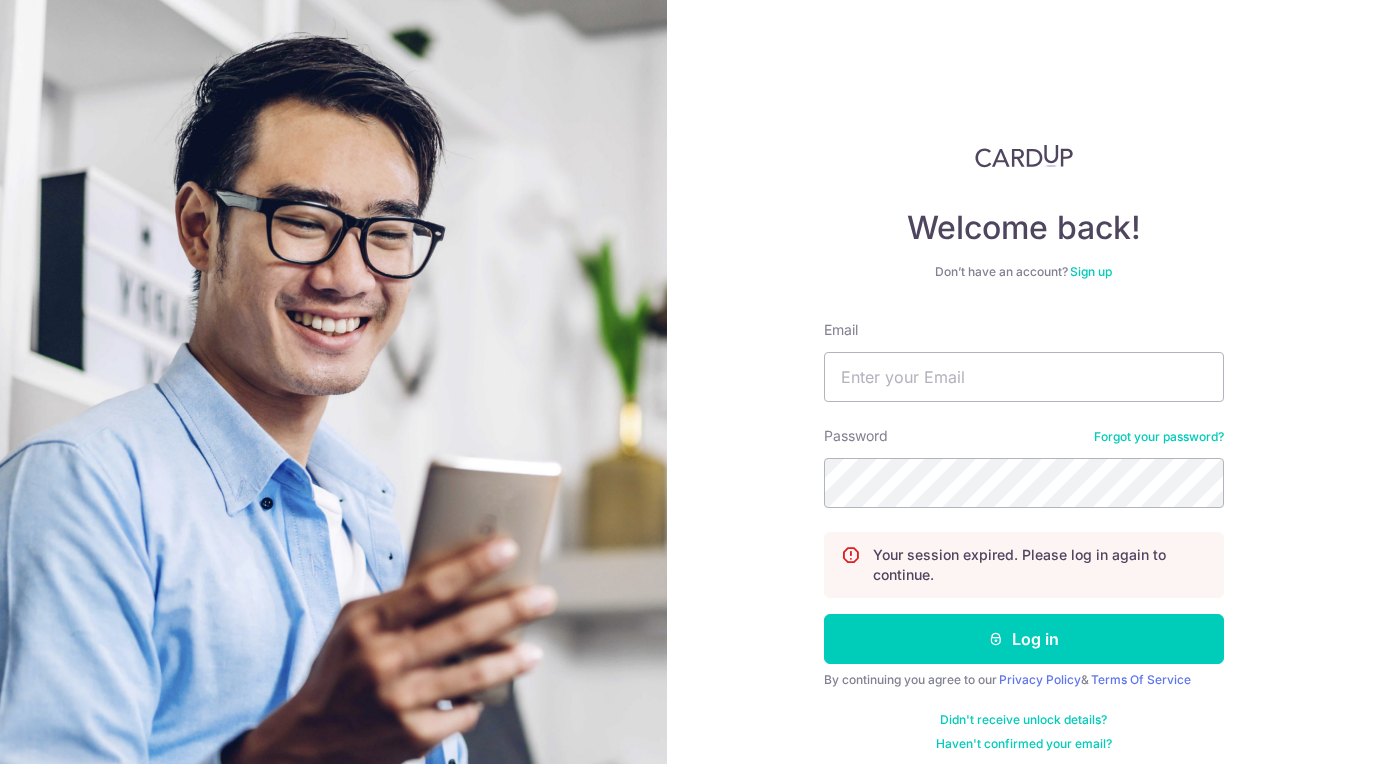scroll, scrollTop: 0, scrollLeft: 0, axis: both 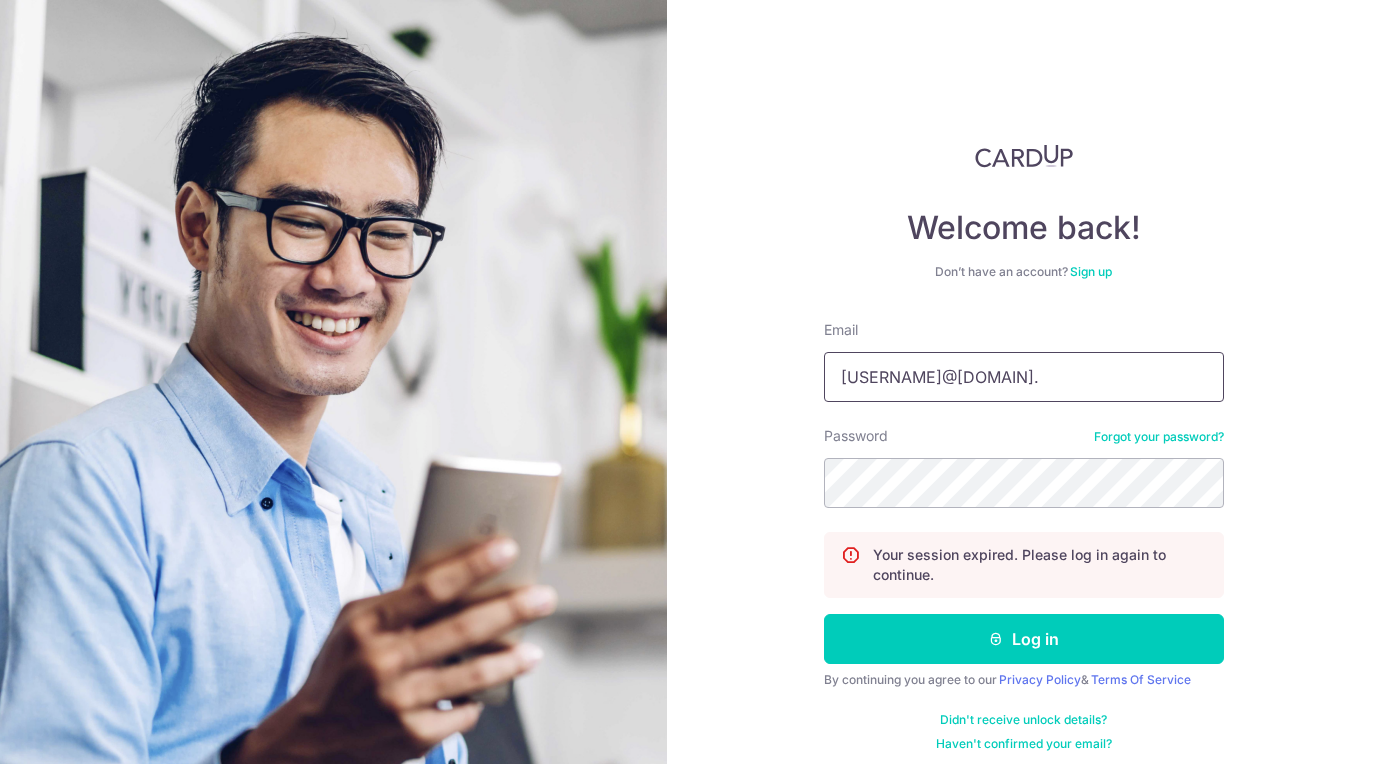 type on "[USERNAME]@[DOMAIN]." 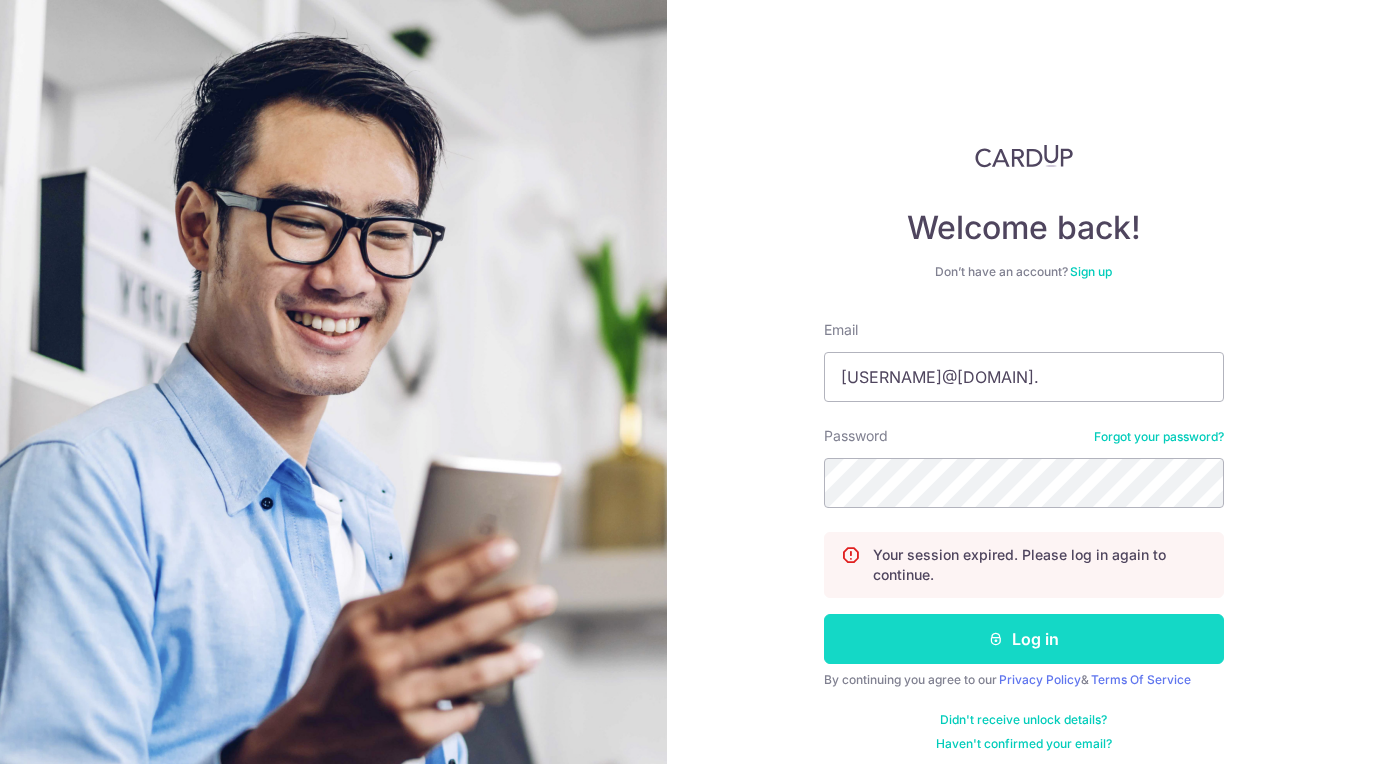 click on "Log in" at bounding box center [1024, 639] 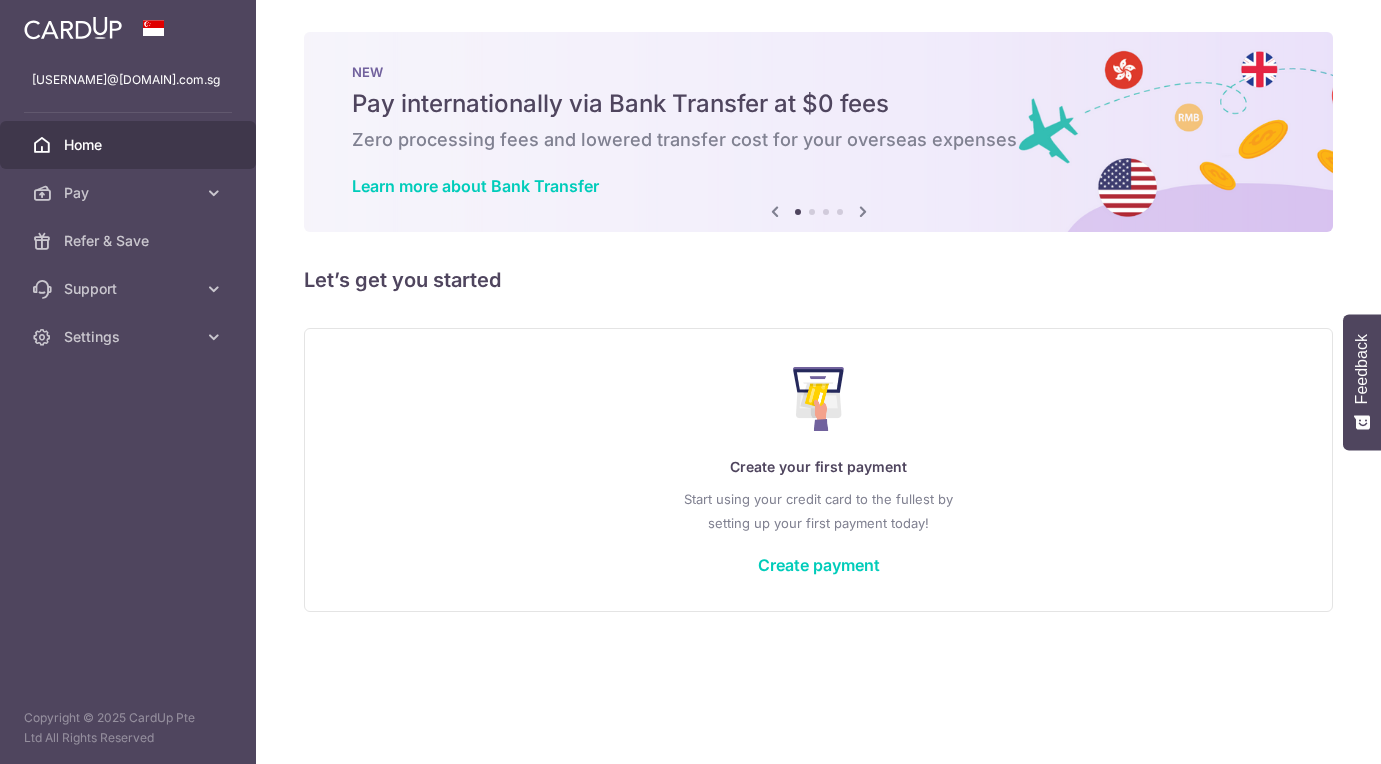 scroll, scrollTop: 0, scrollLeft: 0, axis: both 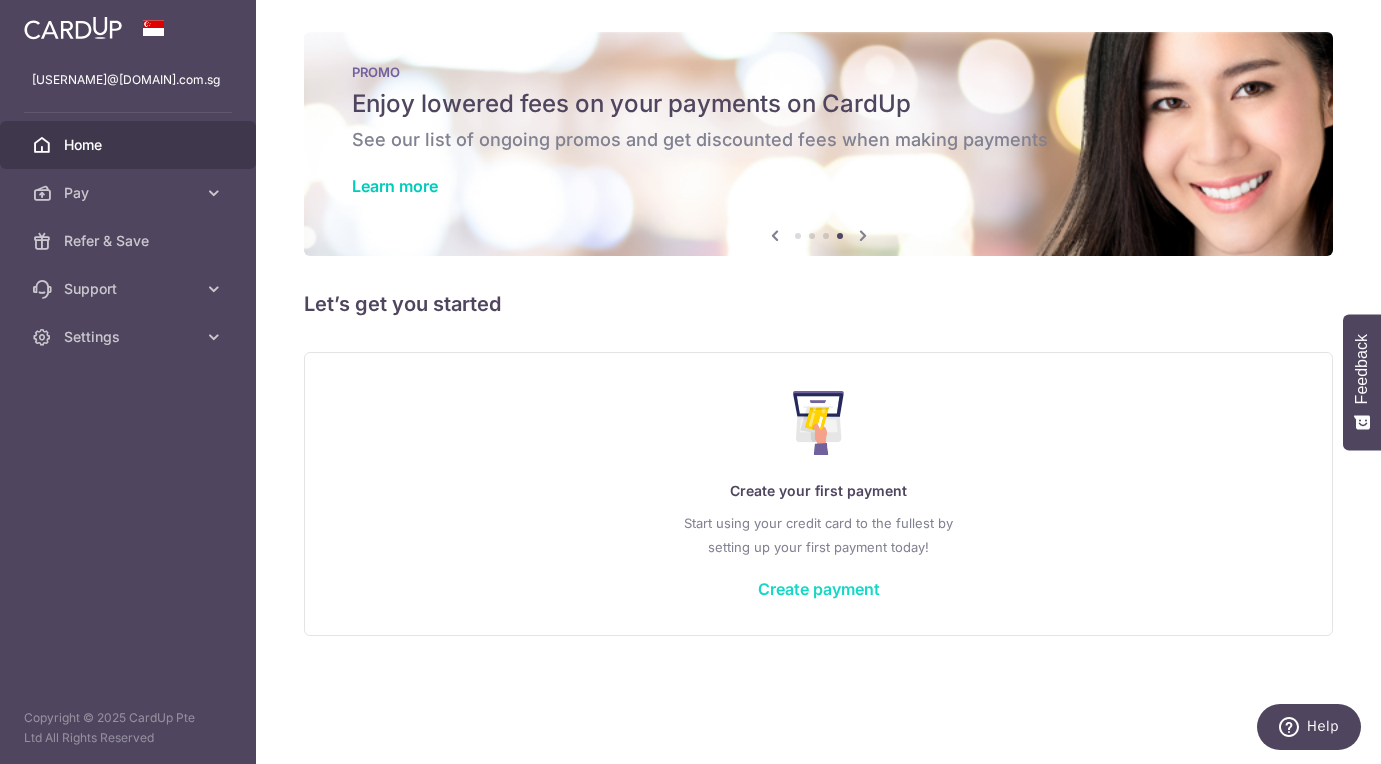 click on "Create payment" at bounding box center (819, 589) 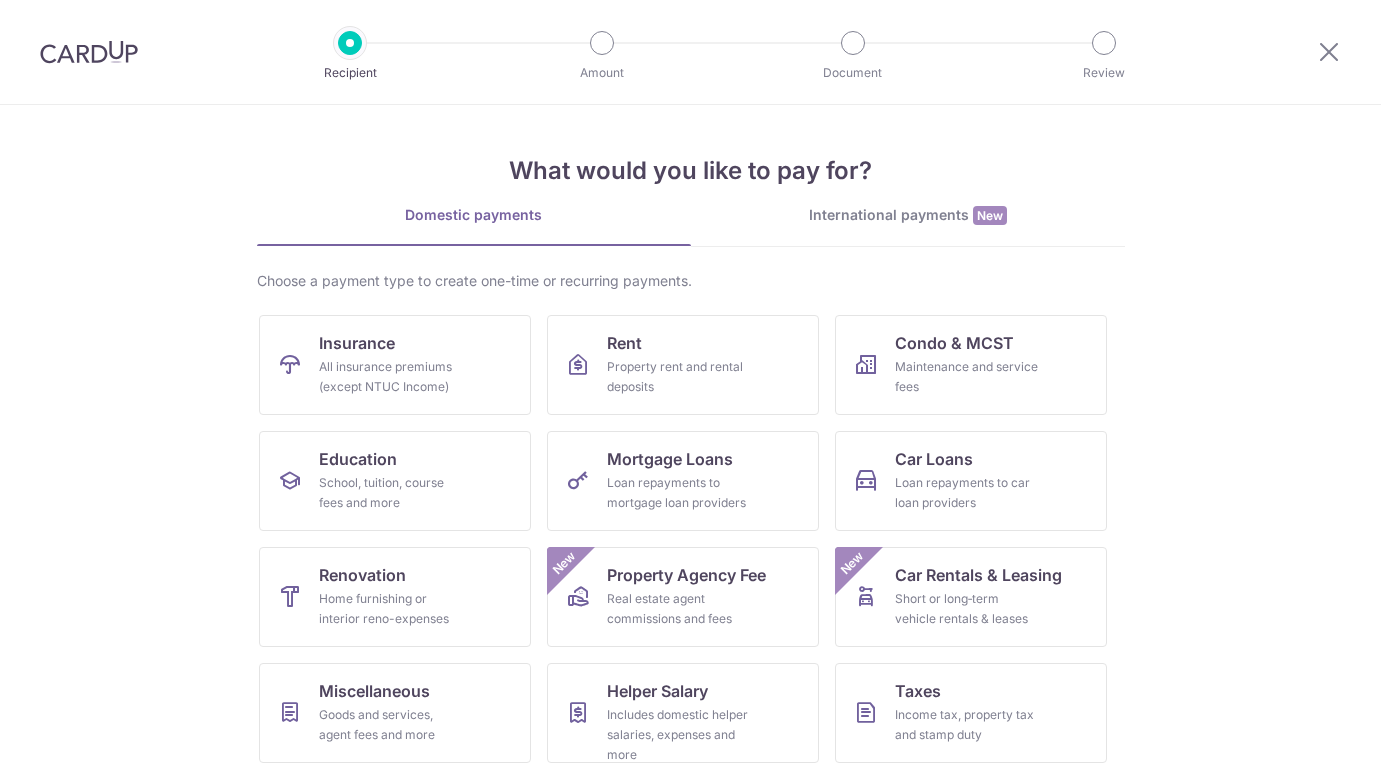 scroll, scrollTop: 0, scrollLeft: 0, axis: both 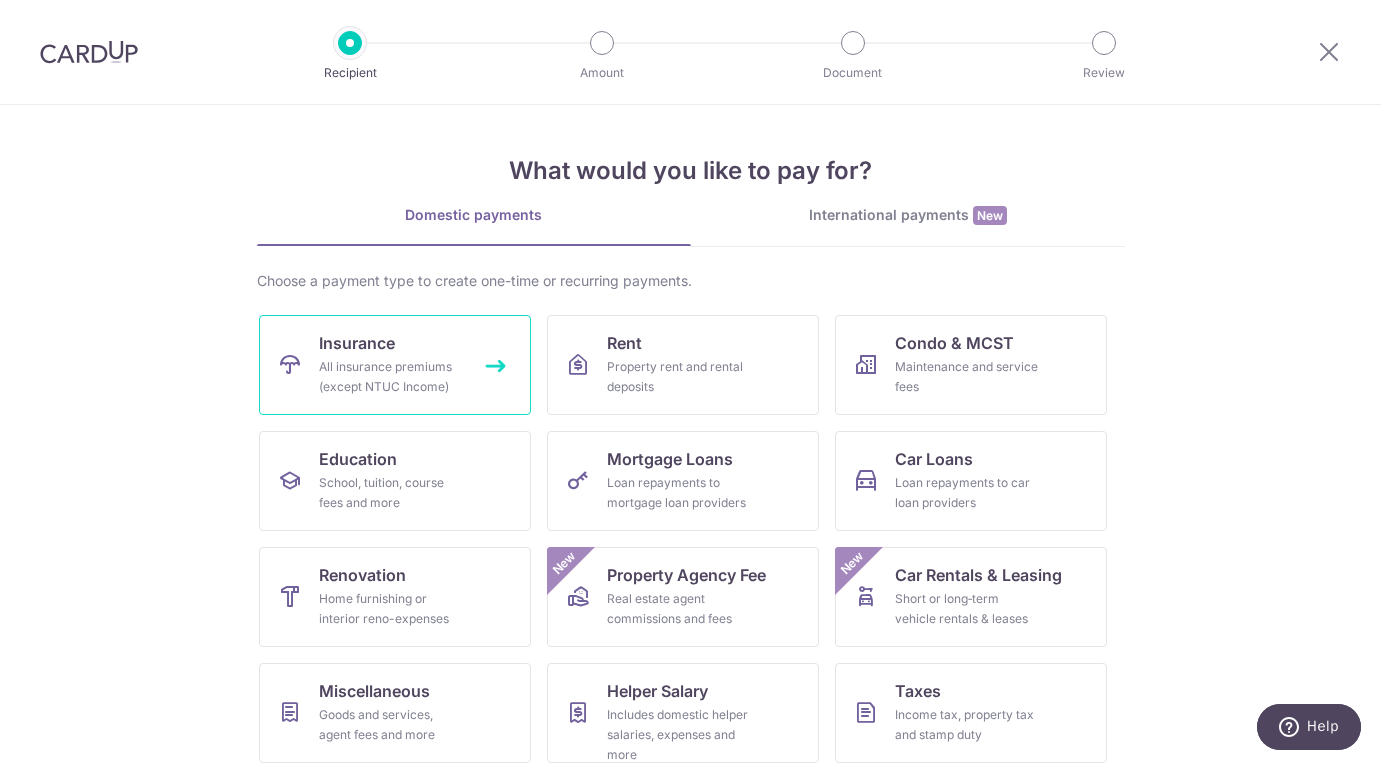 click on "All insurance premiums (except NTUC Income)" at bounding box center [391, 377] 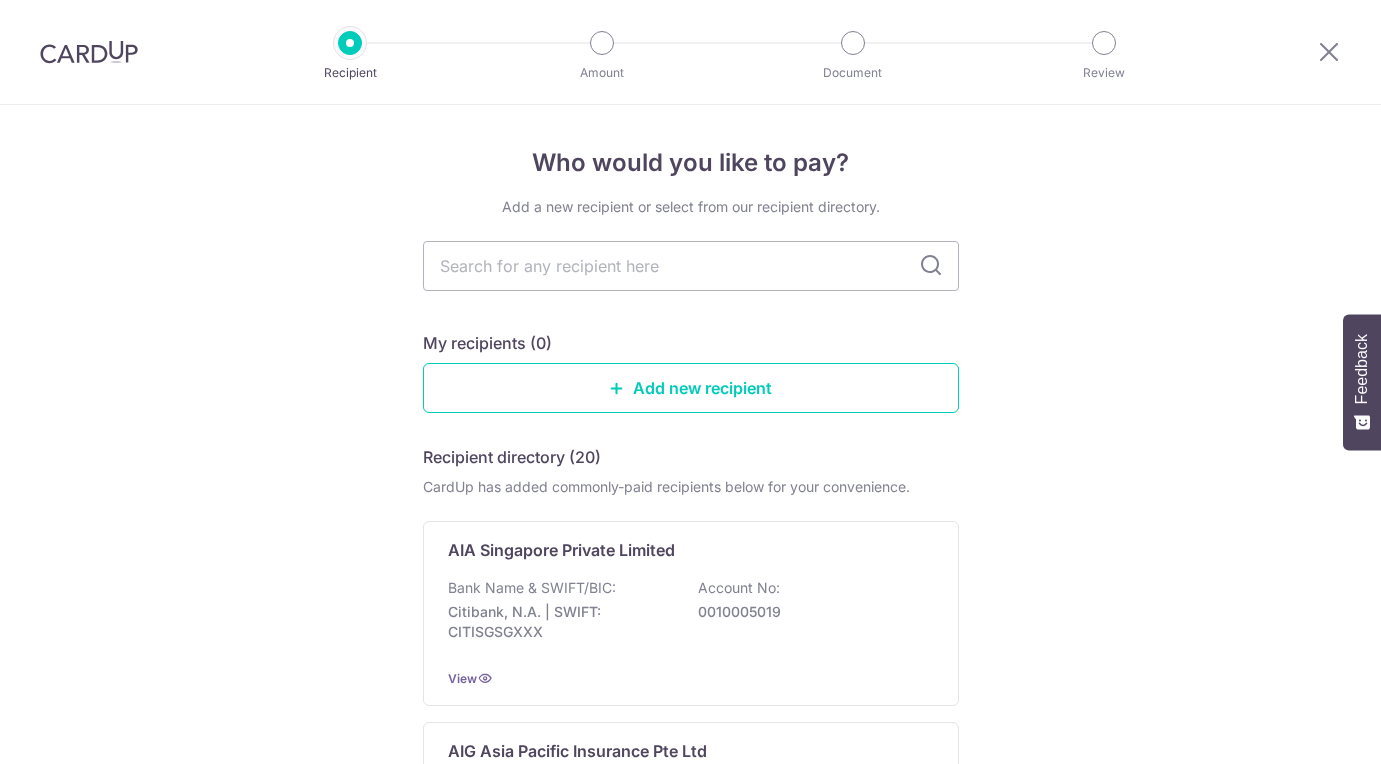 scroll, scrollTop: 0, scrollLeft: 0, axis: both 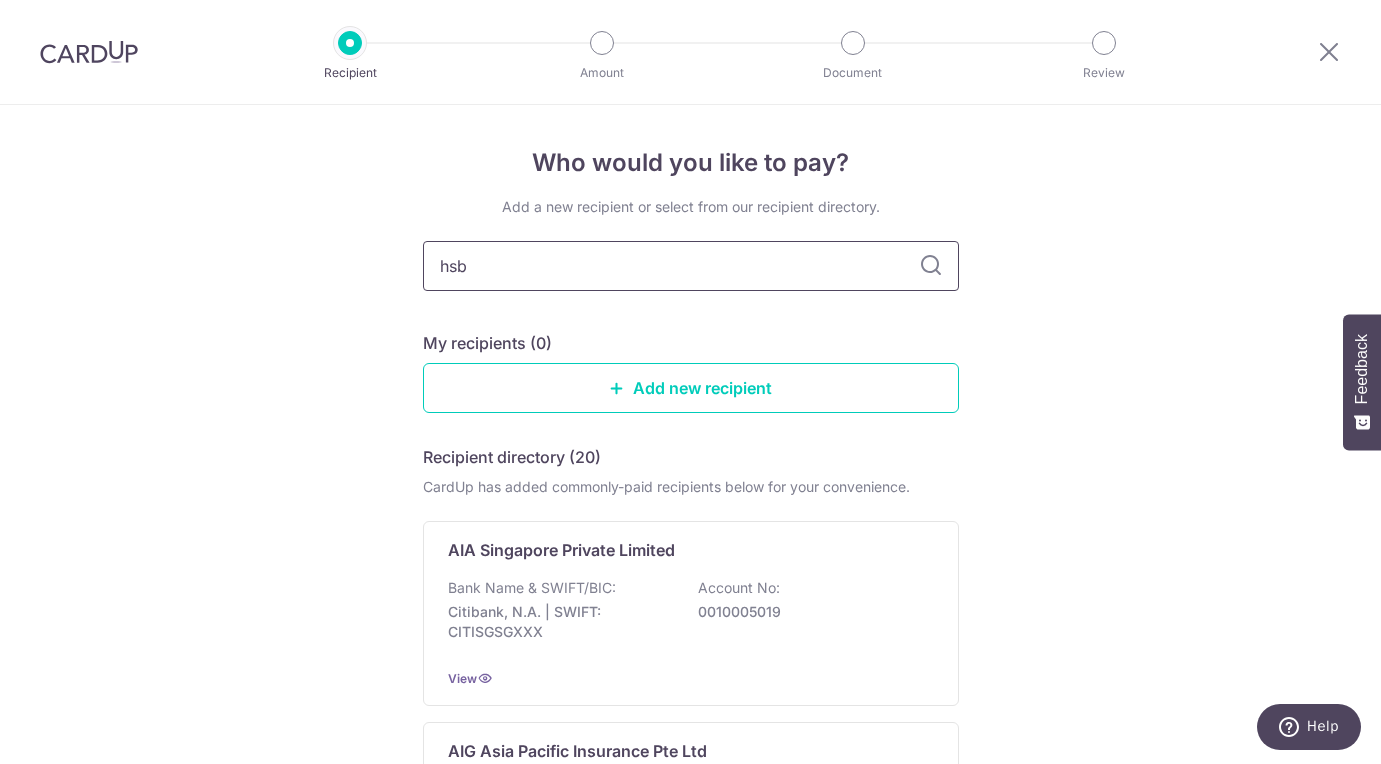 type on "hsbc" 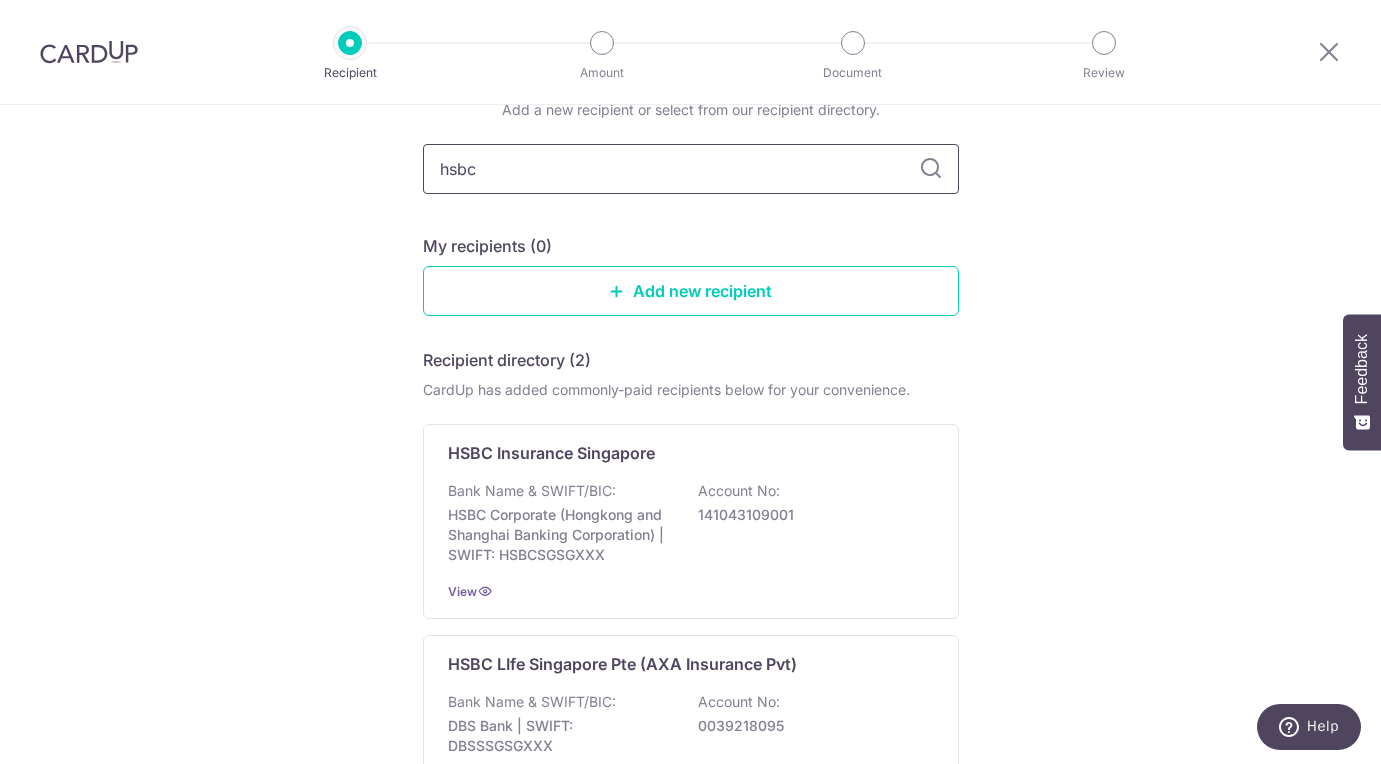 scroll, scrollTop: 118, scrollLeft: 0, axis: vertical 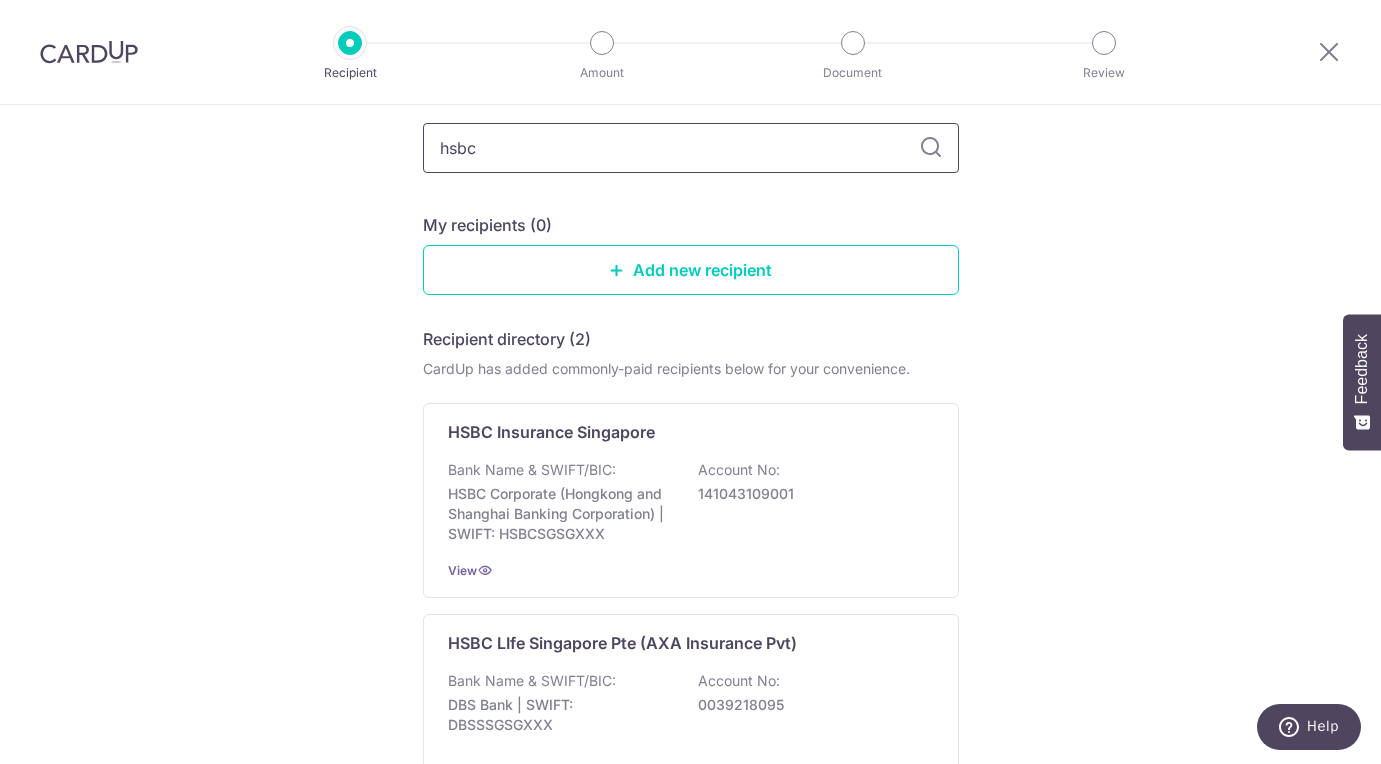click on "hsbc" at bounding box center (691, 148) 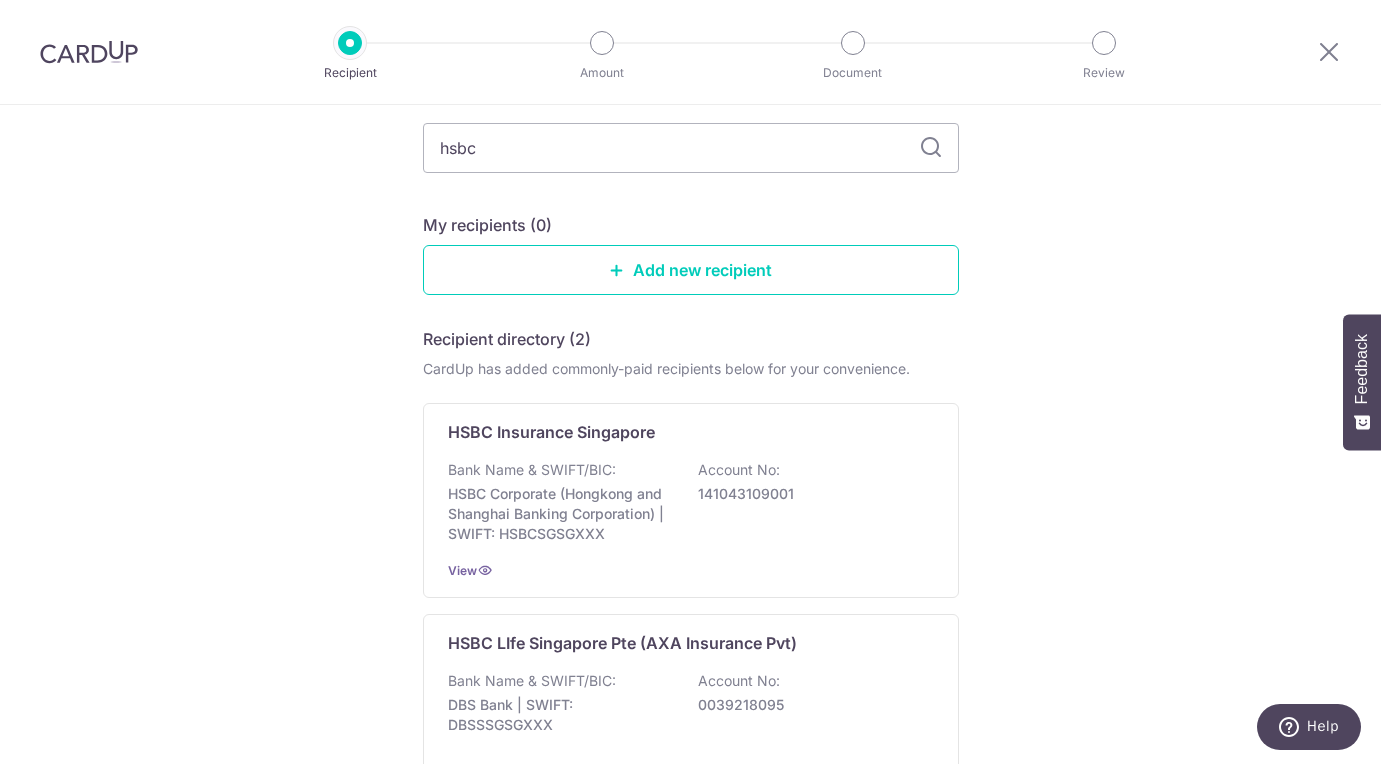 click at bounding box center [931, 148] 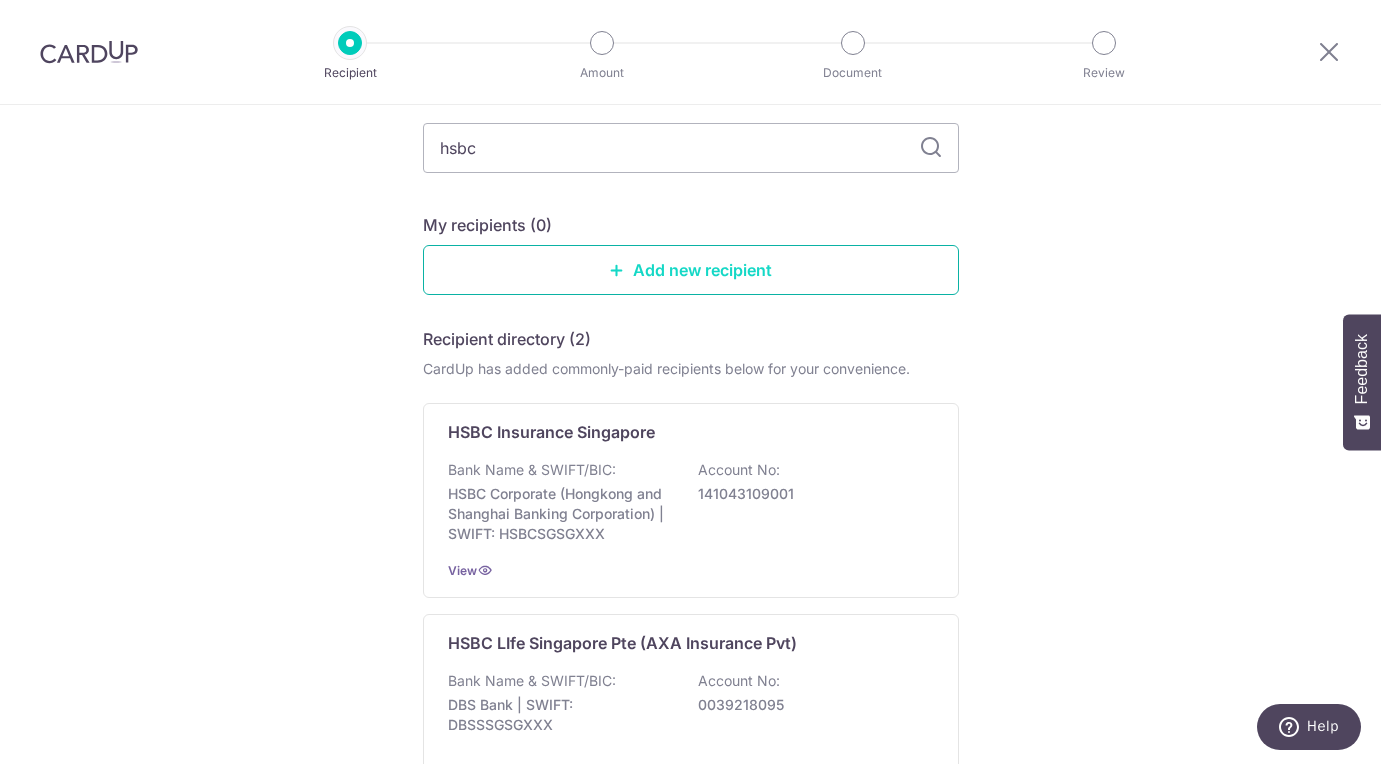 click on "Add new recipient" at bounding box center [691, 270] 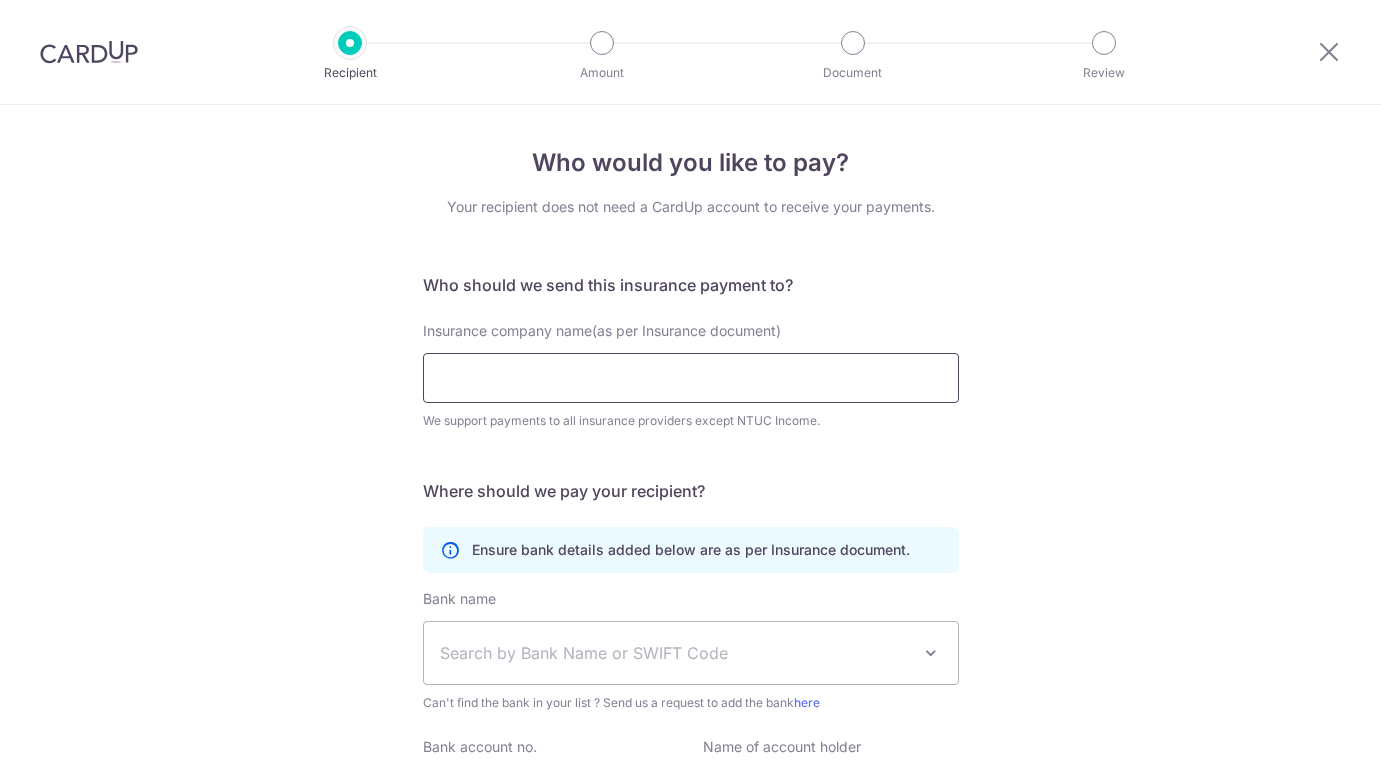 scroll, scrollTop: 0, scrollLeft: 0, axis: both 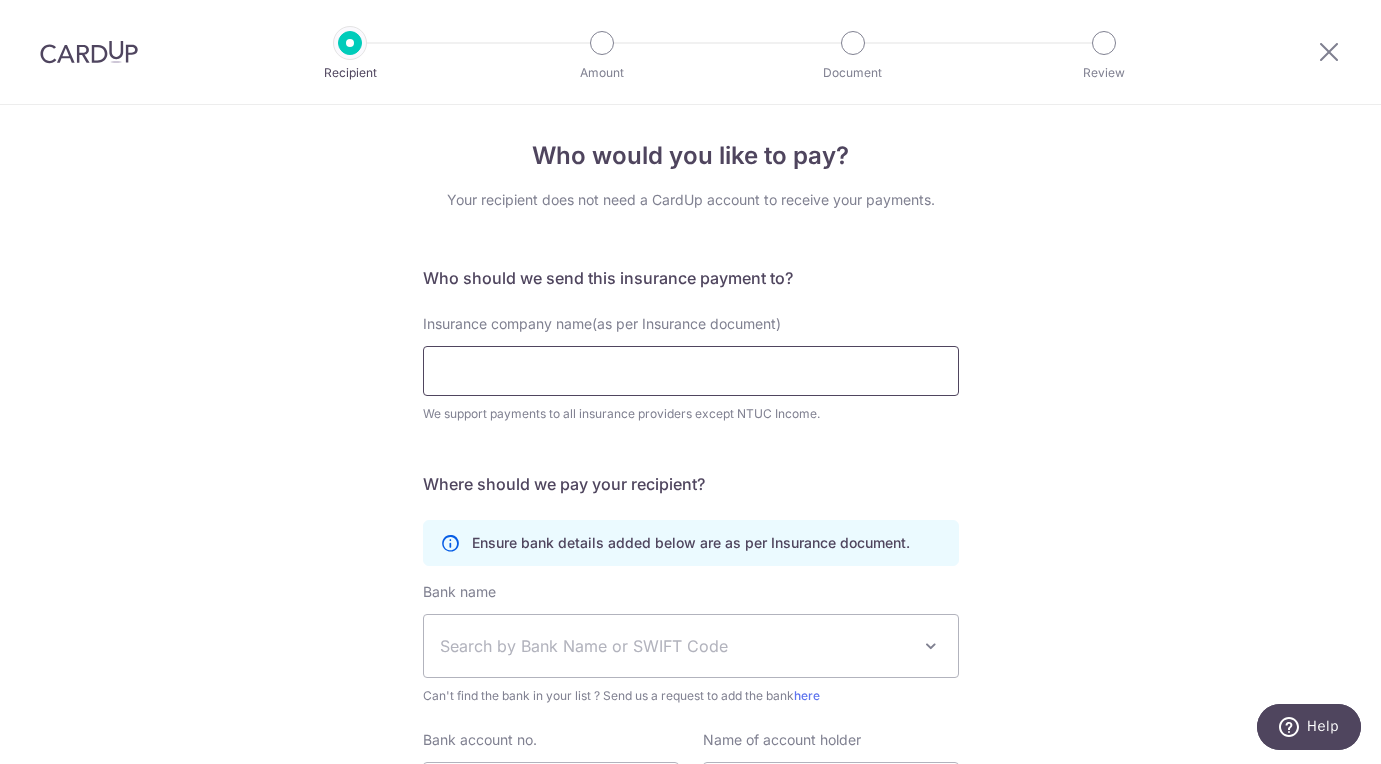 click on "Insurance company name(as per Insurance document)" at bounding box center (691, 371) 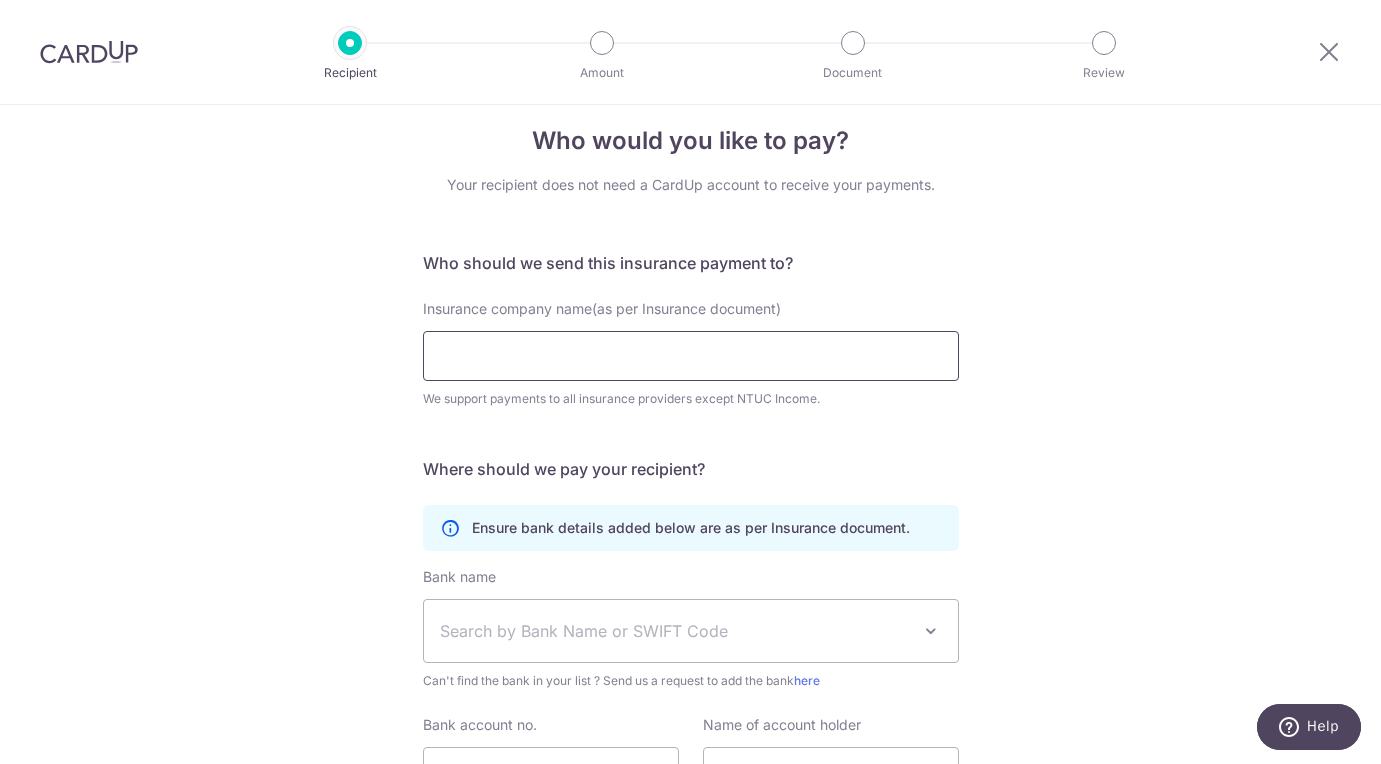 scroll, scrollTop: 0, scrollLeft: 0, axis: both 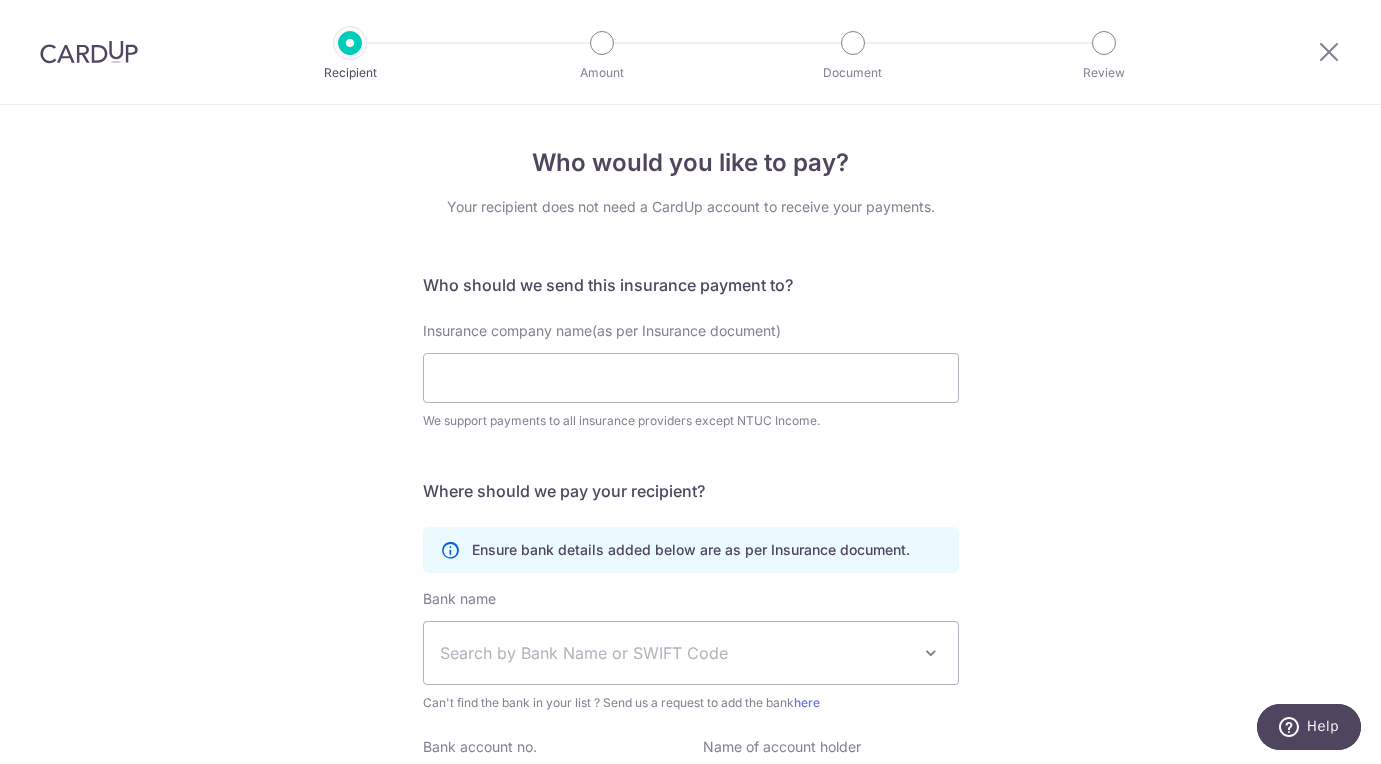 click at bounding box center [350, 43] 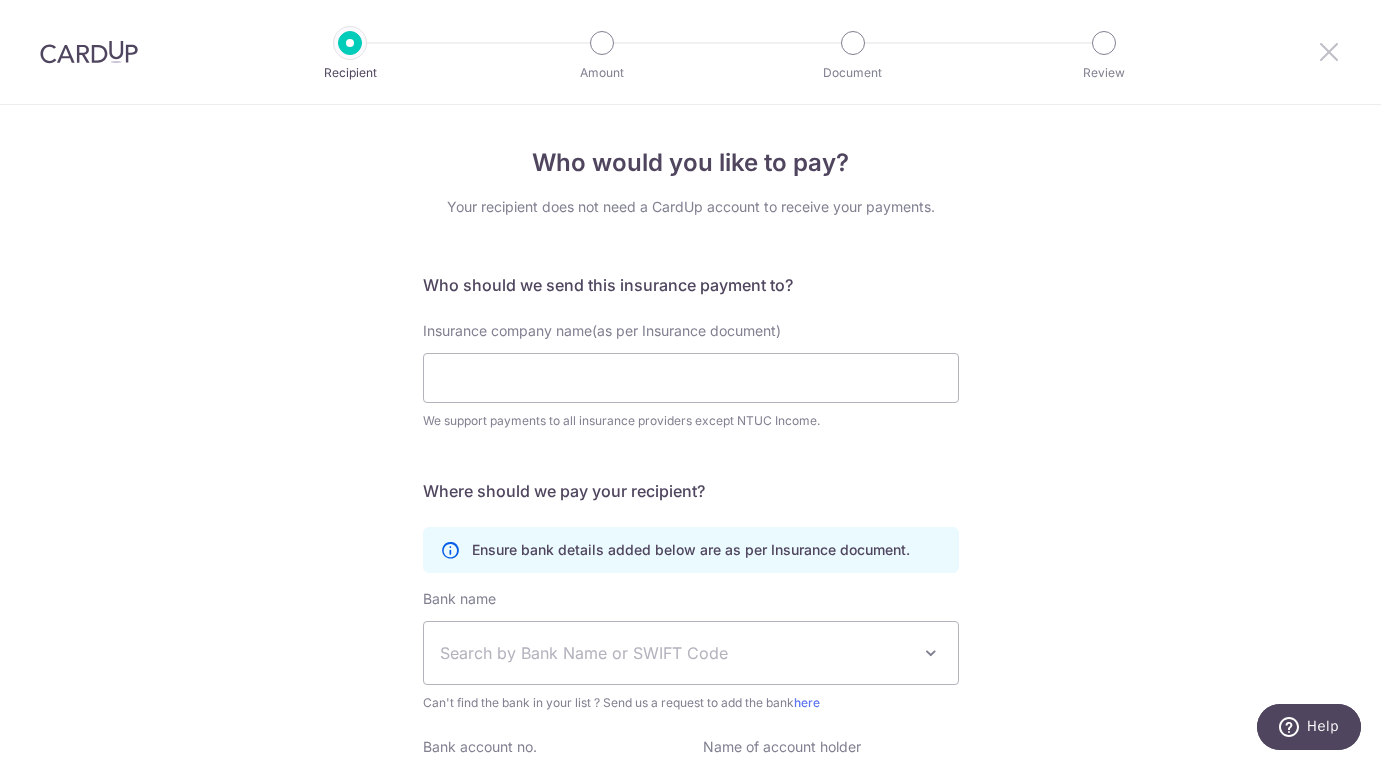 click at bounding box center (1329, 51) 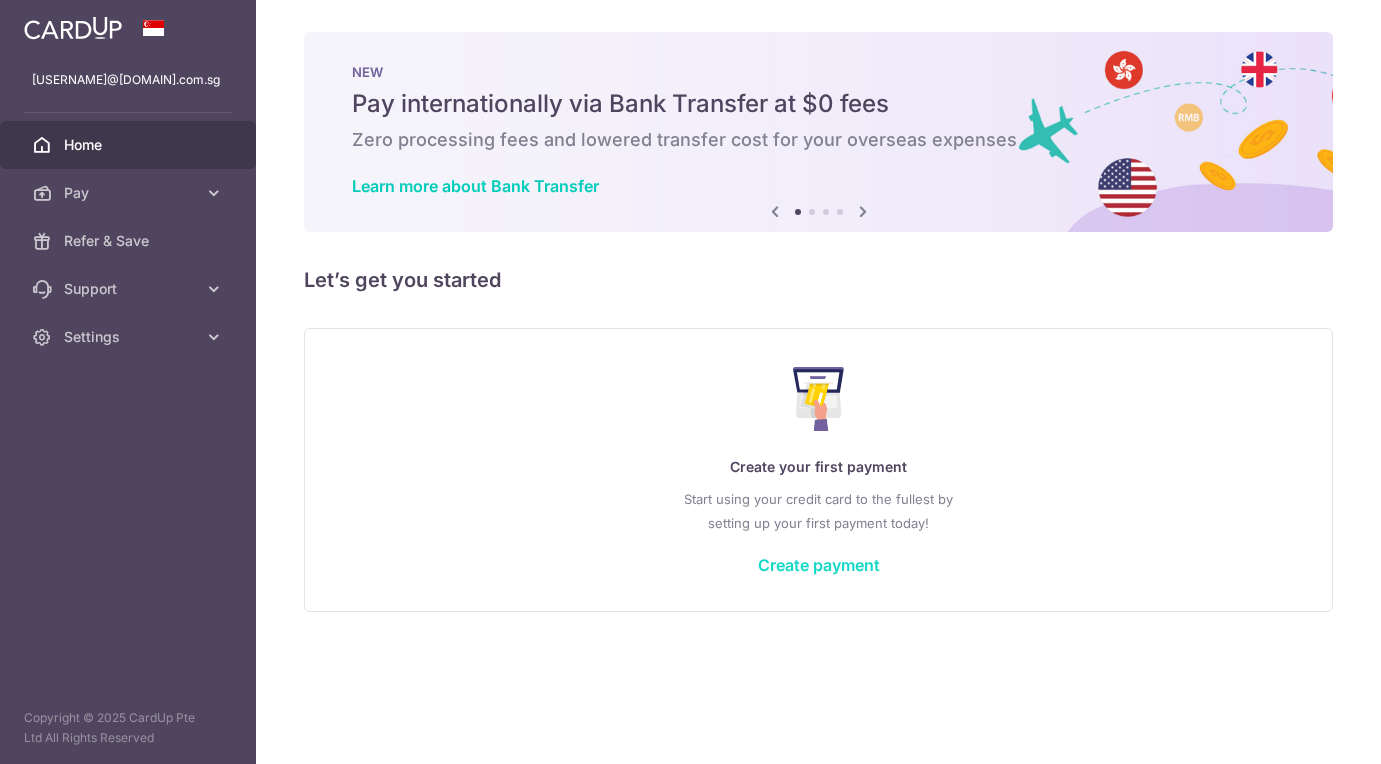 scroll, scrollTop: 0, scrollLeft: 0, axis: both 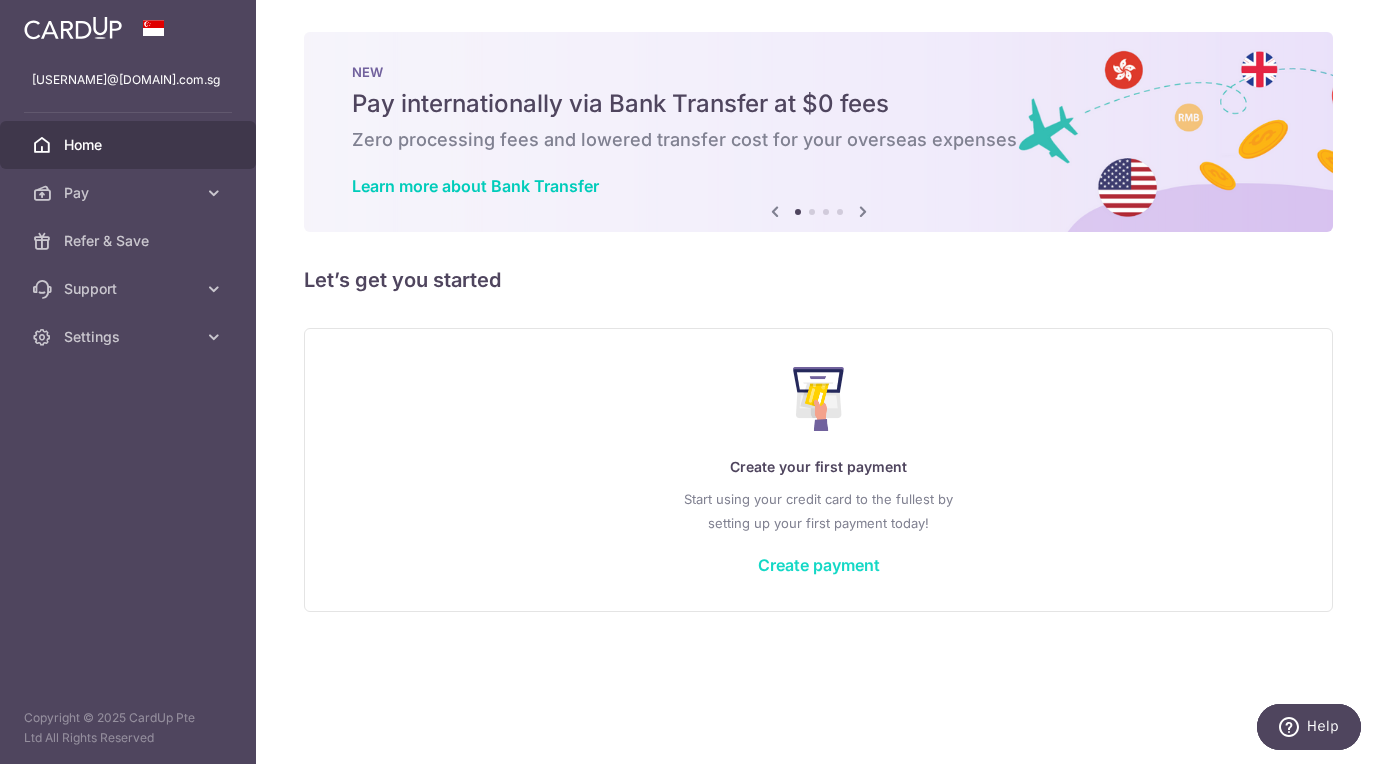 click on "Create payment" at bounding box center (819, 565) 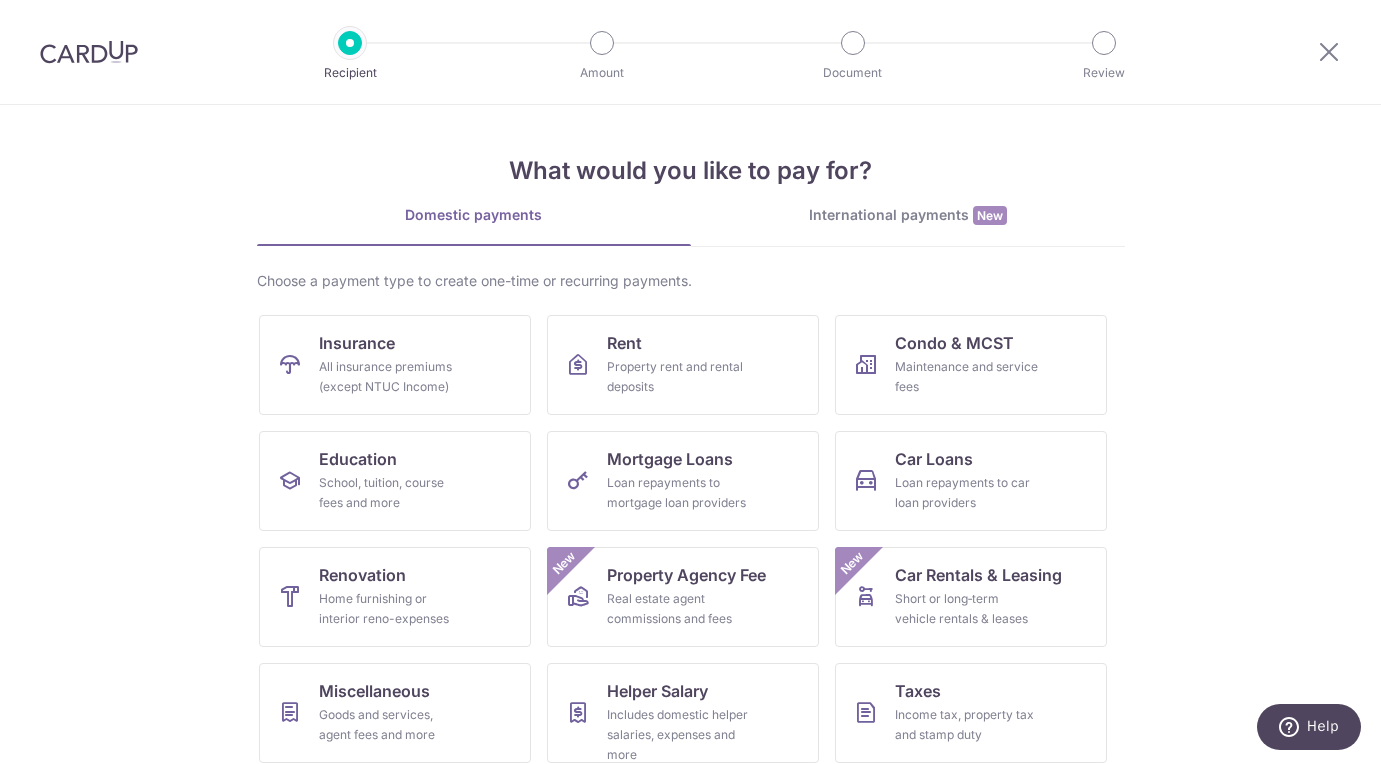 scroll, scrollTop: 0, scrollLeft: 0, axis: both 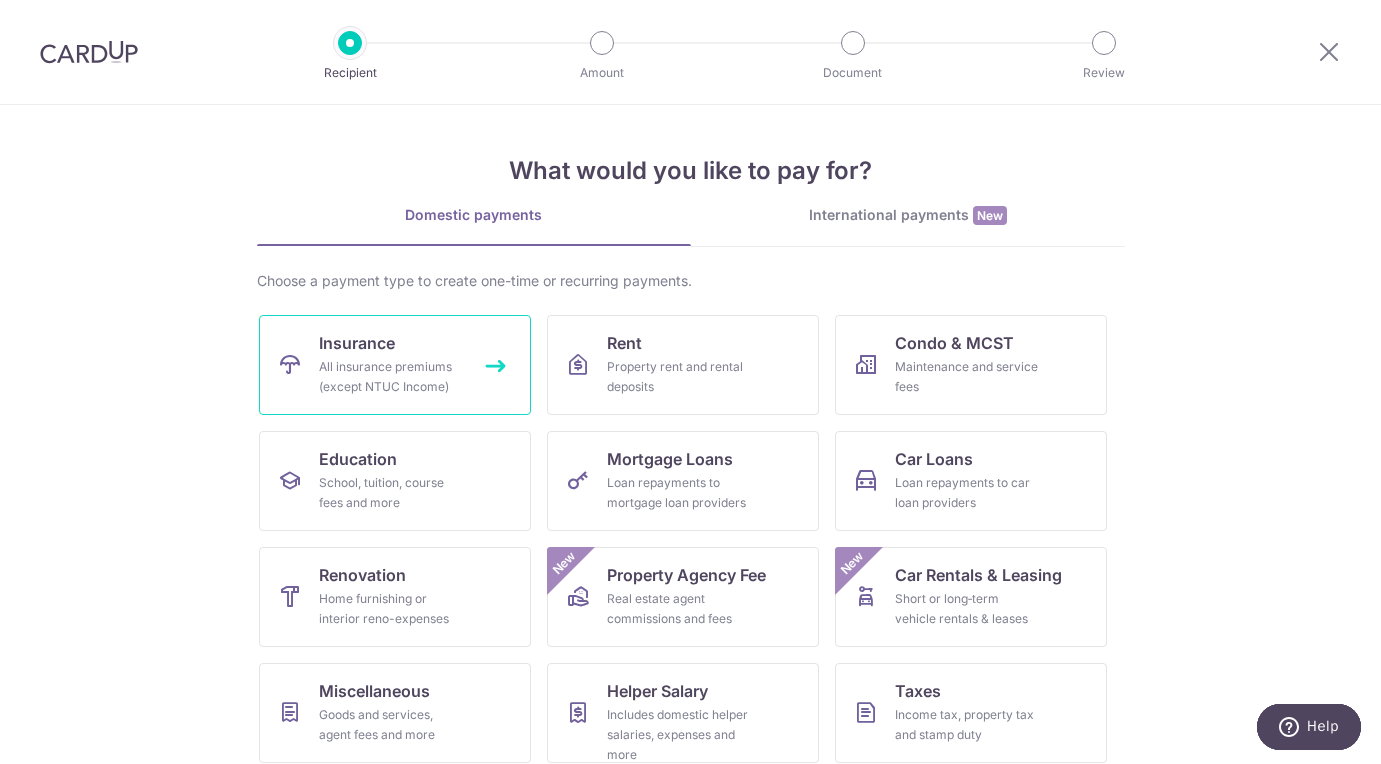 click on "Insurance All insurance premiums (except NTUC Income)" at bounding box center (395, 365) 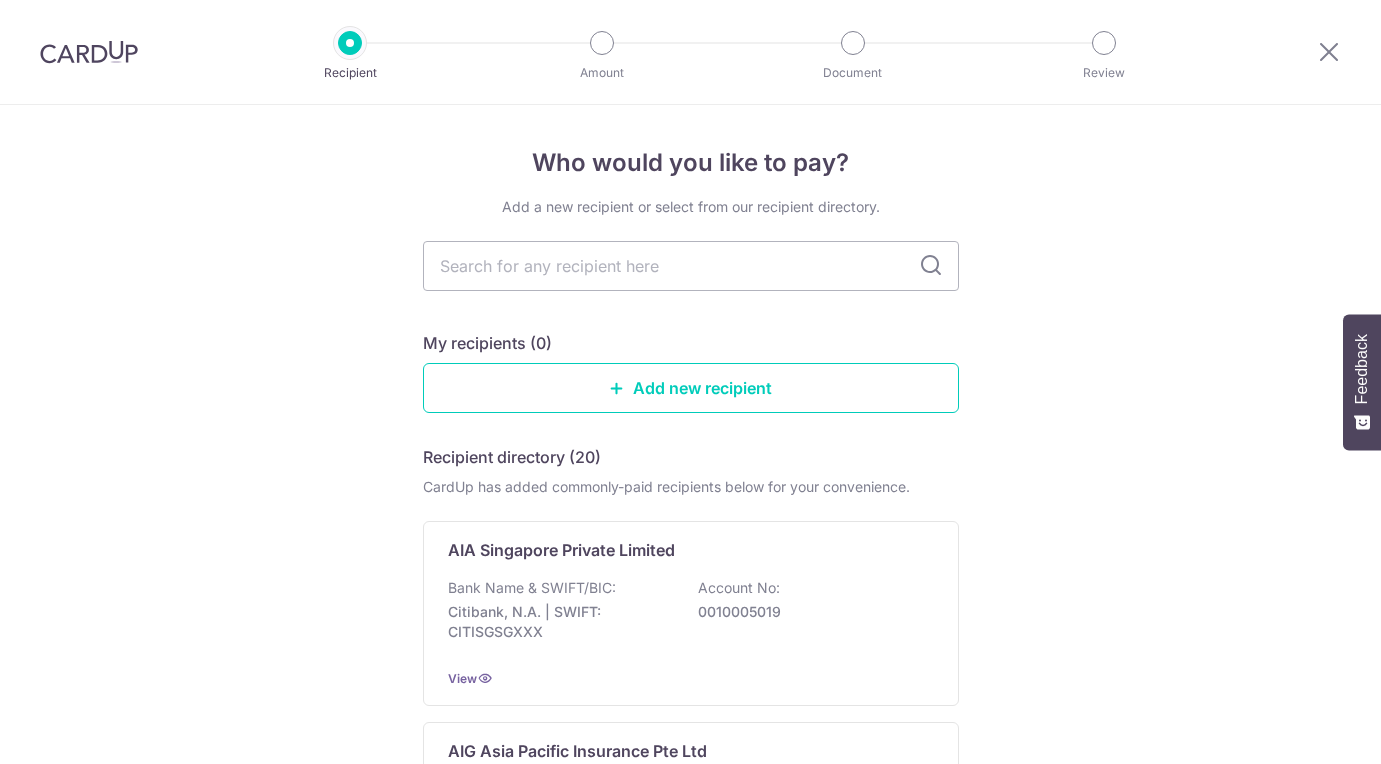 click at bounding box center (691, 266) 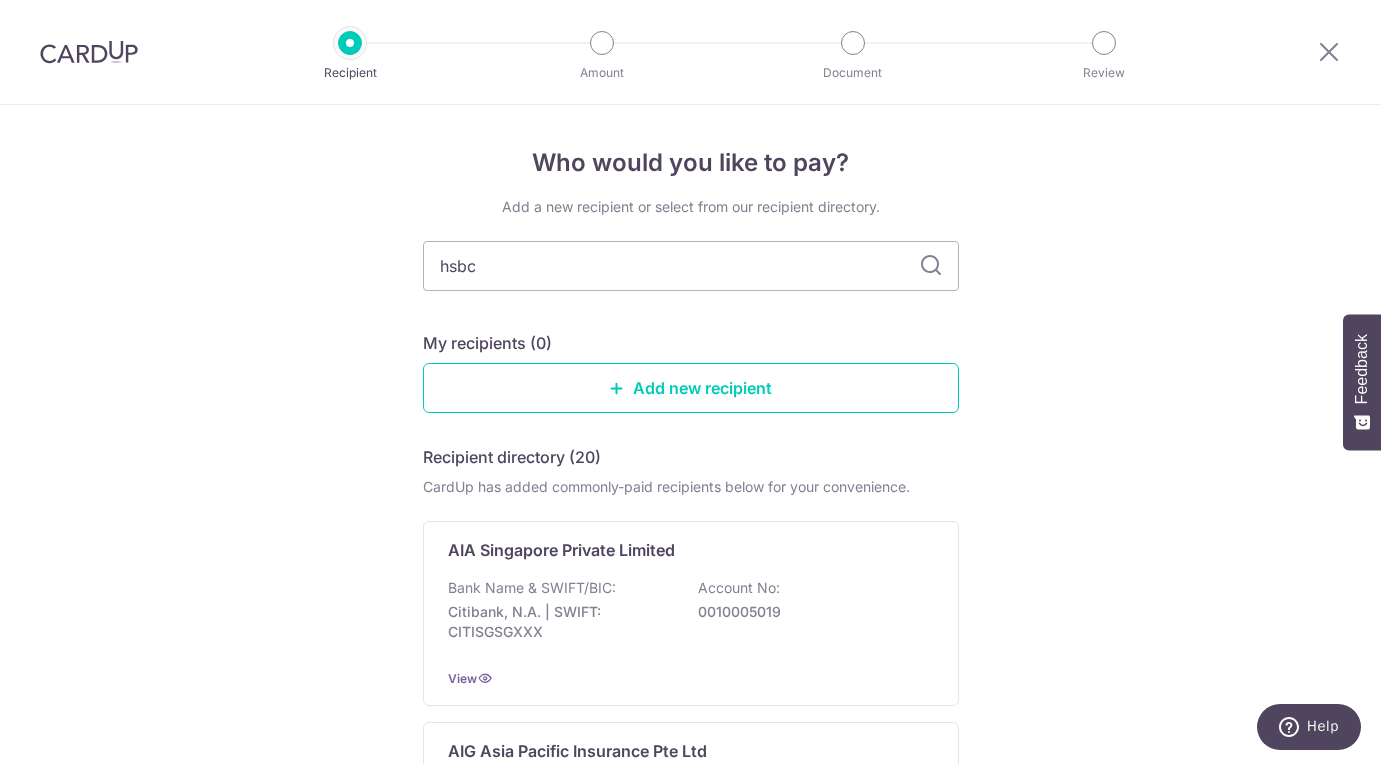 type on "hsbc" 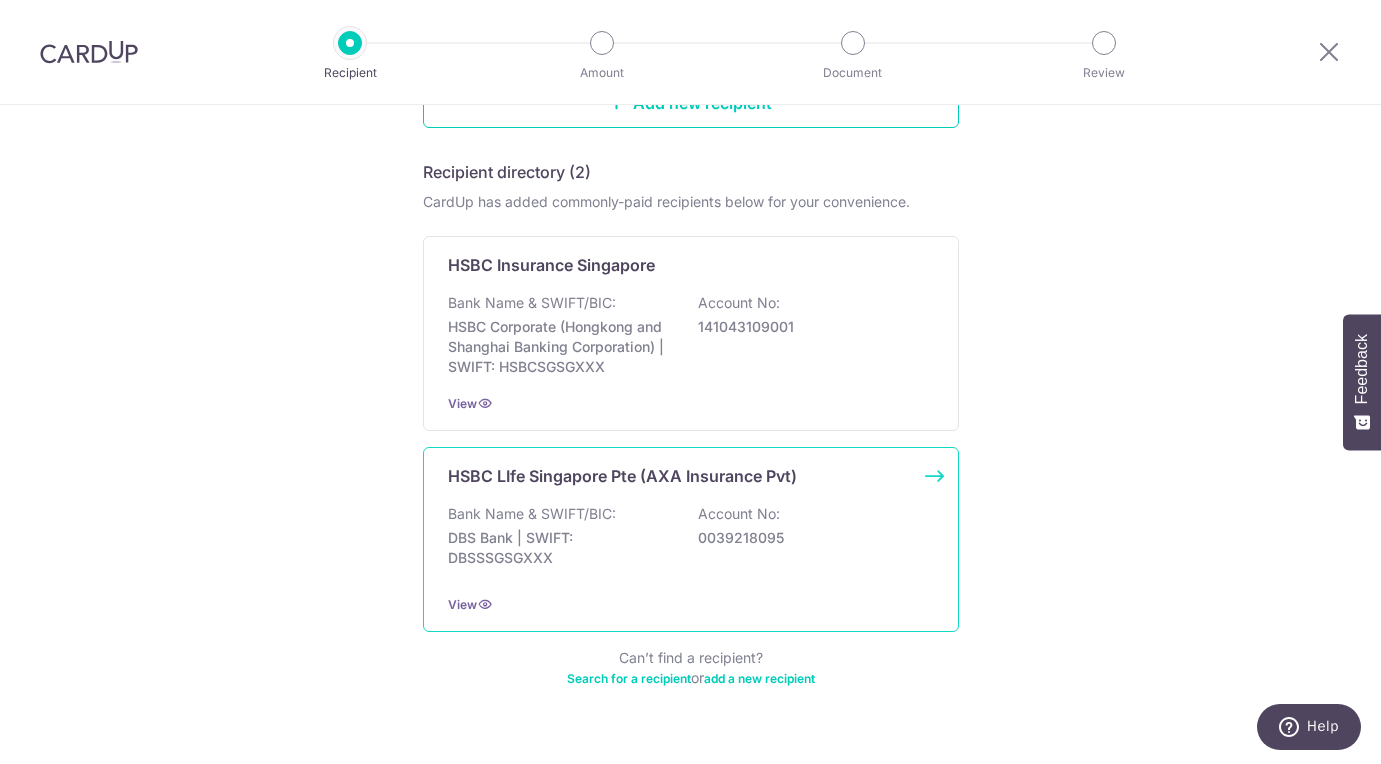 scroll, scrollTop: 284, scrollLeft: 0, axis: vertical 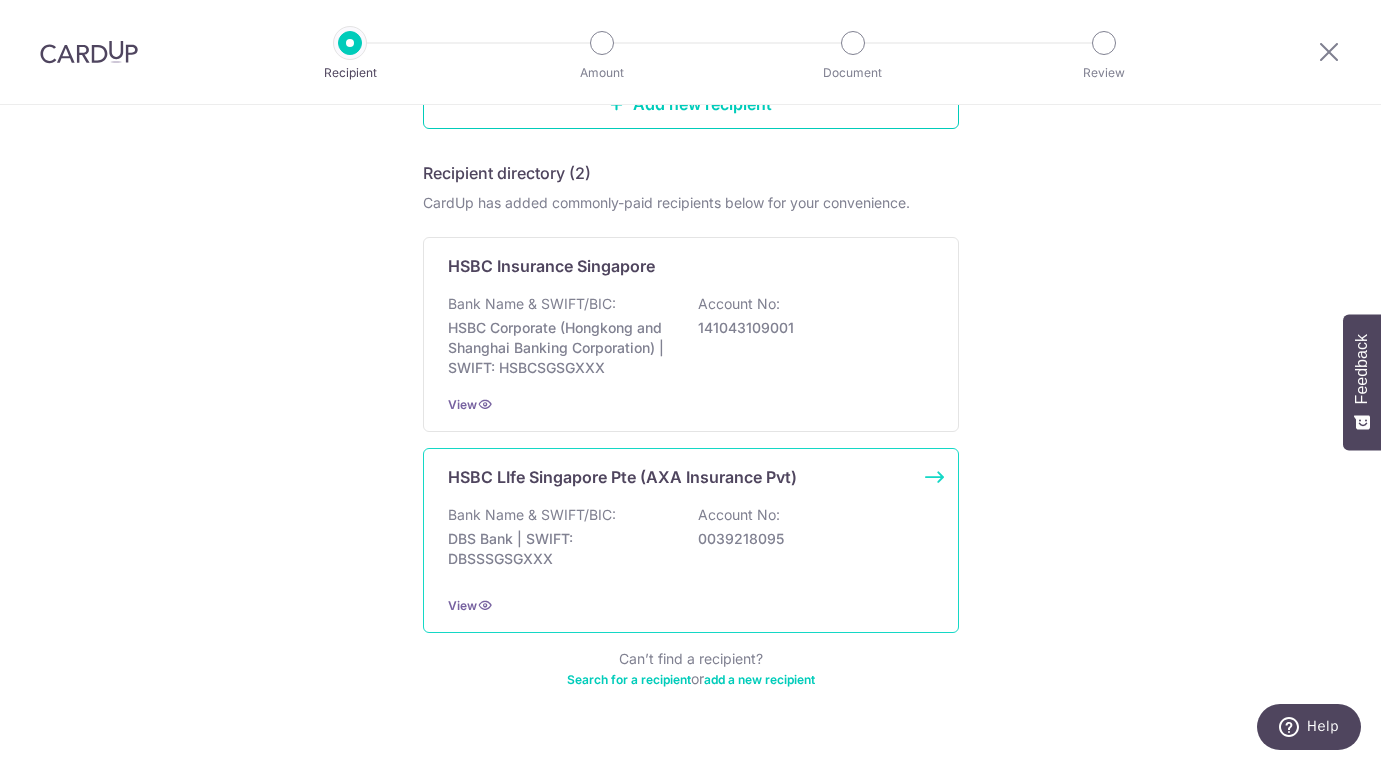 click on "Bank Name & SWIFT/BIC:
DBS Bank | SWIFT: DBSSSGSGXXX
Account No:
0039218095" at bounding box center [691, 542] 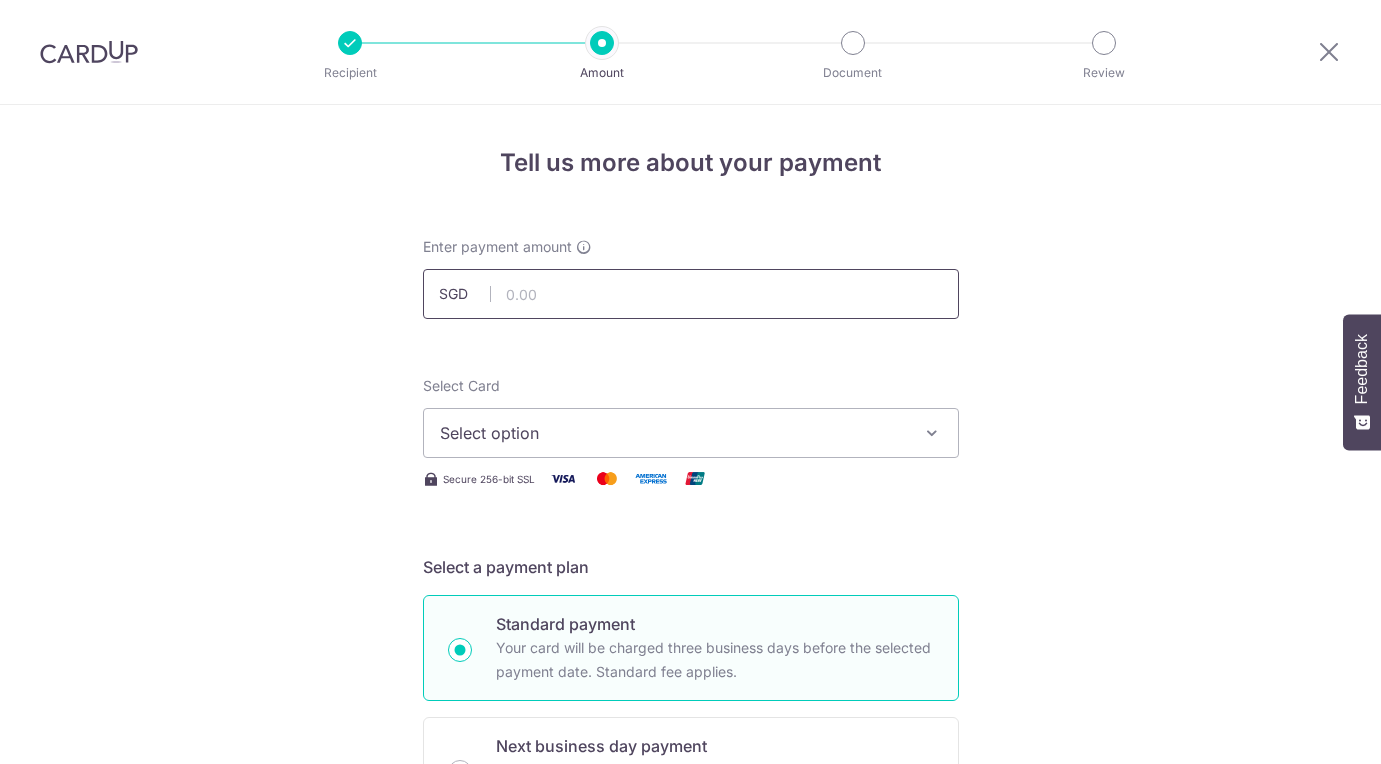 scroll, scrollTop: 0, scrollLeft: 0, axis: both 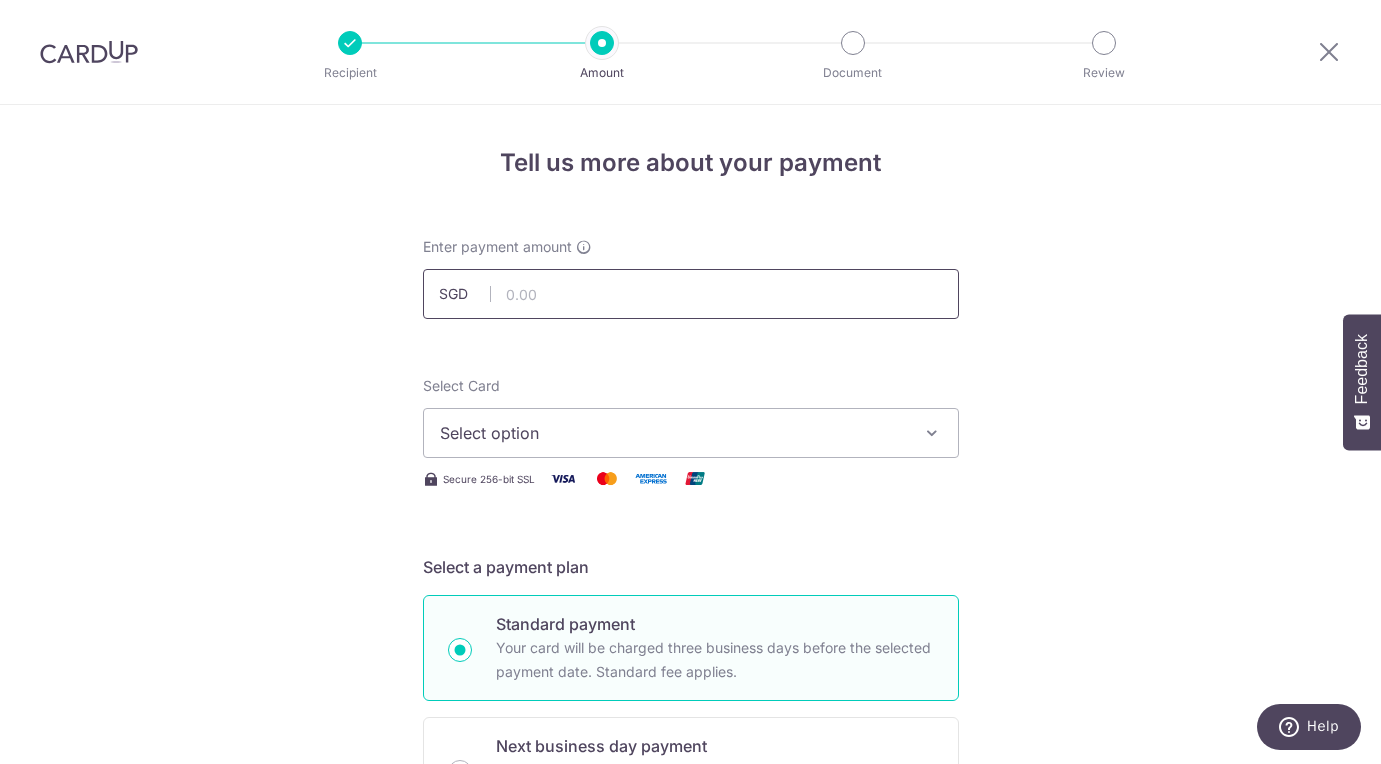 click at bounding box center [691, 294] 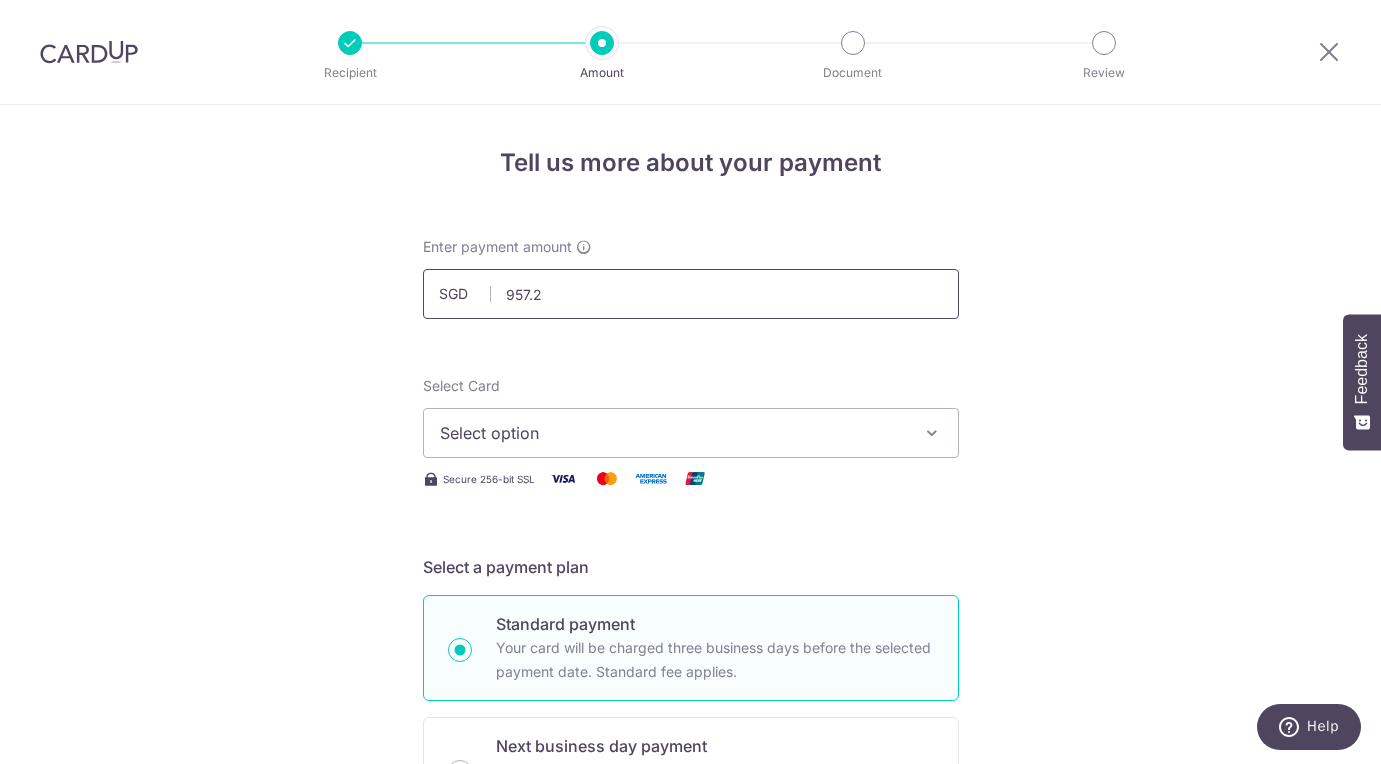 type on "957.21" 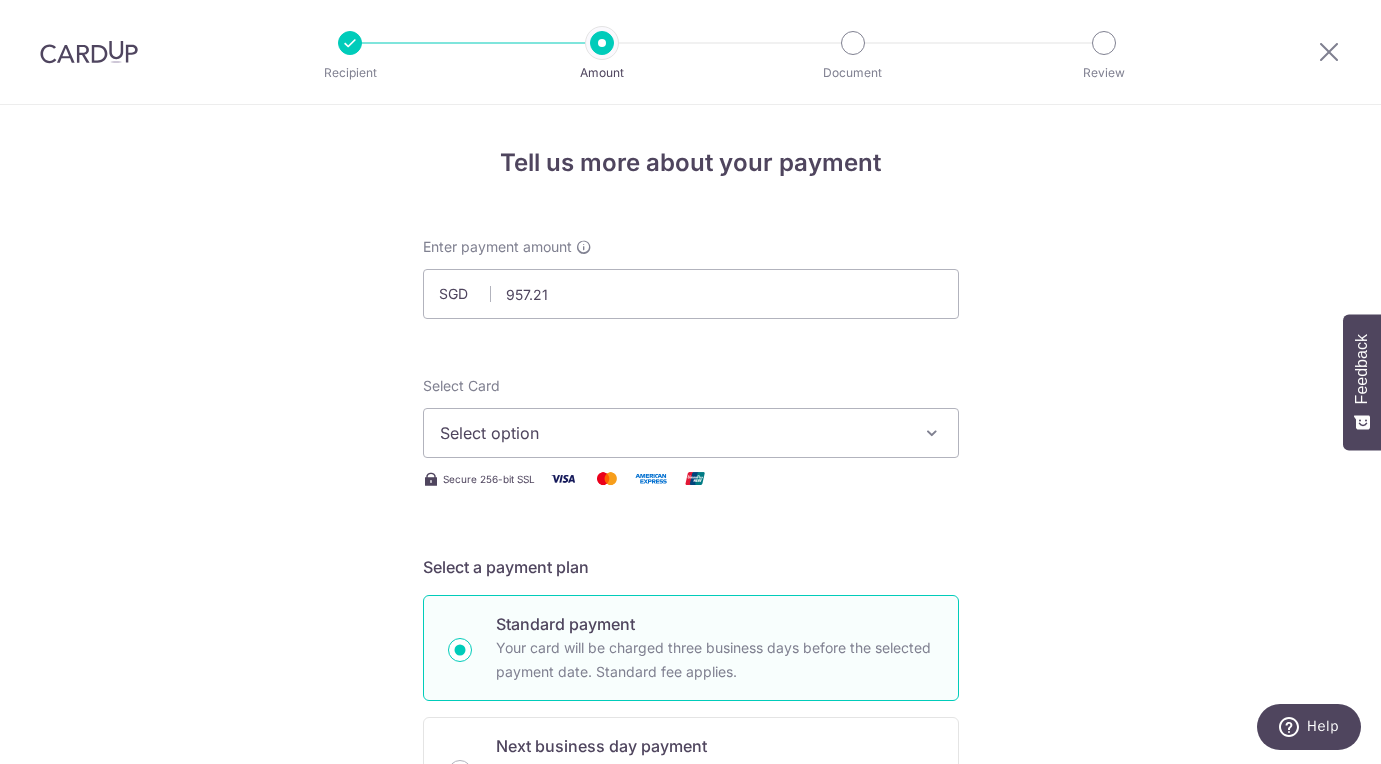 click on "Select option" at bounding box center [673, 433] 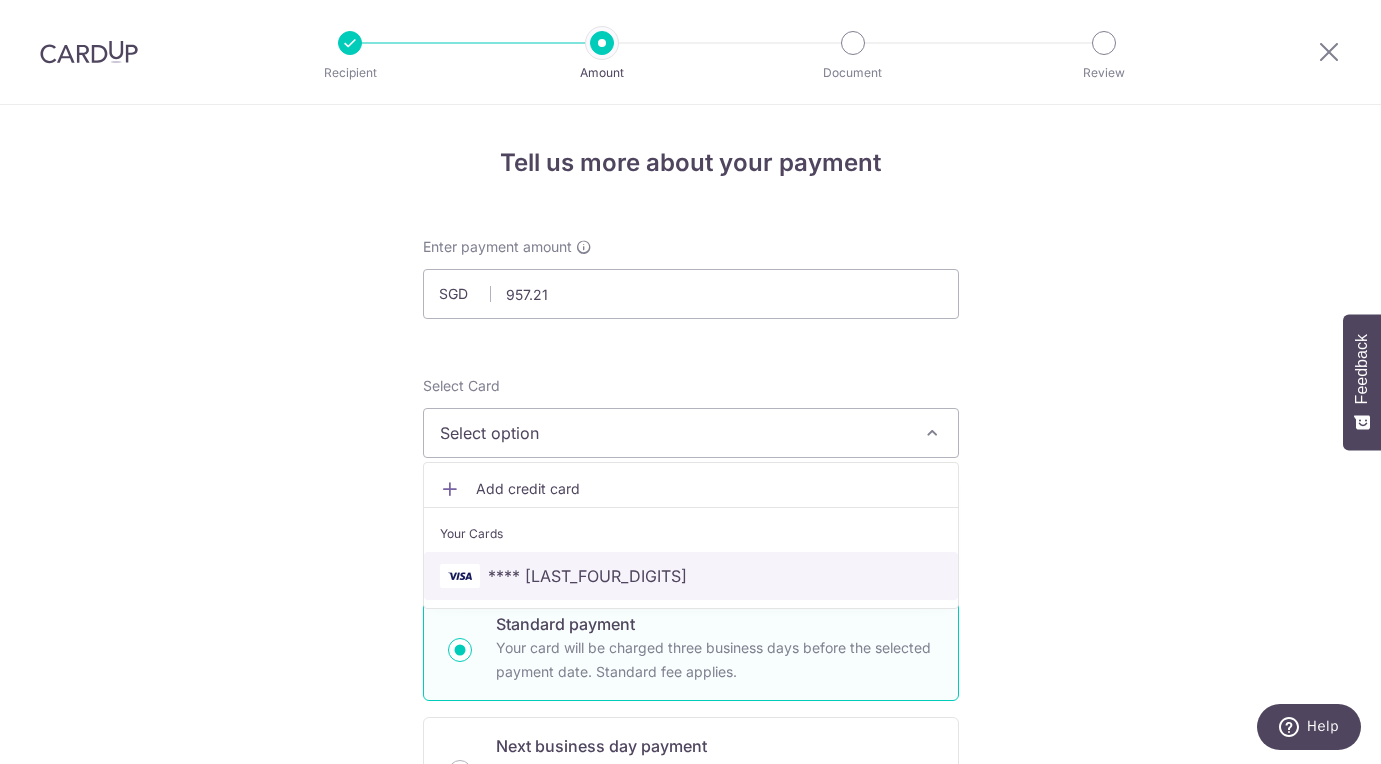 click on "[CREDIT CARD]" at bounding box center [691, 576] 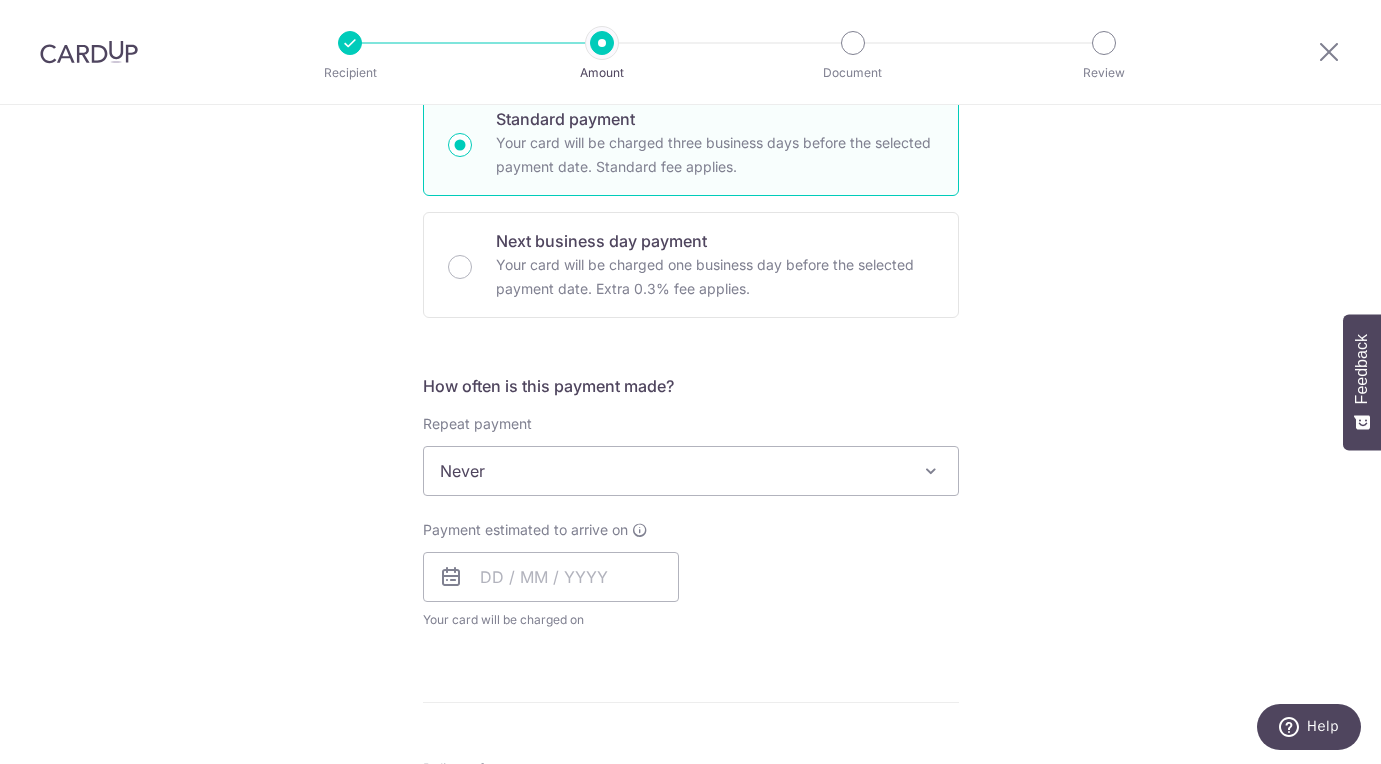 scroll, scrollTop: 623, scrollLeft: 0, axis: vertical 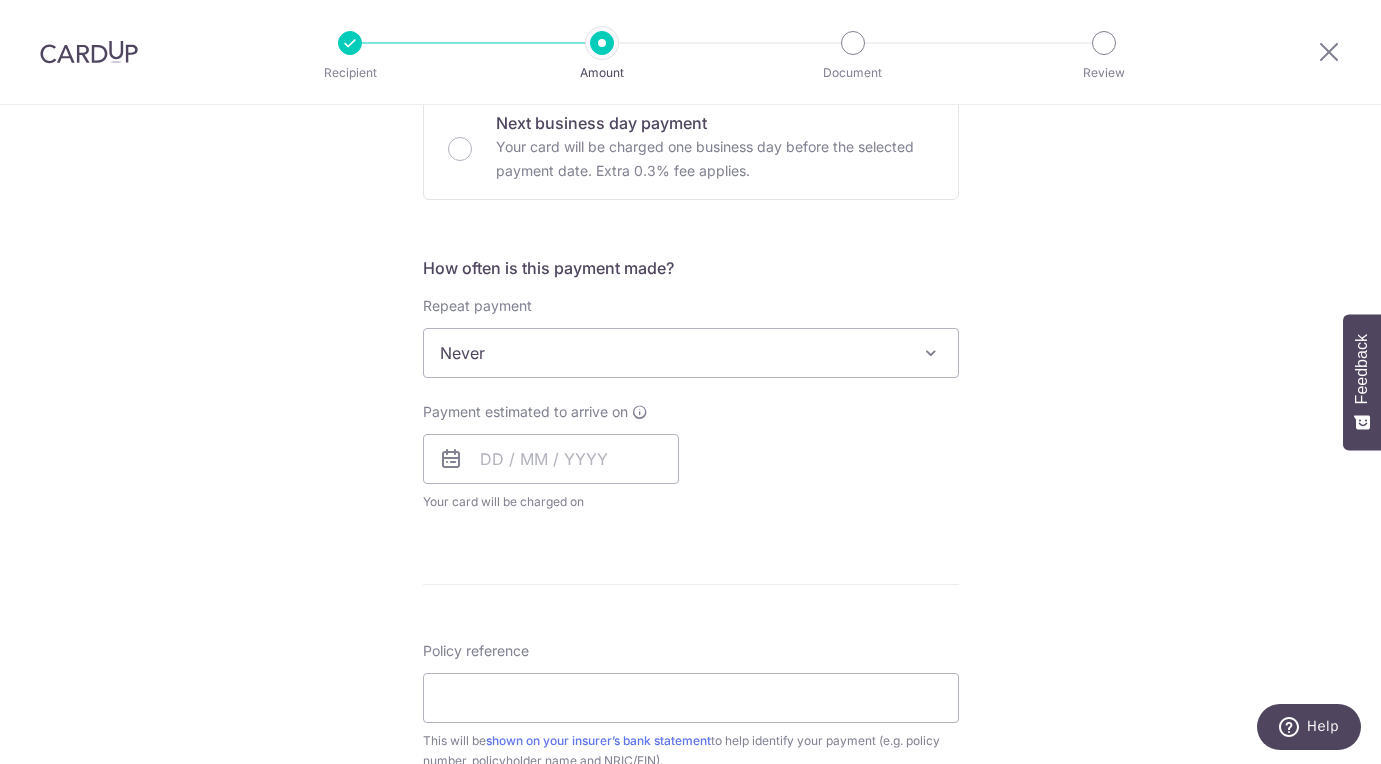 click at bounding box center [451, 459] 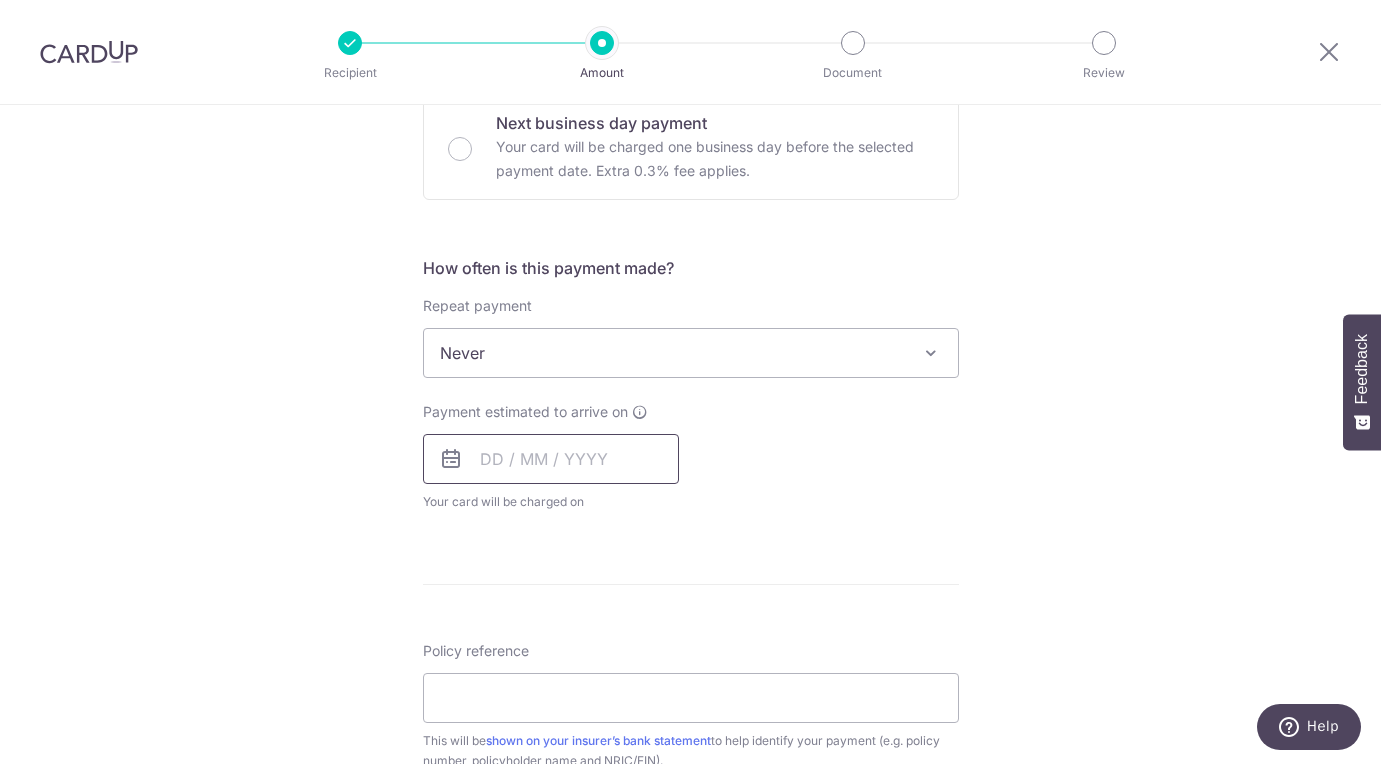click at bounding box center (551, 459) 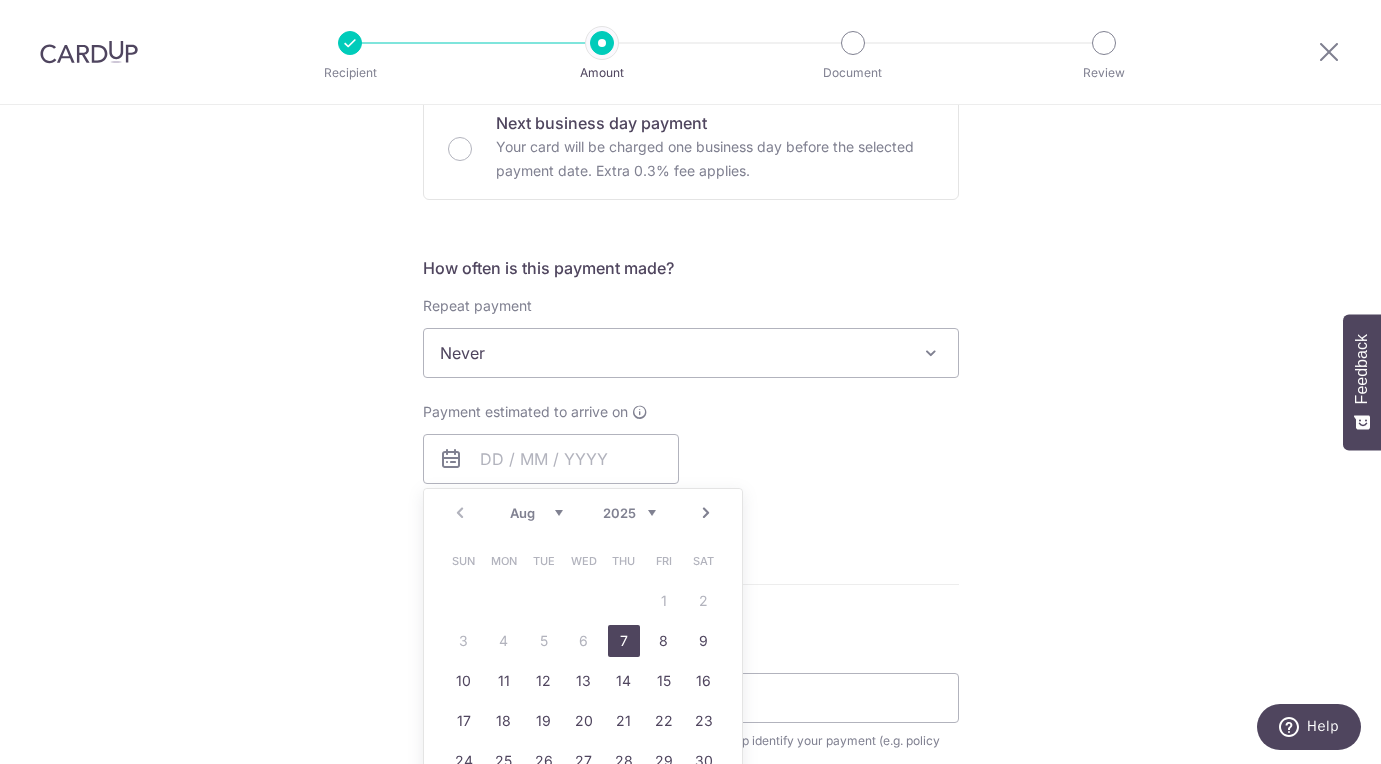 click on "7" at bounding box center [624, 641] 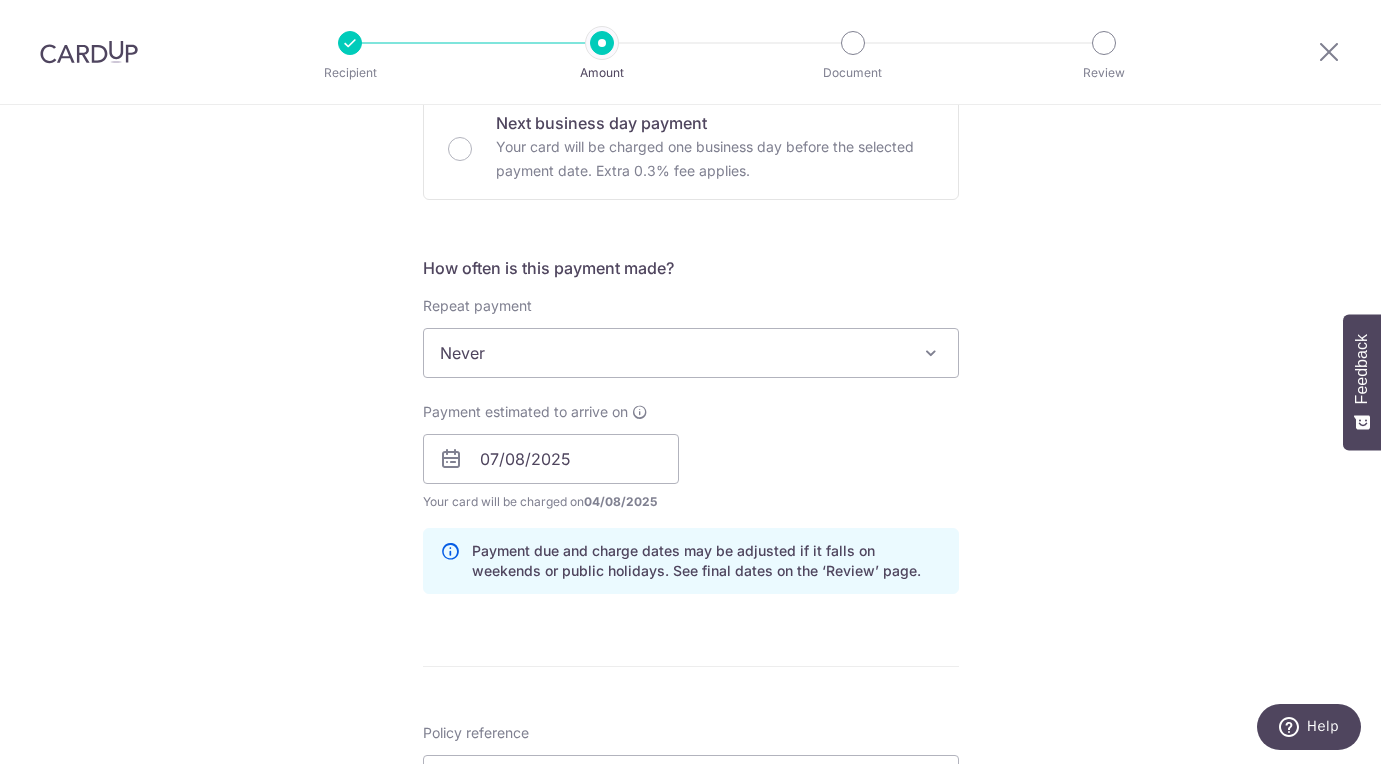 click on "Payment estimated to arrive on
07/08/2025
Prev Next Aug Sep Oct Nov Dec 2025 2026 2027 2028 2029 2030 2031 2032 2033 2034 2035 Sun Mon Tue Wed Thu Fri Sat           1 2 3 4 5 6 7 8 9 10 11 12 13 14 15 16 17 18 19 20 21 22 23 24 25 26 27 28 29 30 31
Your card will be charged on  04/08/2025  for the first payment
* If your payment is funded by  9:00am SGT on Tuesday 05/08/2025
05/08/2025
No. of Payments" at bounding box center (691, 457) 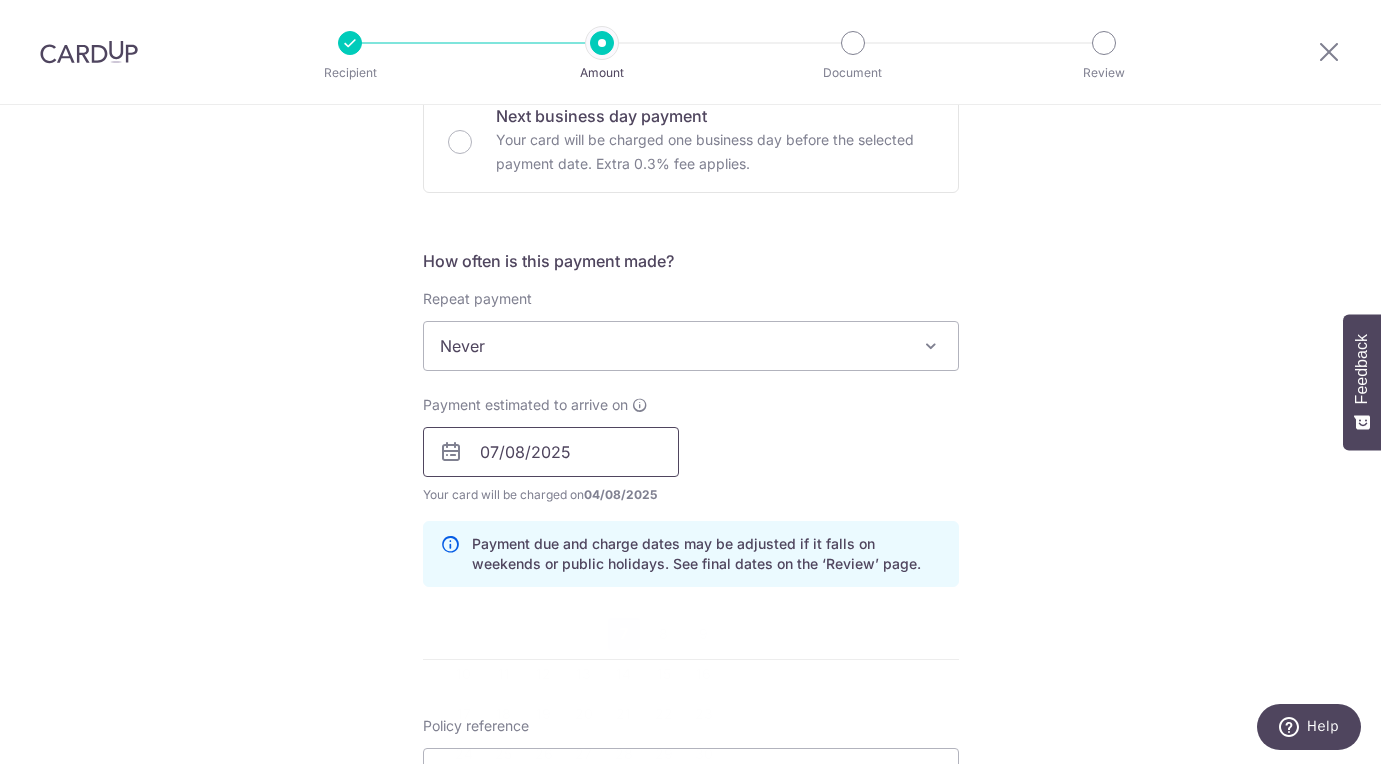 click on "07/08/2025" at bounding box center [551, 452] 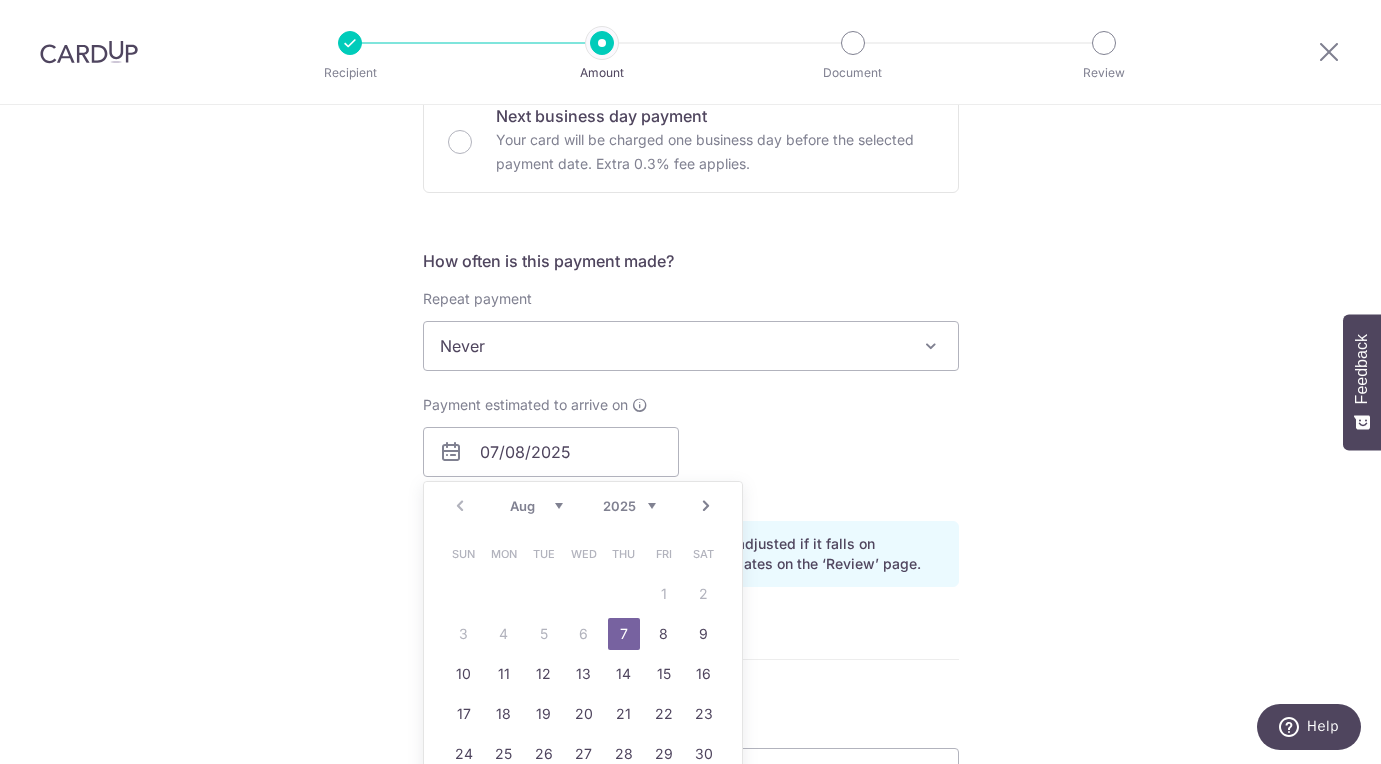 click on "7" at bounding box center (624, 634) 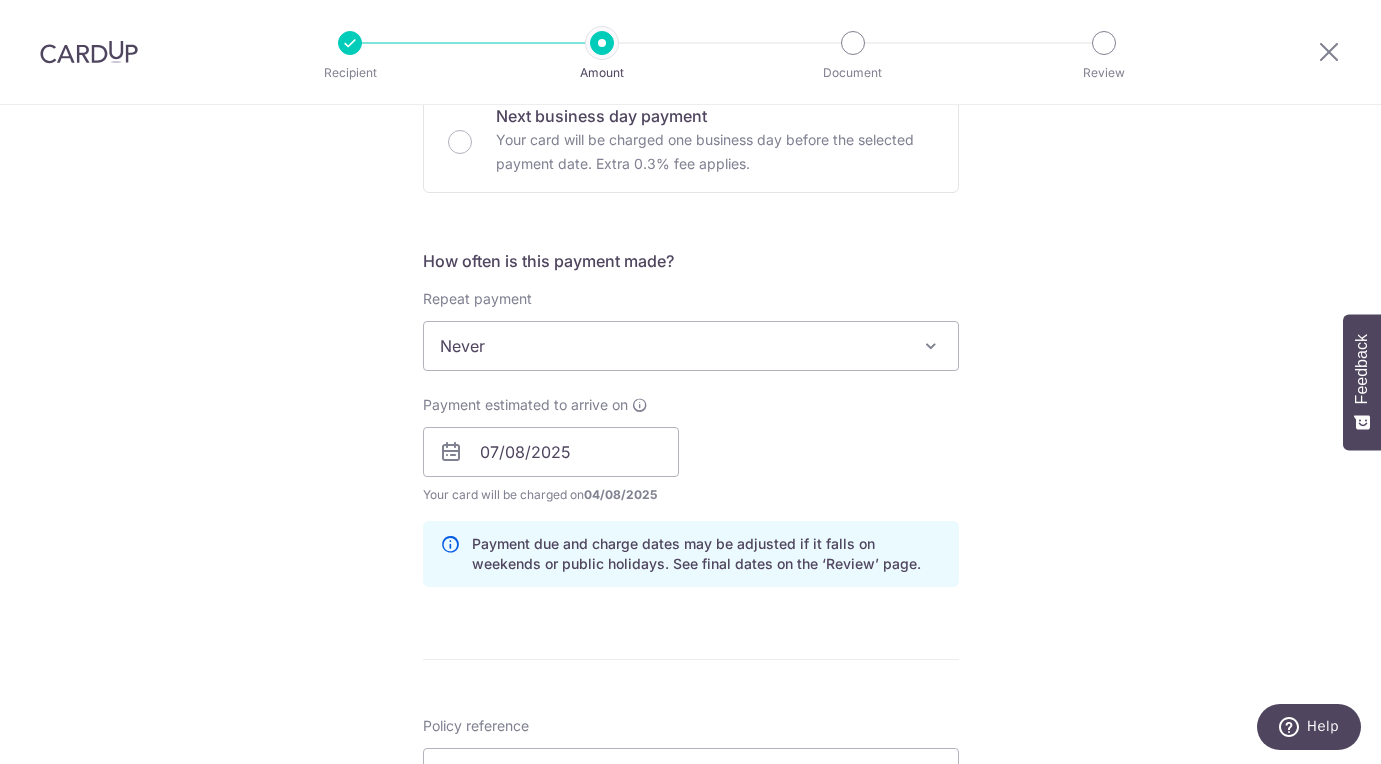 click on "Payment estimated to arrive on
07/08/2025
Prev Next Aug Sep Oct Nov Dec 2025 2026 2027 2028 2029 2030 2031 2032 2033 2034 2035 Sun Mon Tue Wed Thu Fri Sat           1 2 3 4 5 6 7 8 9 10 11 12 13 14 15 16 17 18 19 20 21 22 23 24 25 26 27 28 29 30 31
Your card will be charged on  04/08/2025  for the first payment
* If your payment is funded by  9:00am SGT on Tuesday 05/08/2025
05/08/2025
No. of Payments" at bounding box center [691, 450] 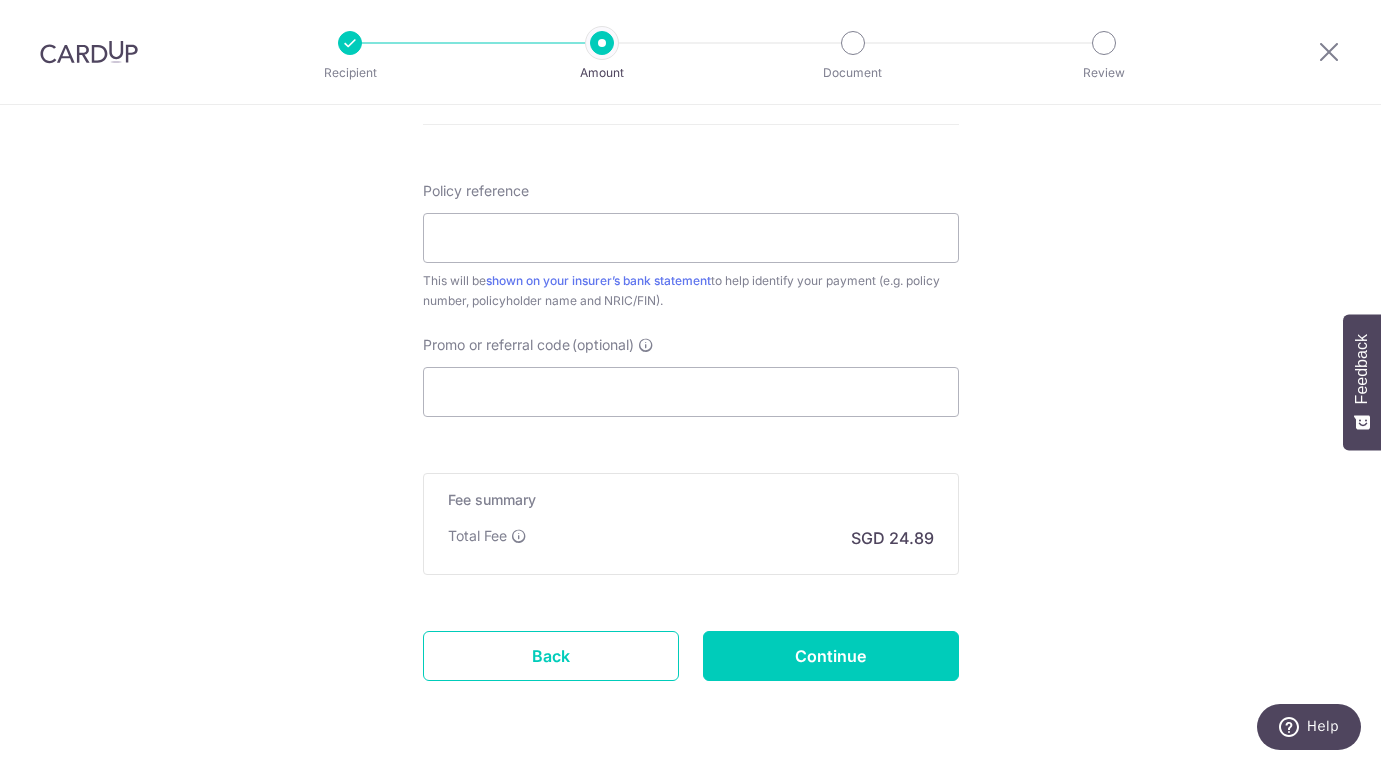 scroll, scrollTop: 1174, scrollLeft: 0, axis: vertical 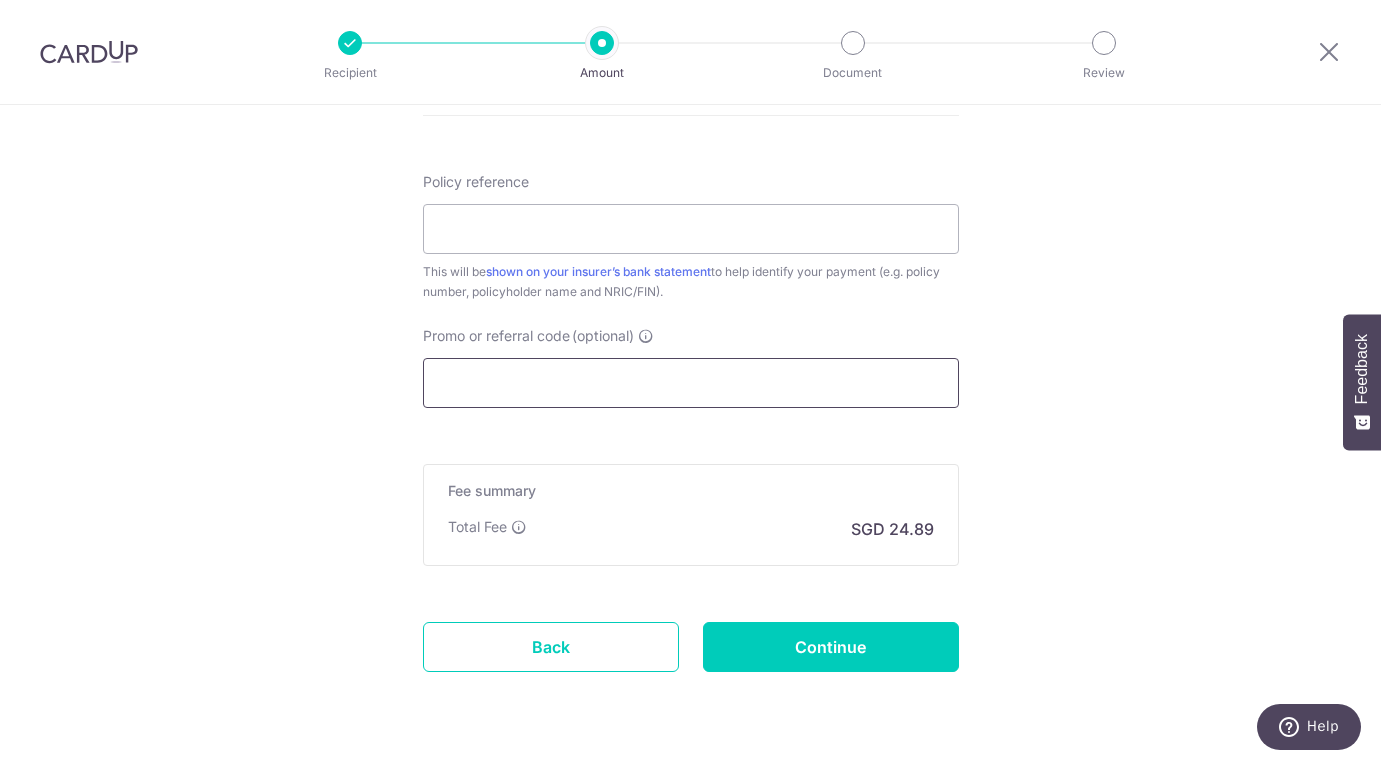 click on "Promo or referral code
(optional)" at bounding box center [691, 383] 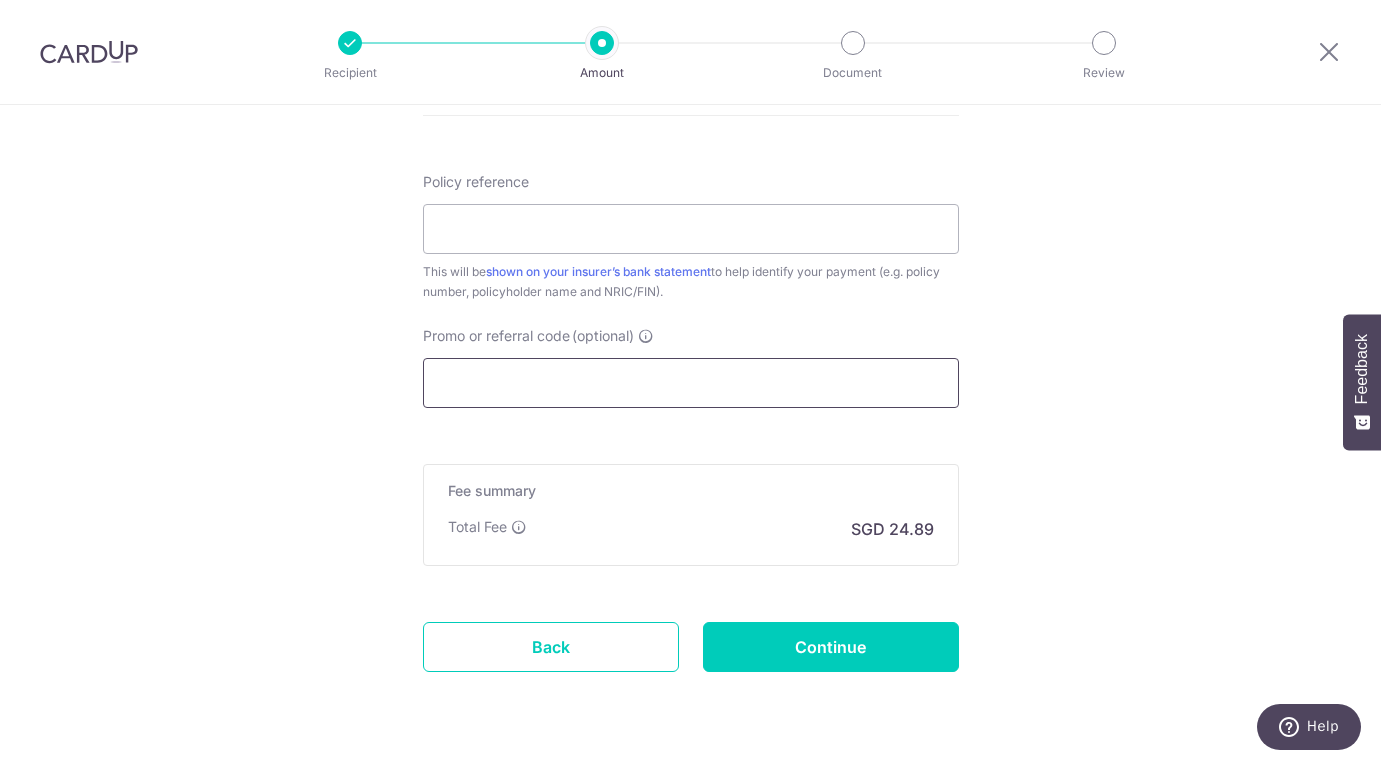 paste on "SETHISFY" 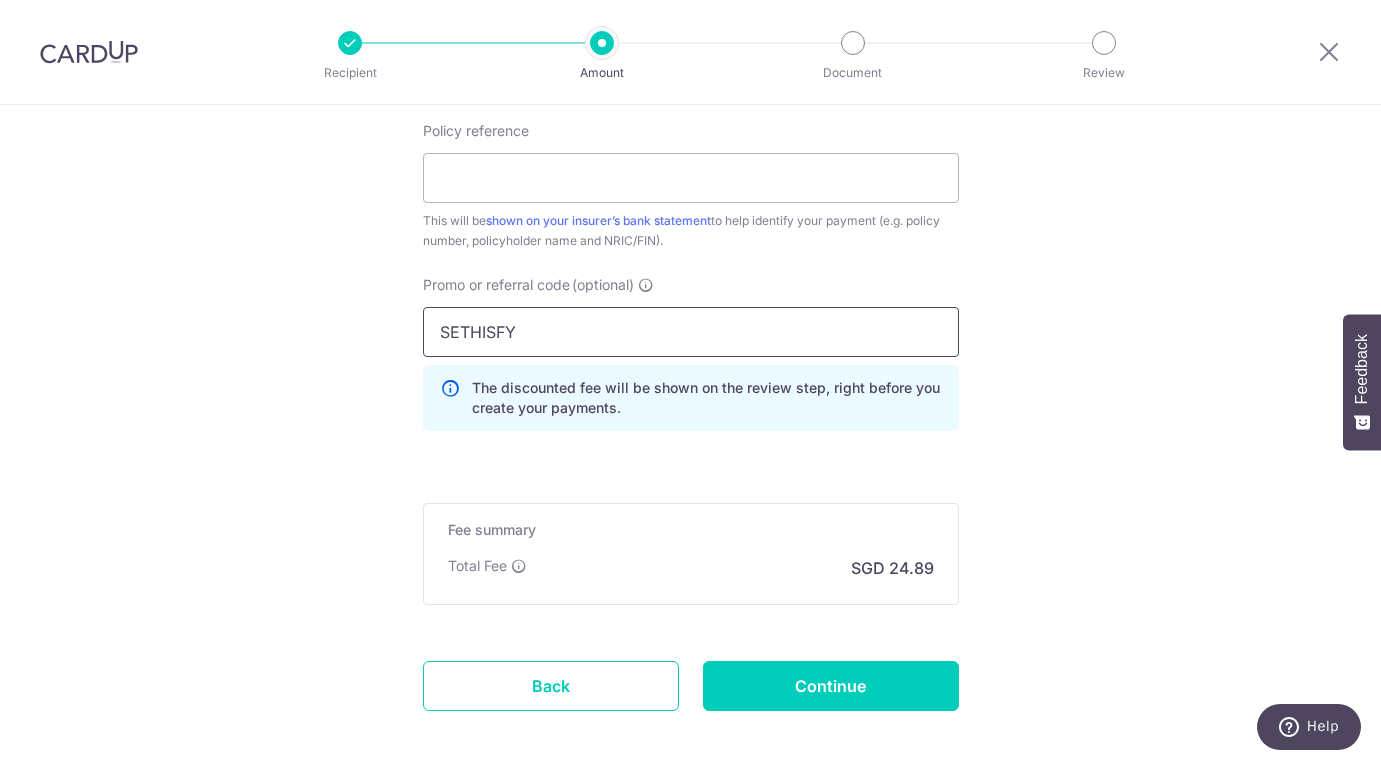 scroll, scrollTop: 1227, scrollLeft: 0, axis: vertical 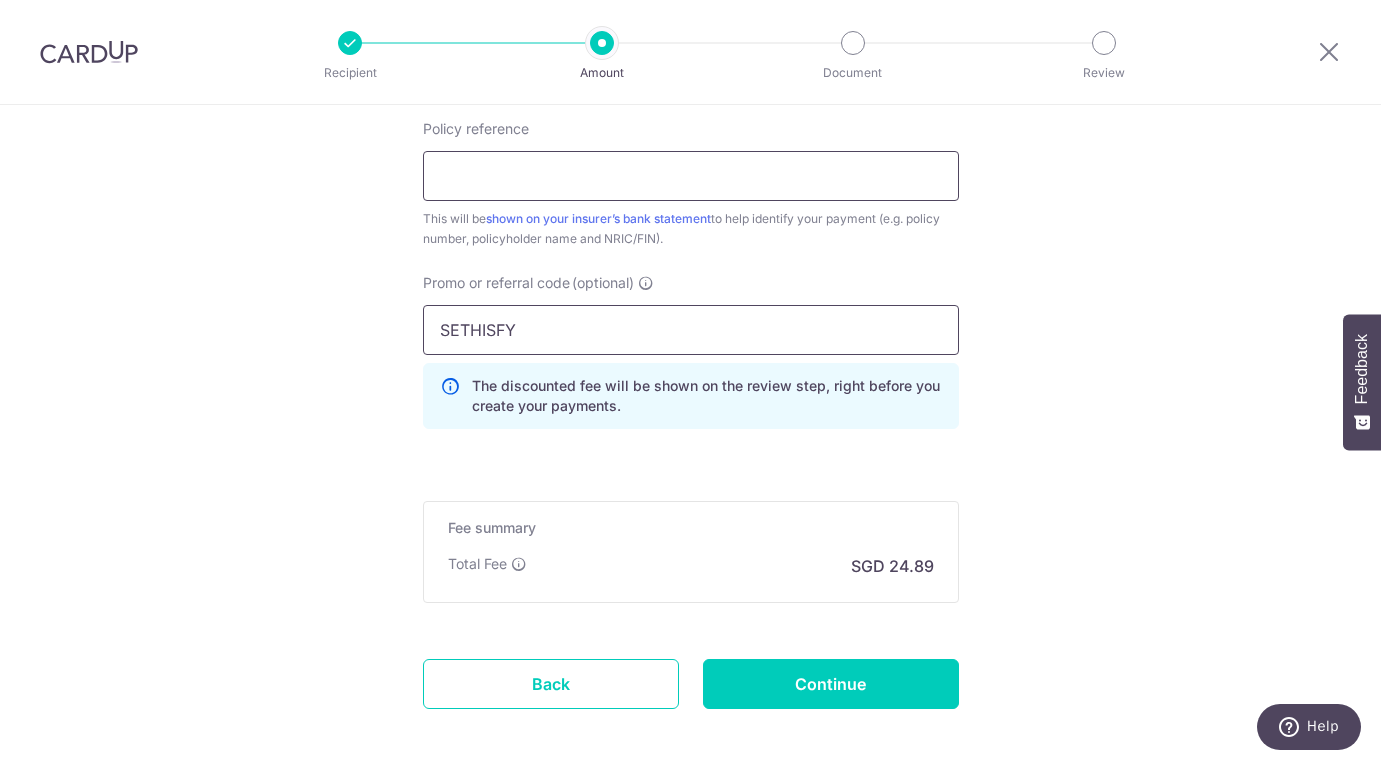 type on "SETHISFY" 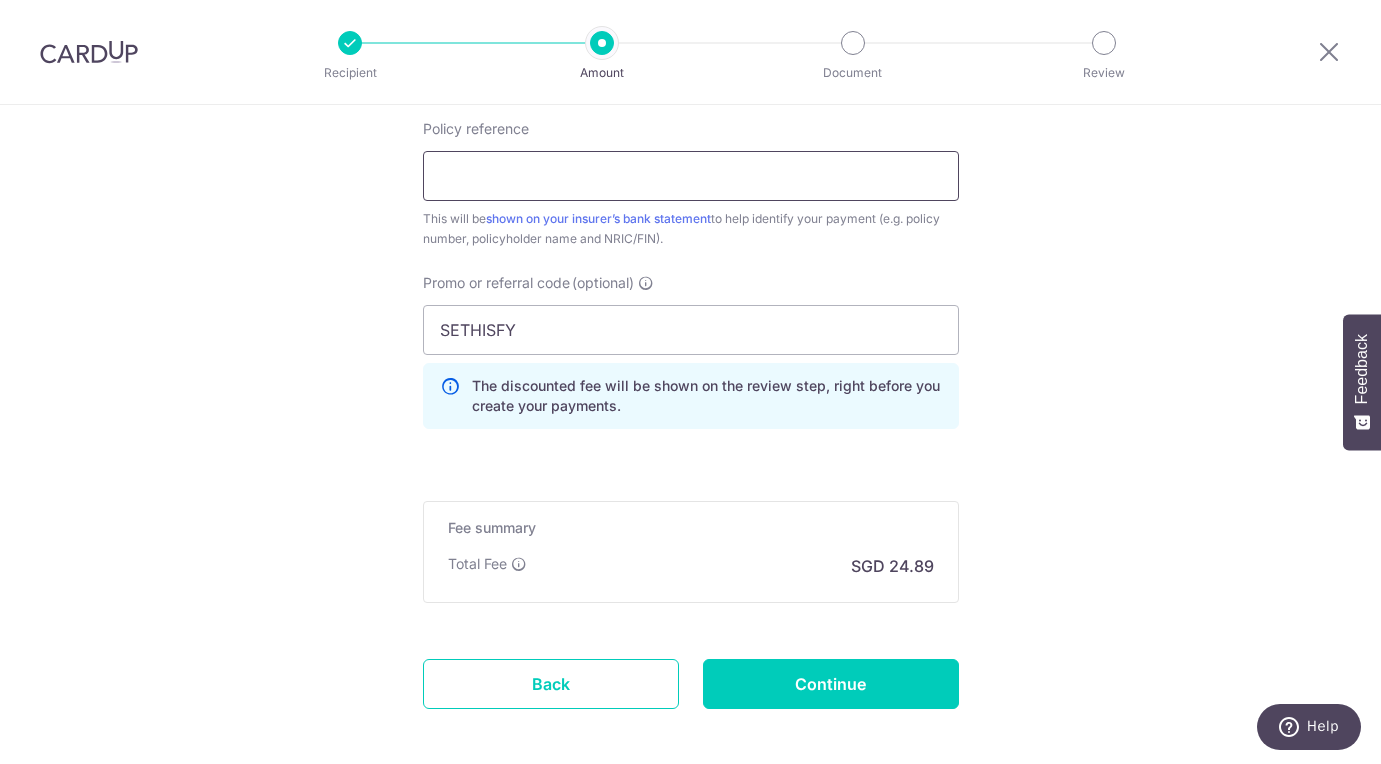 click on "Policy reference" at bounding box center (691, 176) 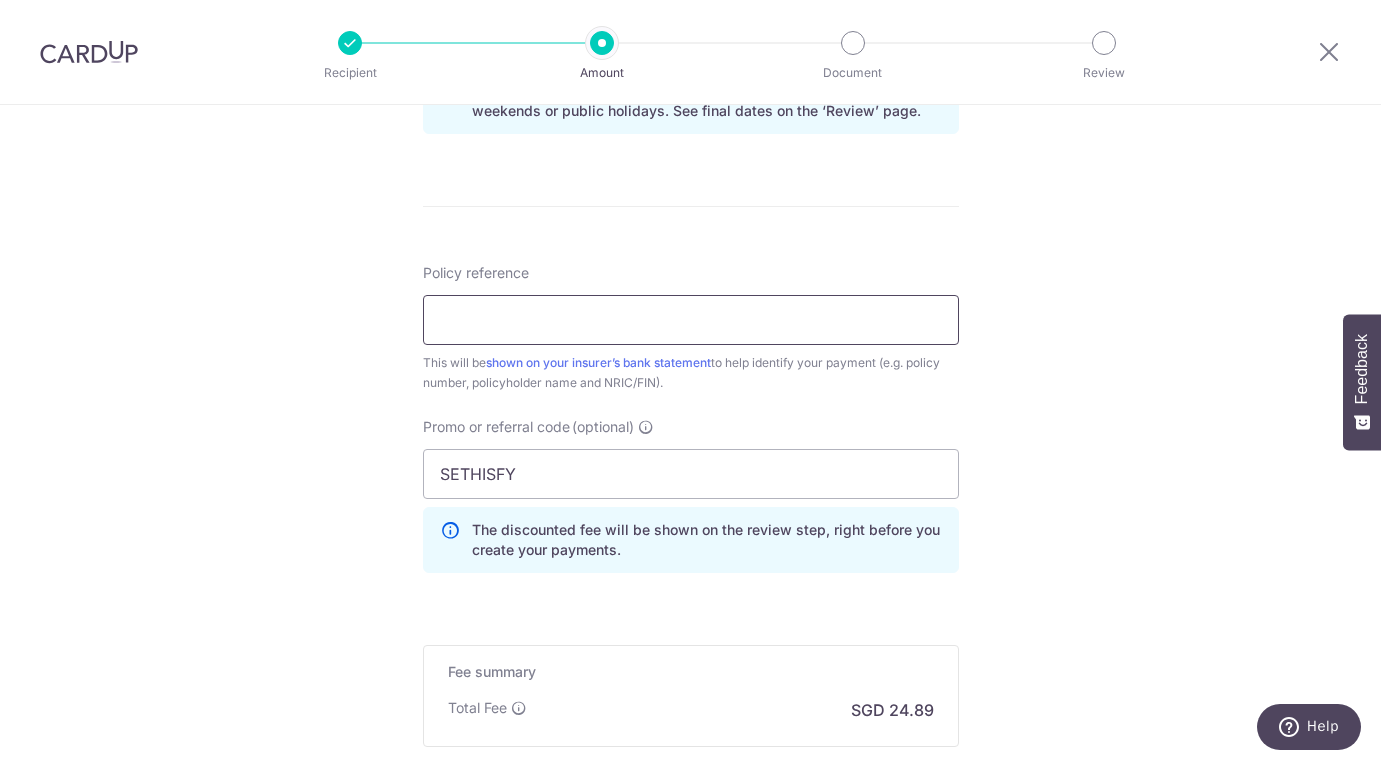scroll, scrollTop: 1049, scrollLeft: 0, axis: vertical 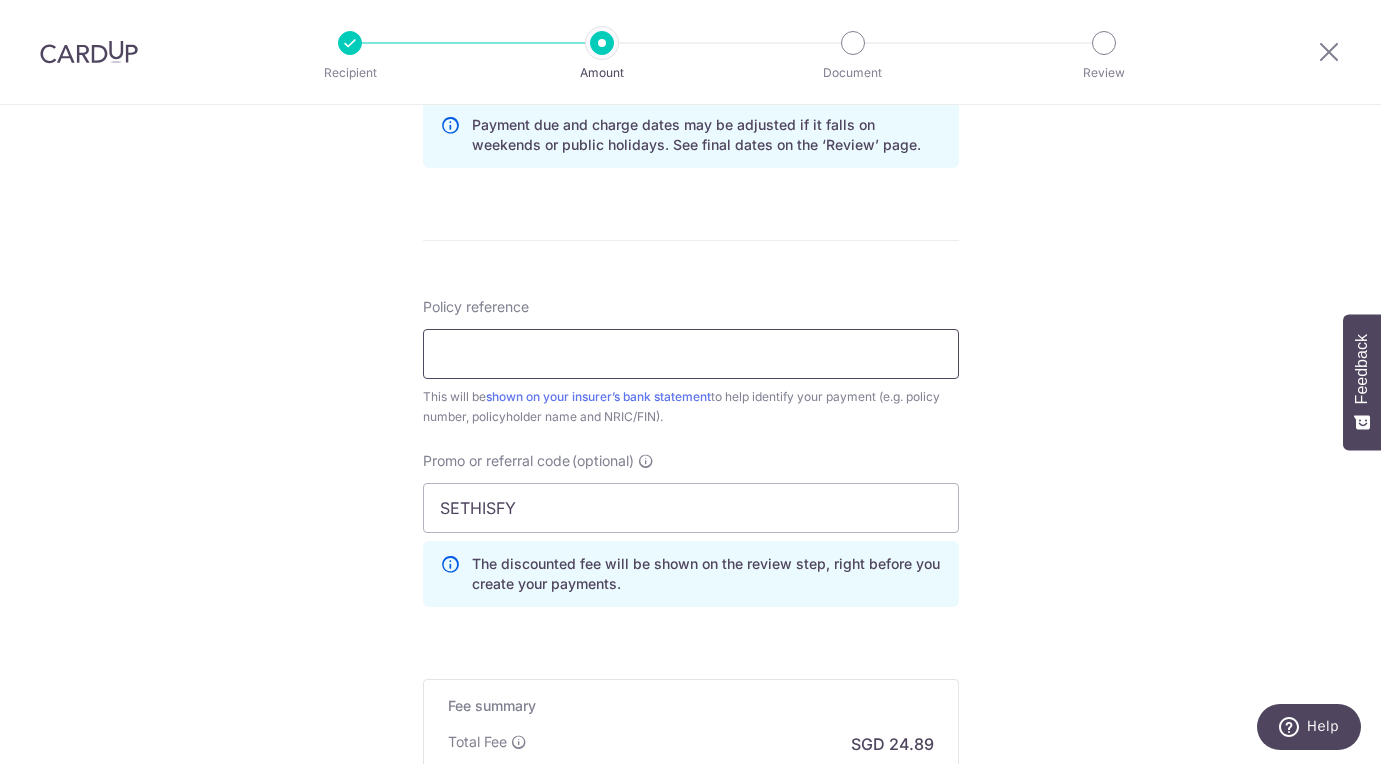 paste on "[PHONE]" 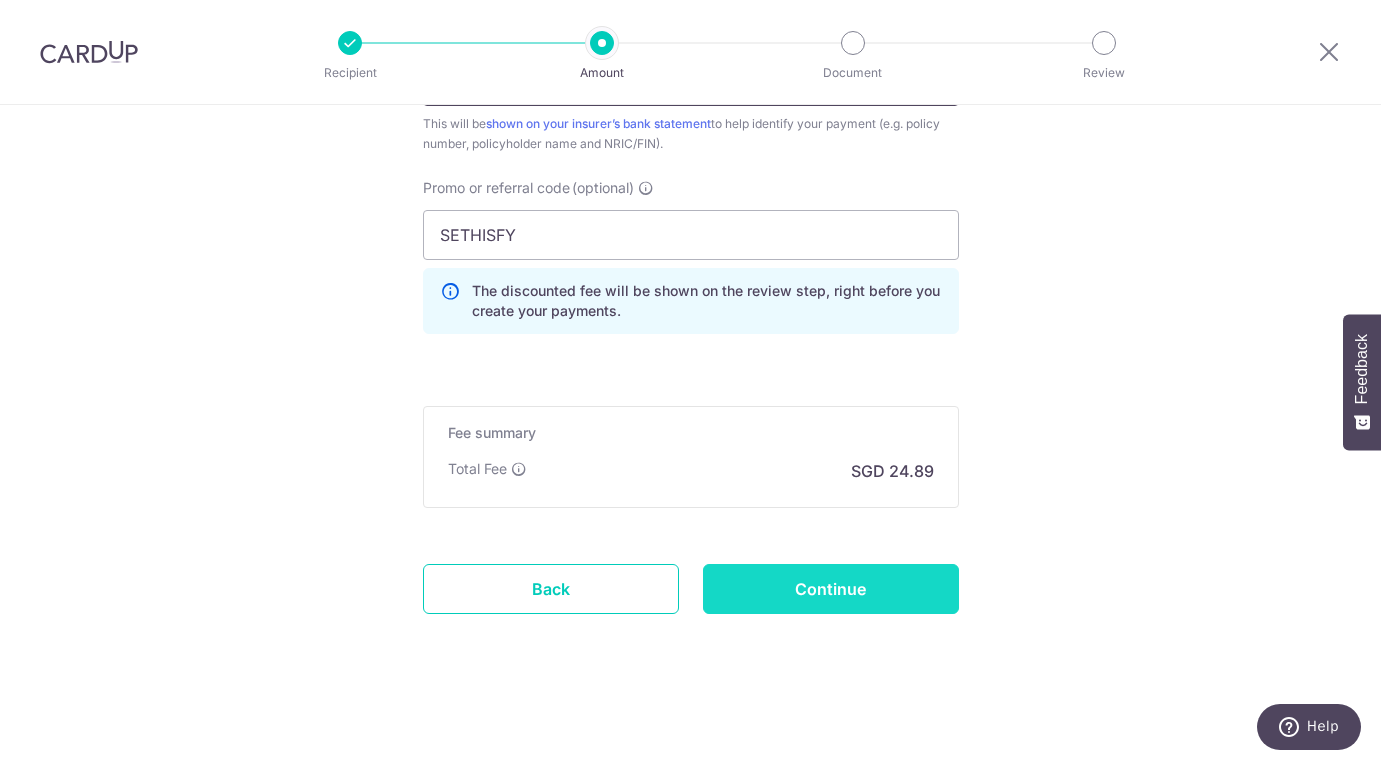 type on "[PHONE]" 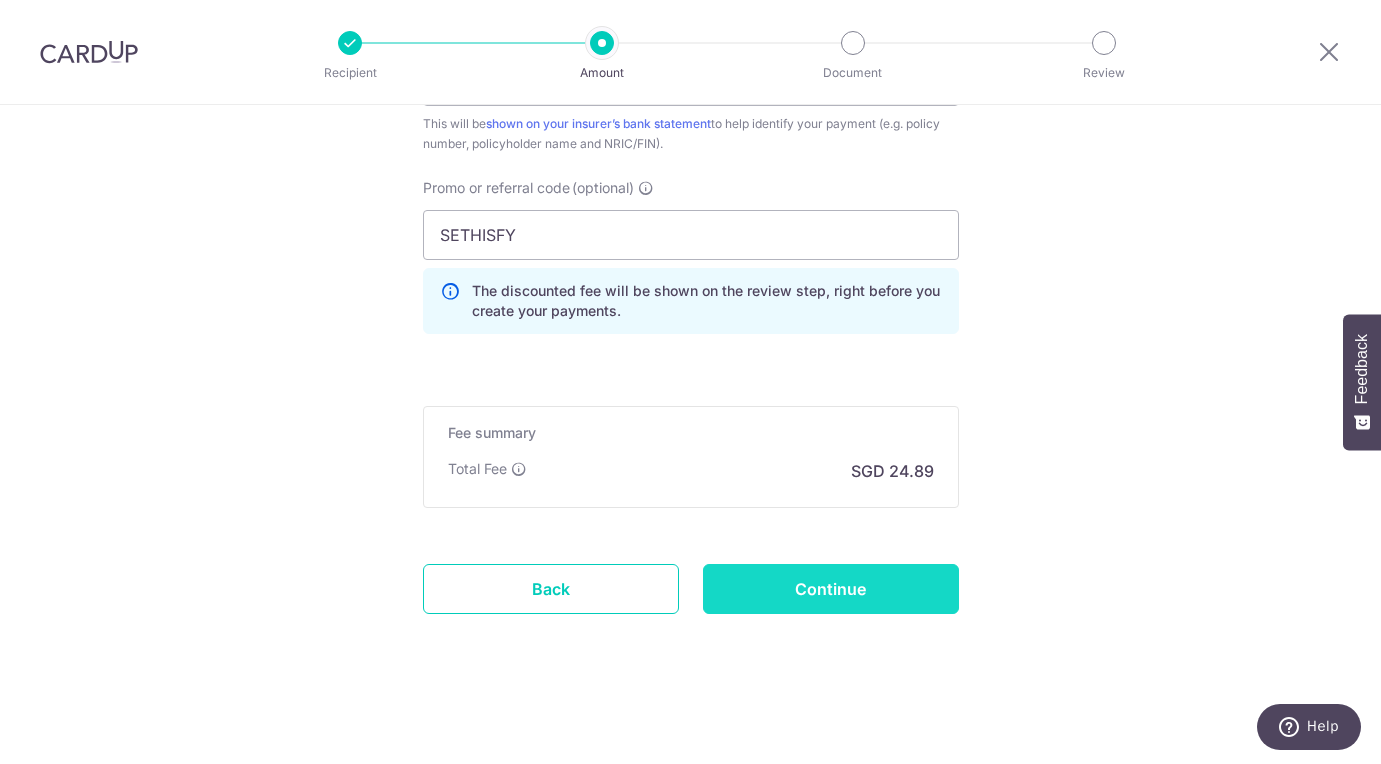 scroll, scrollTop: 1322, scrollLeft: 0, axis: vertical 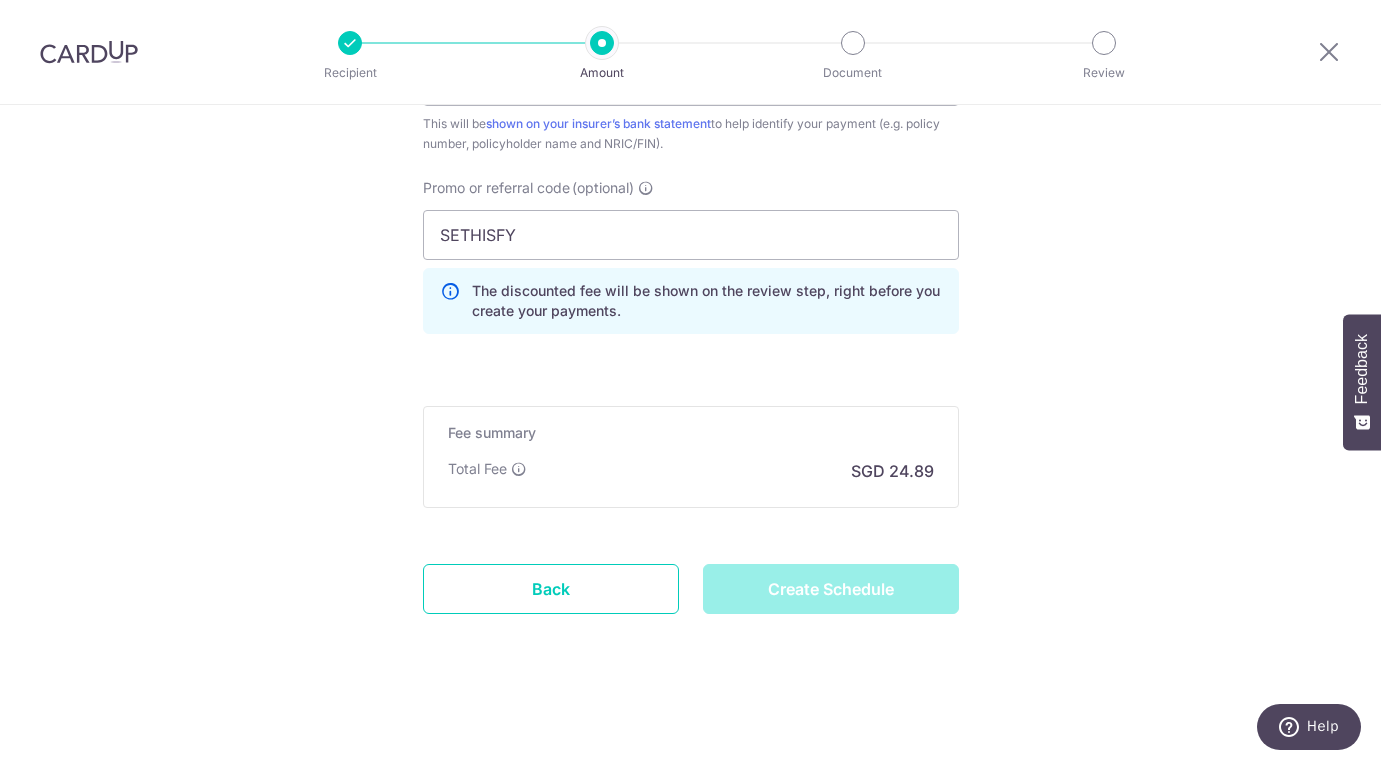 type on "Create Schedule" 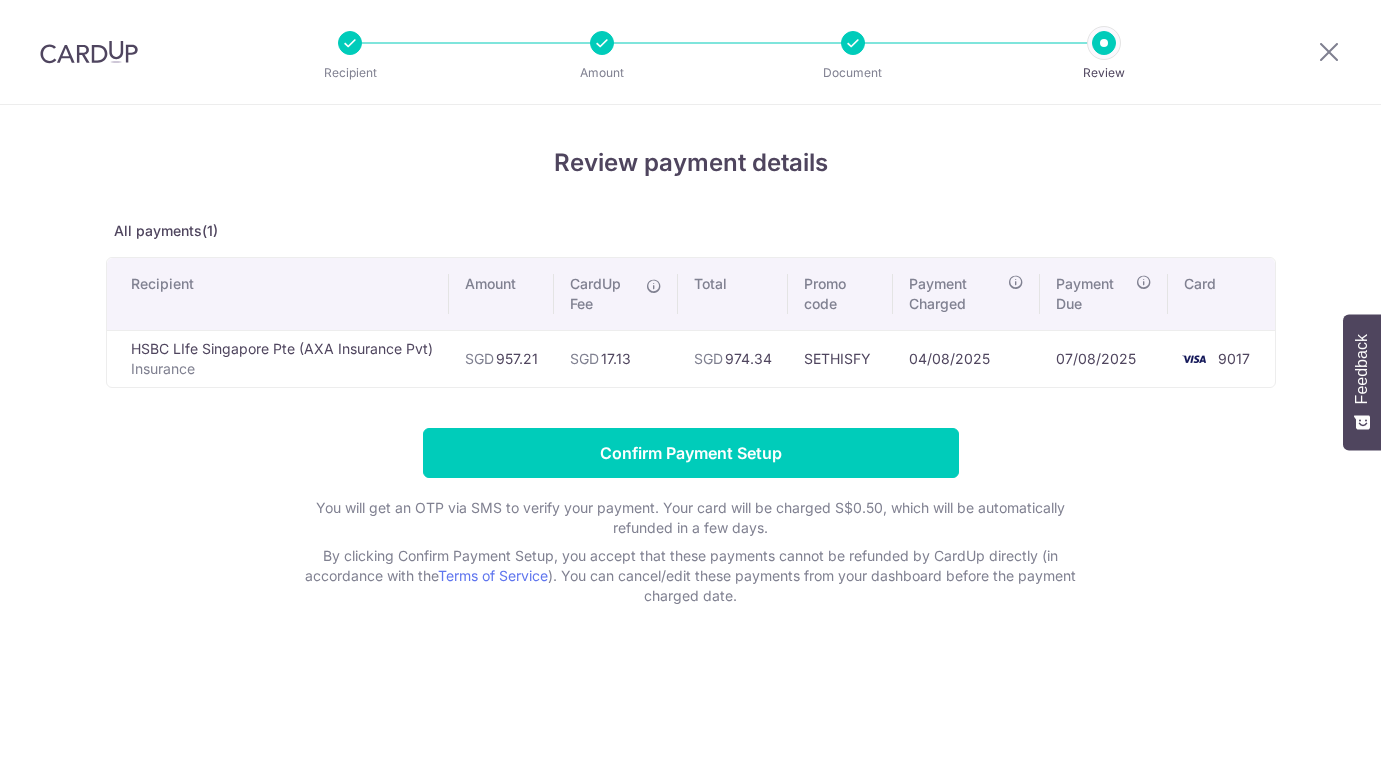 scroll, scrollTop: 0, scrollLeft: 0, axis: both 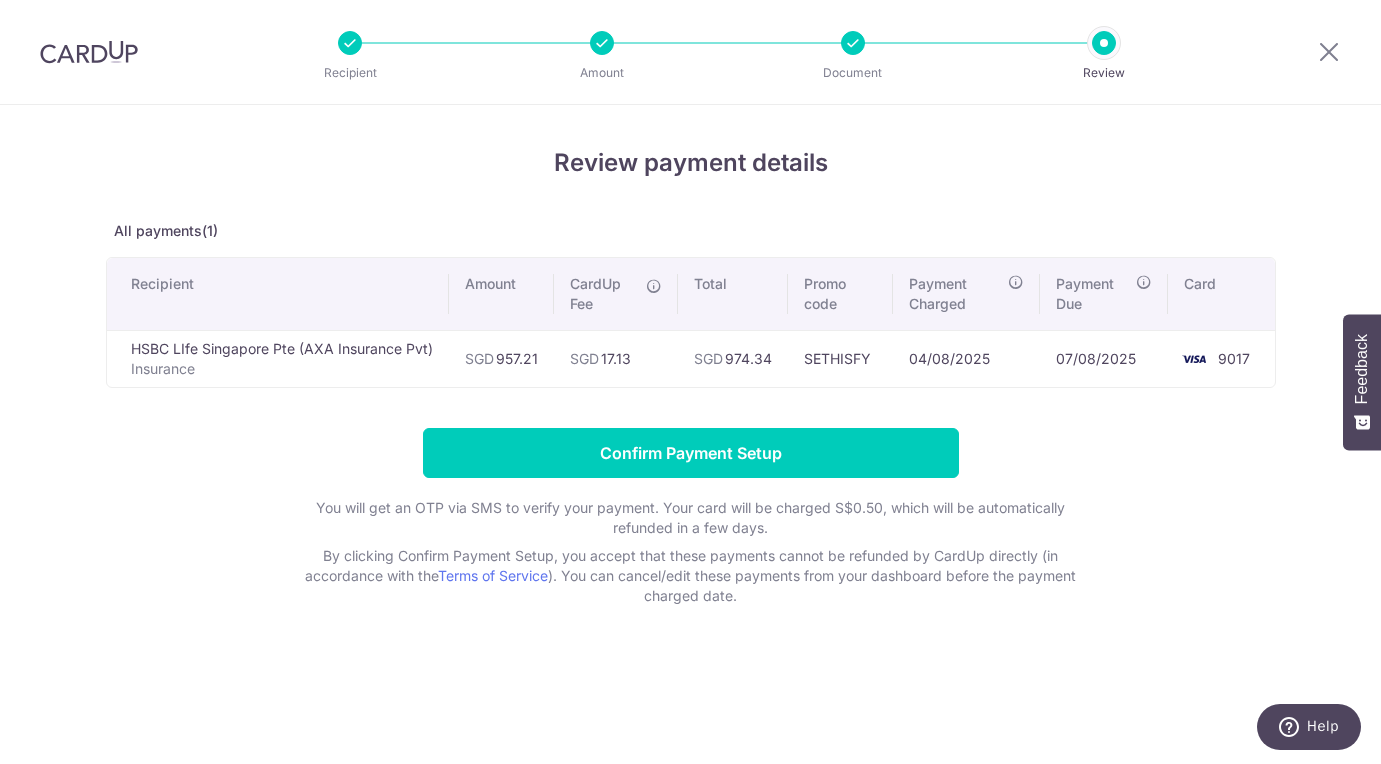 click on "Review payment details
All payments(1)
Recipient
Amount
CardUp Fee
Total
Promo code
Payment Charged
Payment Due
Card
[ORGANIZATION]
Insurance
SGD   957.21
SGD
SGD" at bounding box center (690, 434) 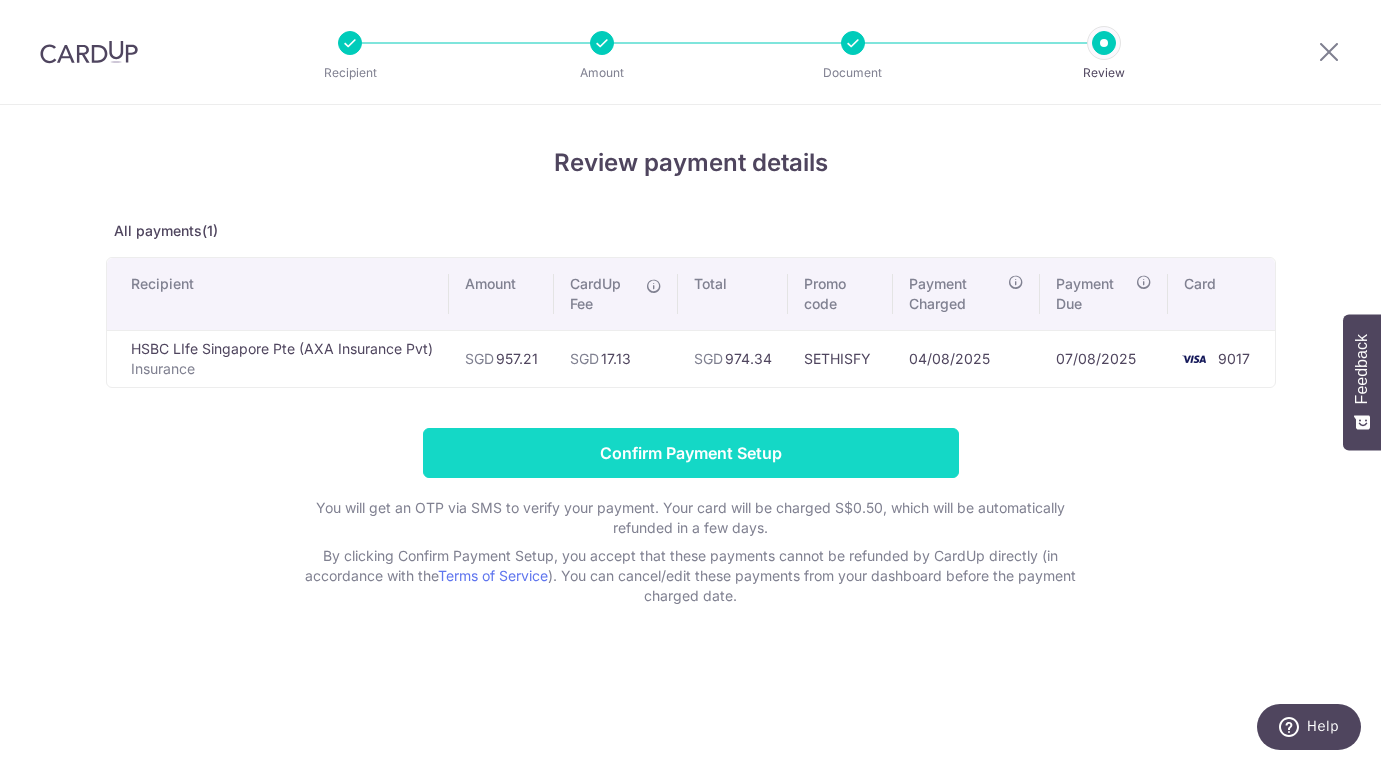 click on "Confirm Payment Setup" at bounding box center [691, 453] 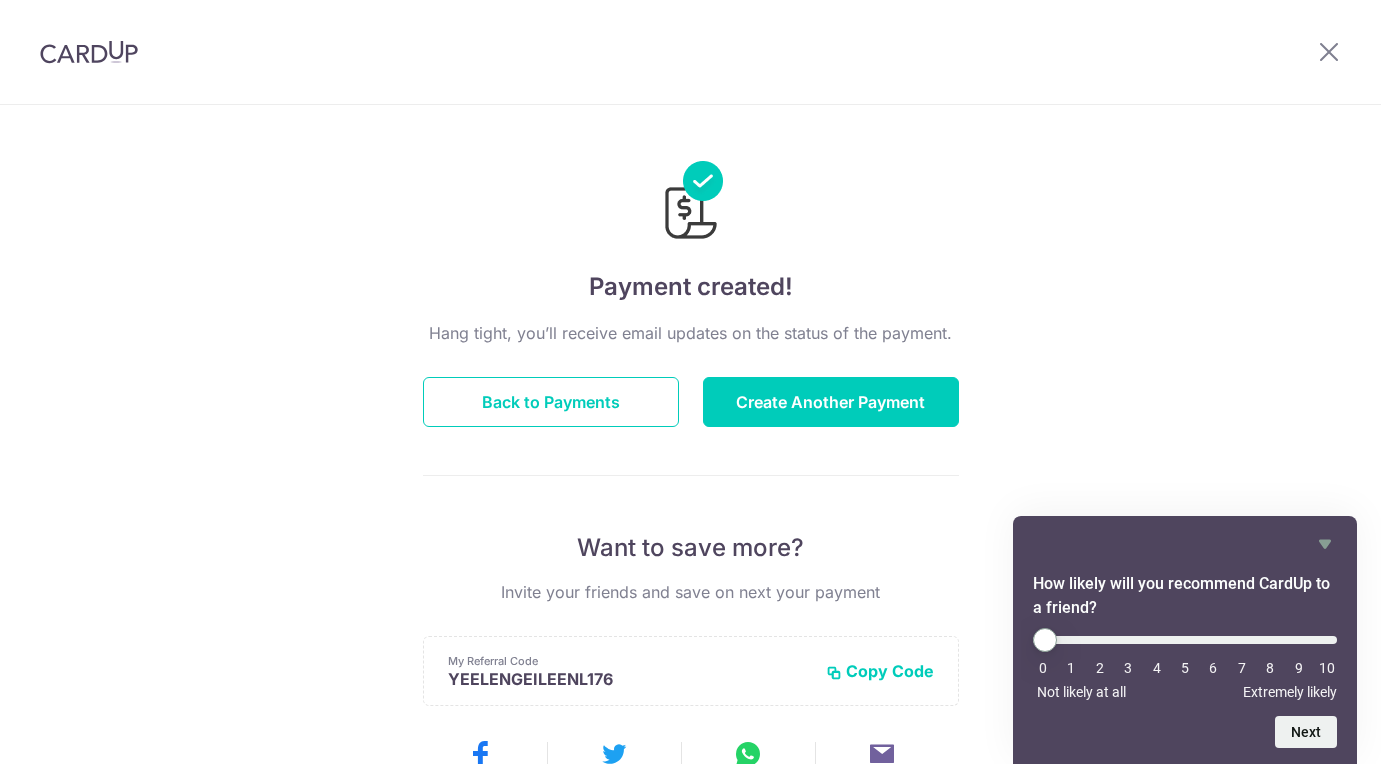 scroll, scrollTop: 0, scrollLeft: 0, axis: both 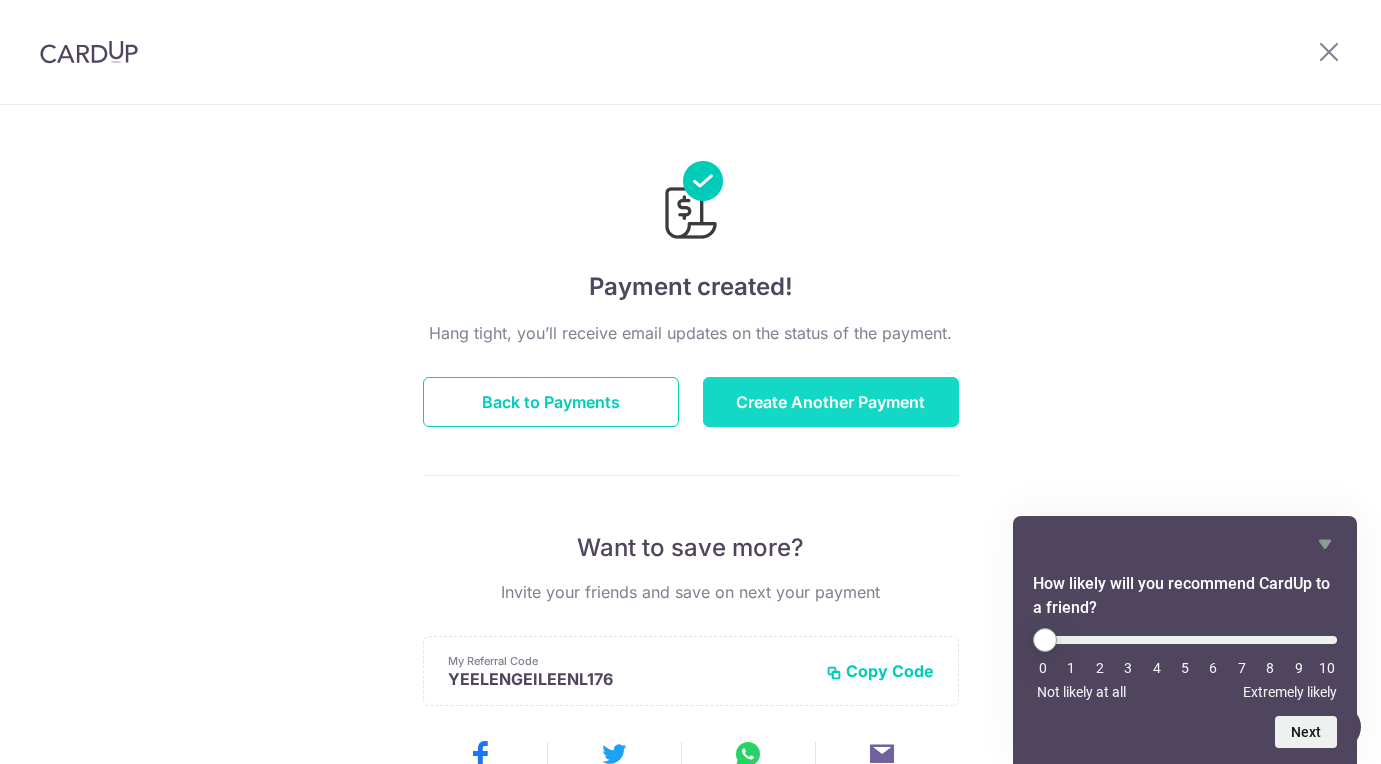 click on "Create Another Payment" at bounding box center (831, 402) 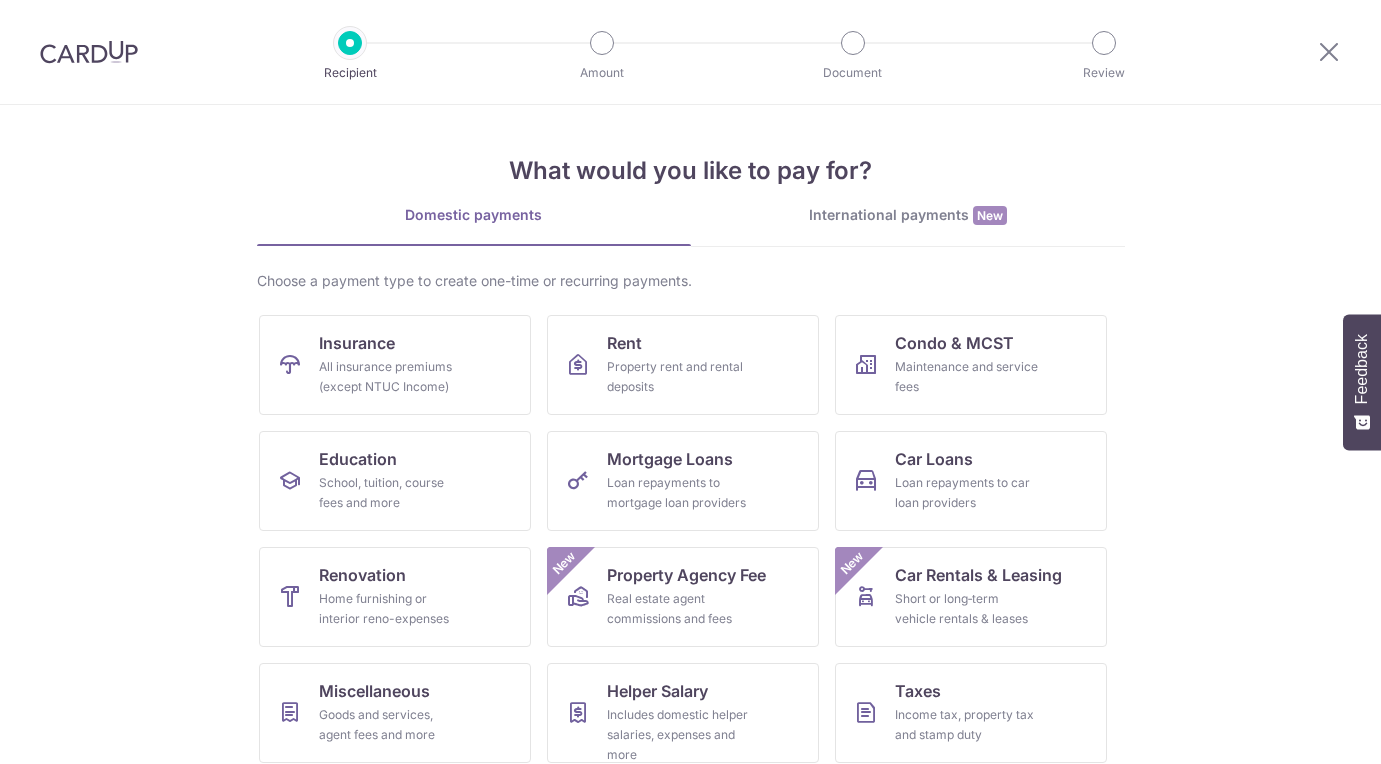 scroll, scrollTop: 0, scrollLeft: 0, axis: both 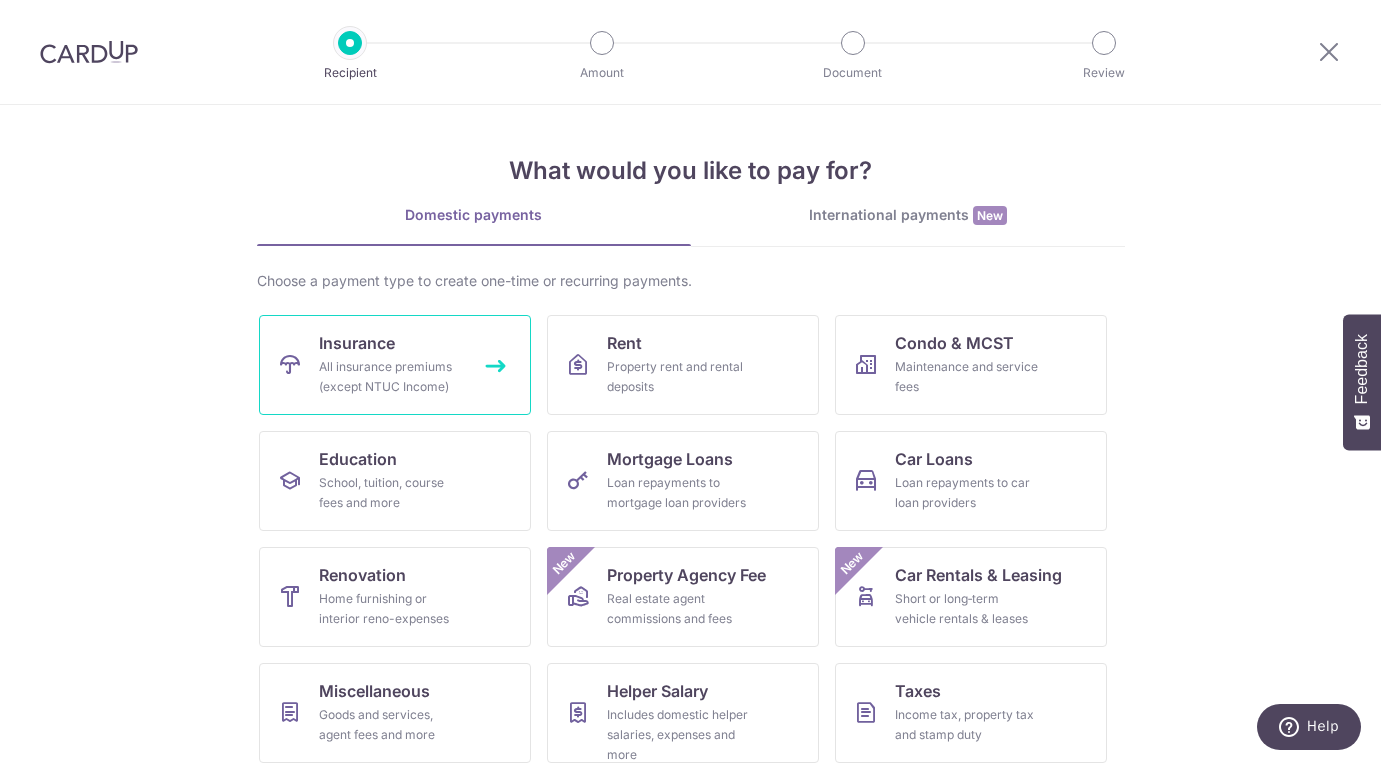 click on "All insurance premiums (except NTUC Income)" at bounding box center [391, 377] 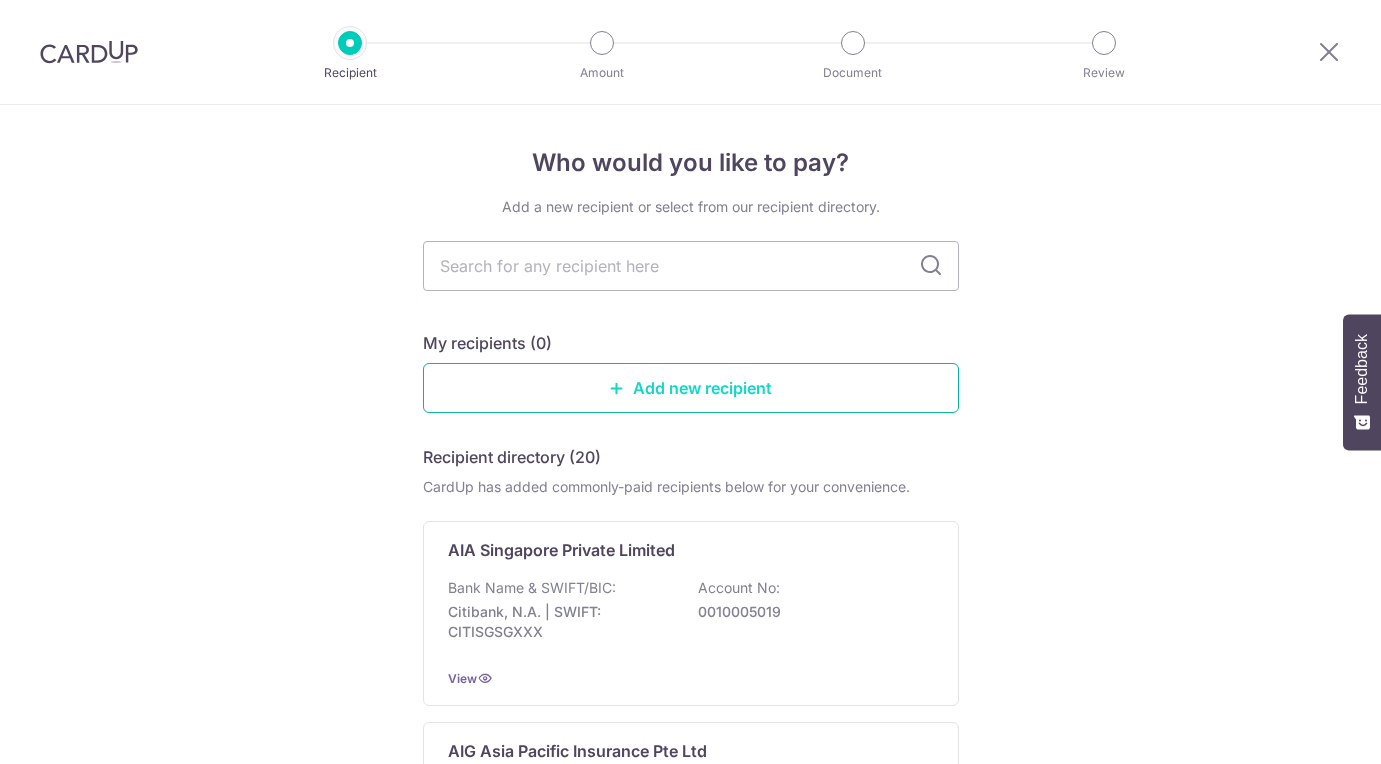 scroll, scrollTop: 0, scrollLeft: 0, axis: both 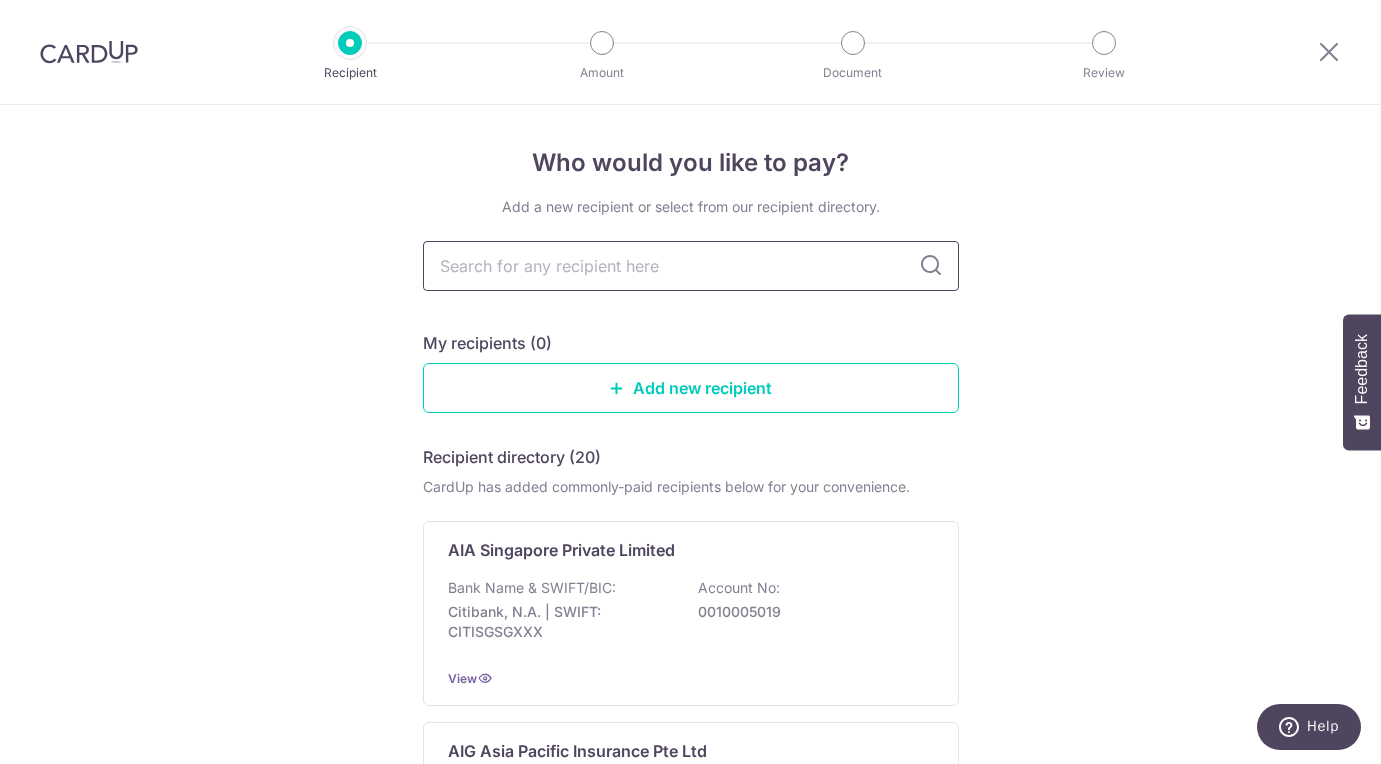 click at bounding box center [691, 266] 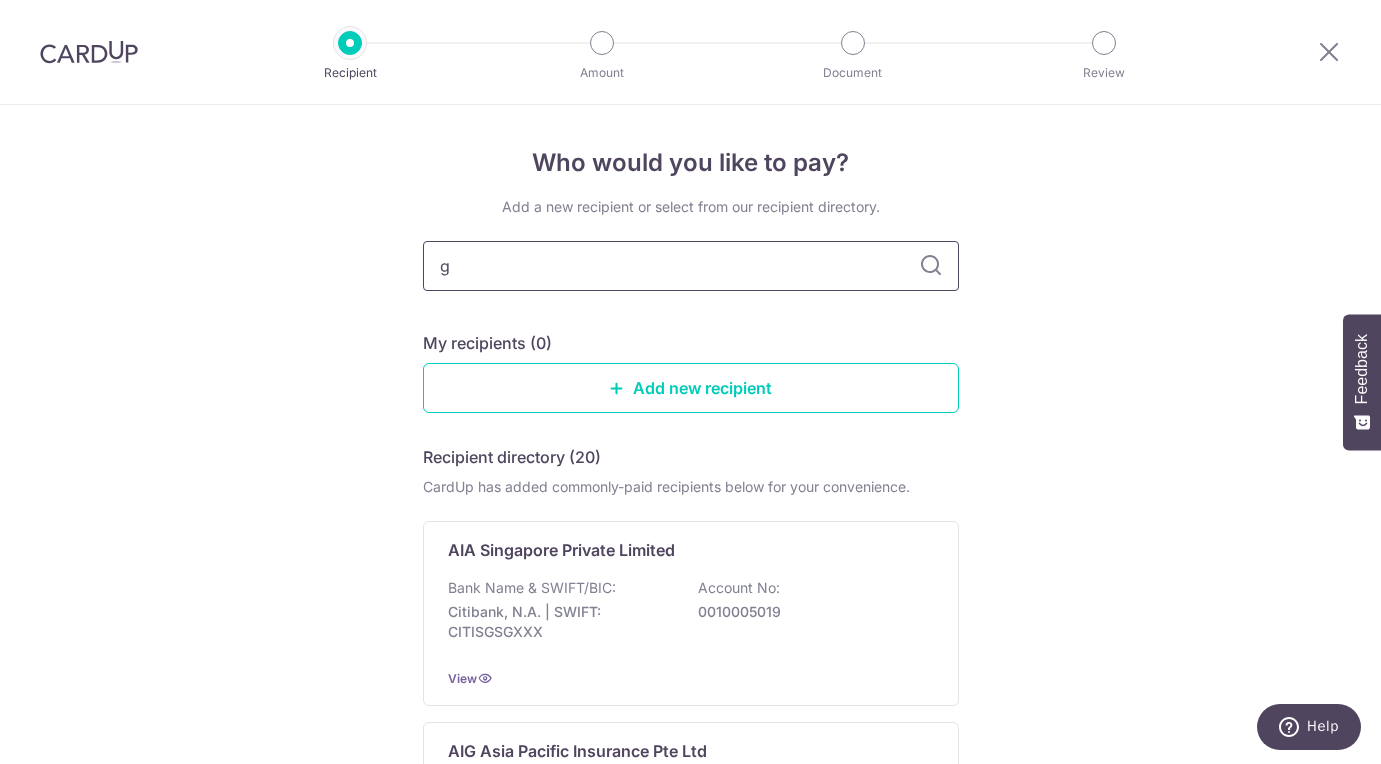 type on "ge" 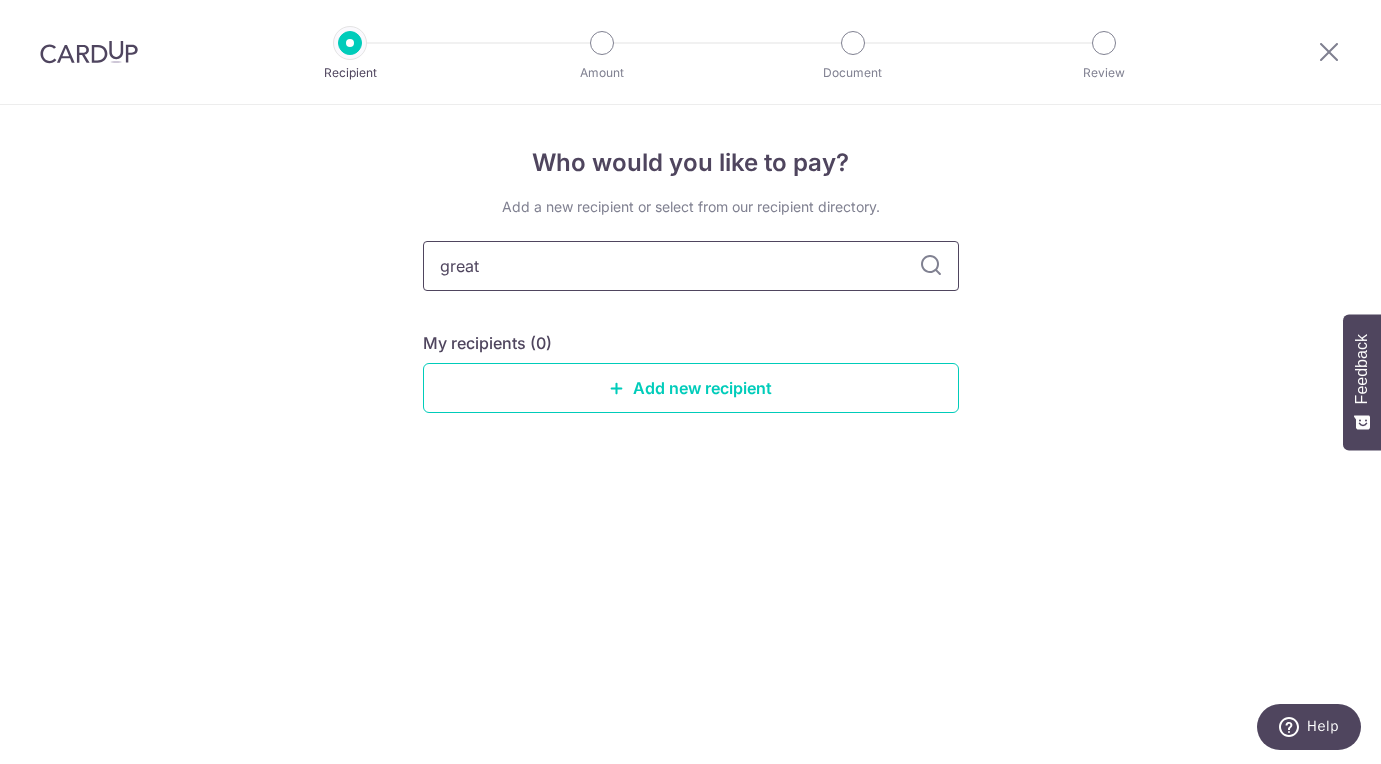 type on "great" 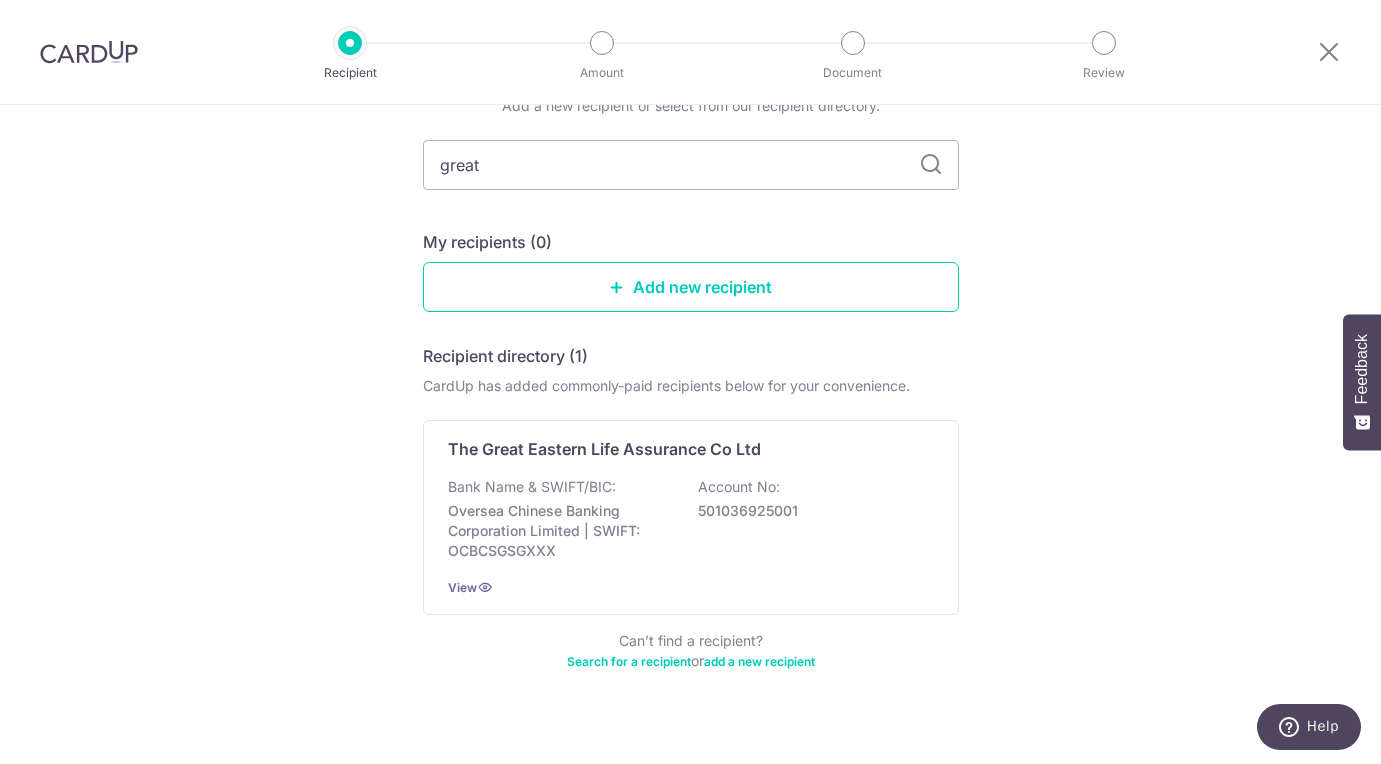 scroll, scrollTop: 118, scrollLeft: 0, axis: vertical 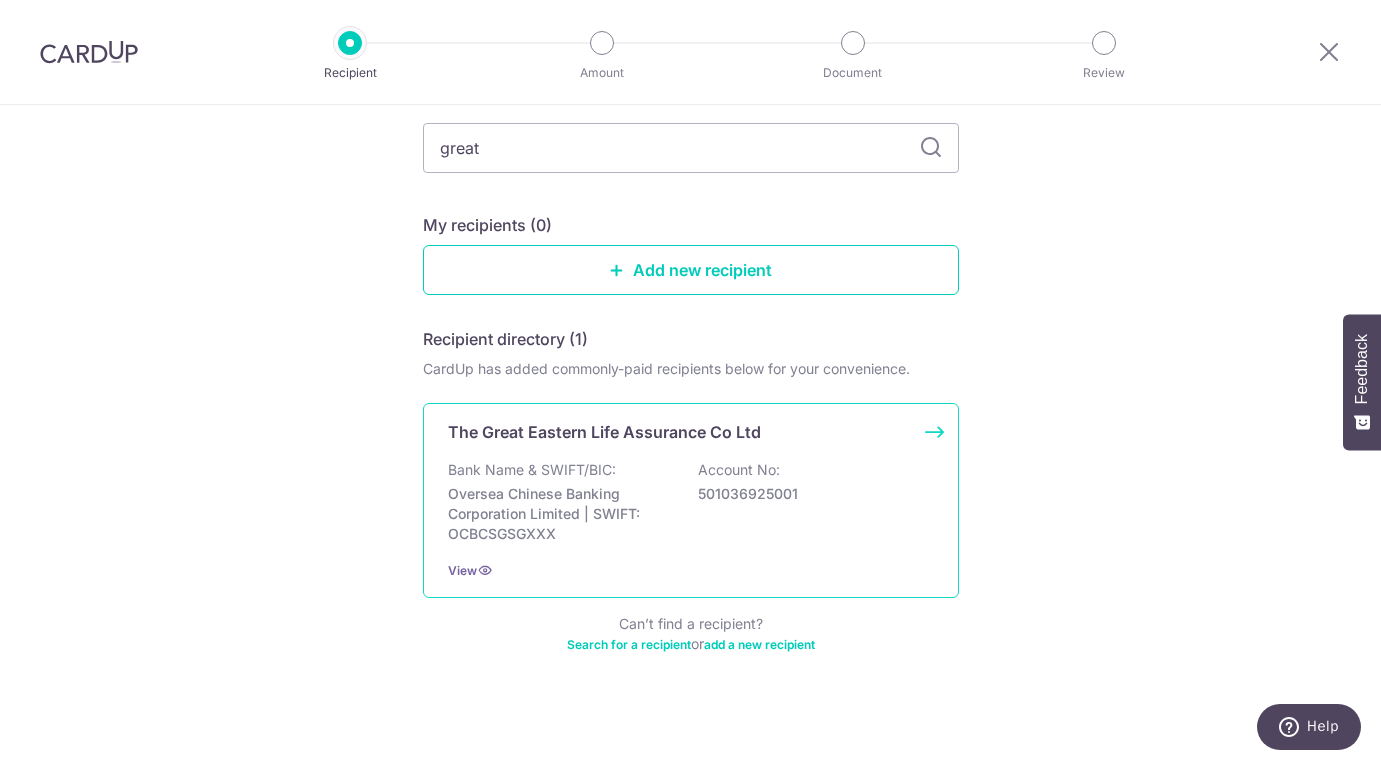 click on "Bank Name & SWIFT/BIC:" at bounding box center [532, 470] 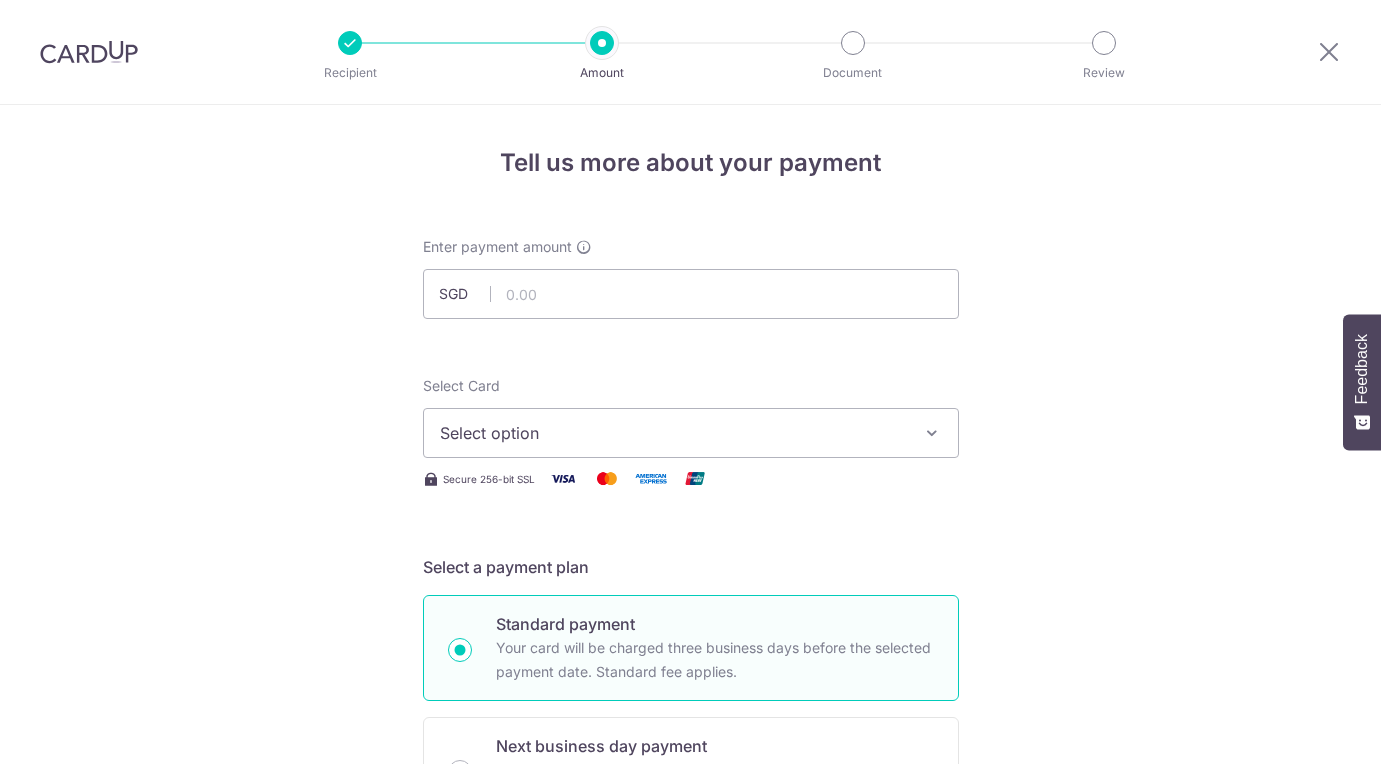 scroll, scrollTop: 0, scrollLeft: 0, axis: both 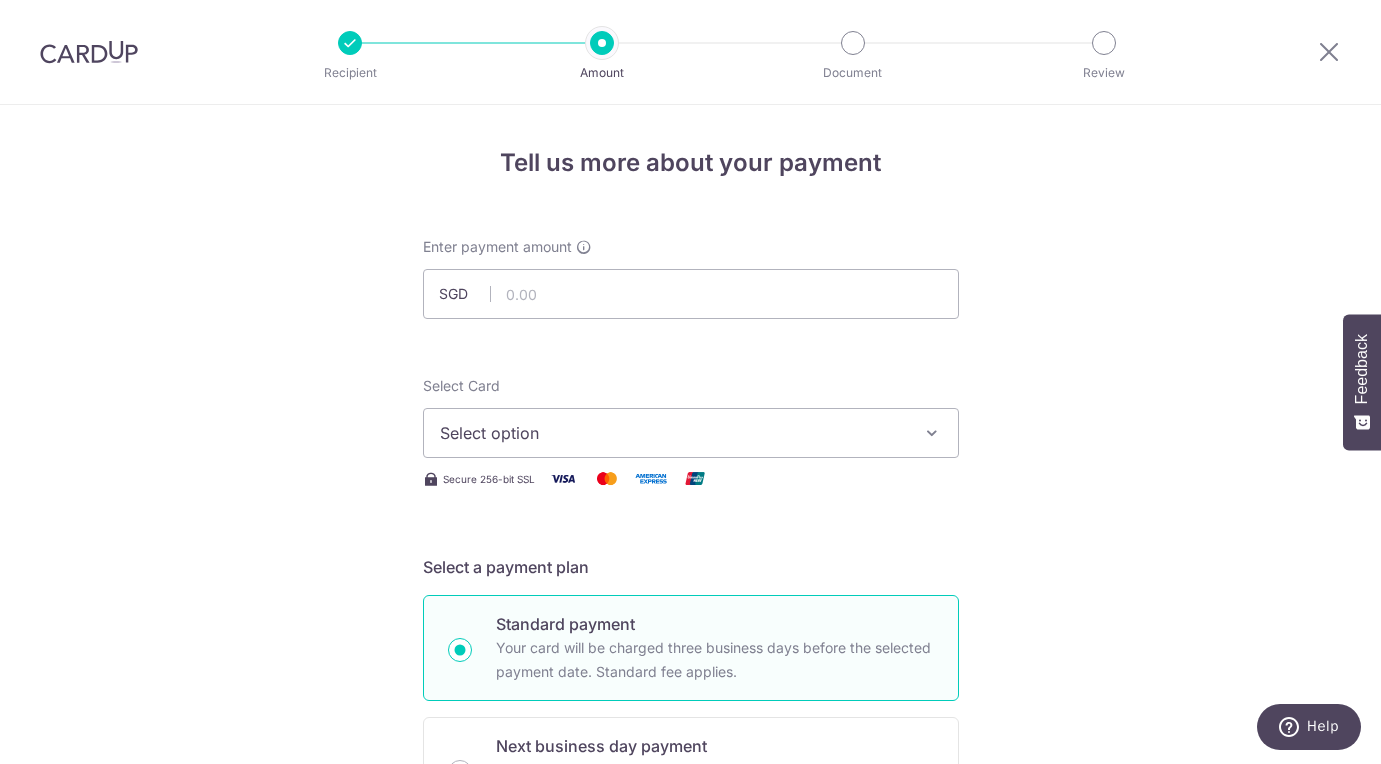 click on "Select option" at bounding box center (673, 433) 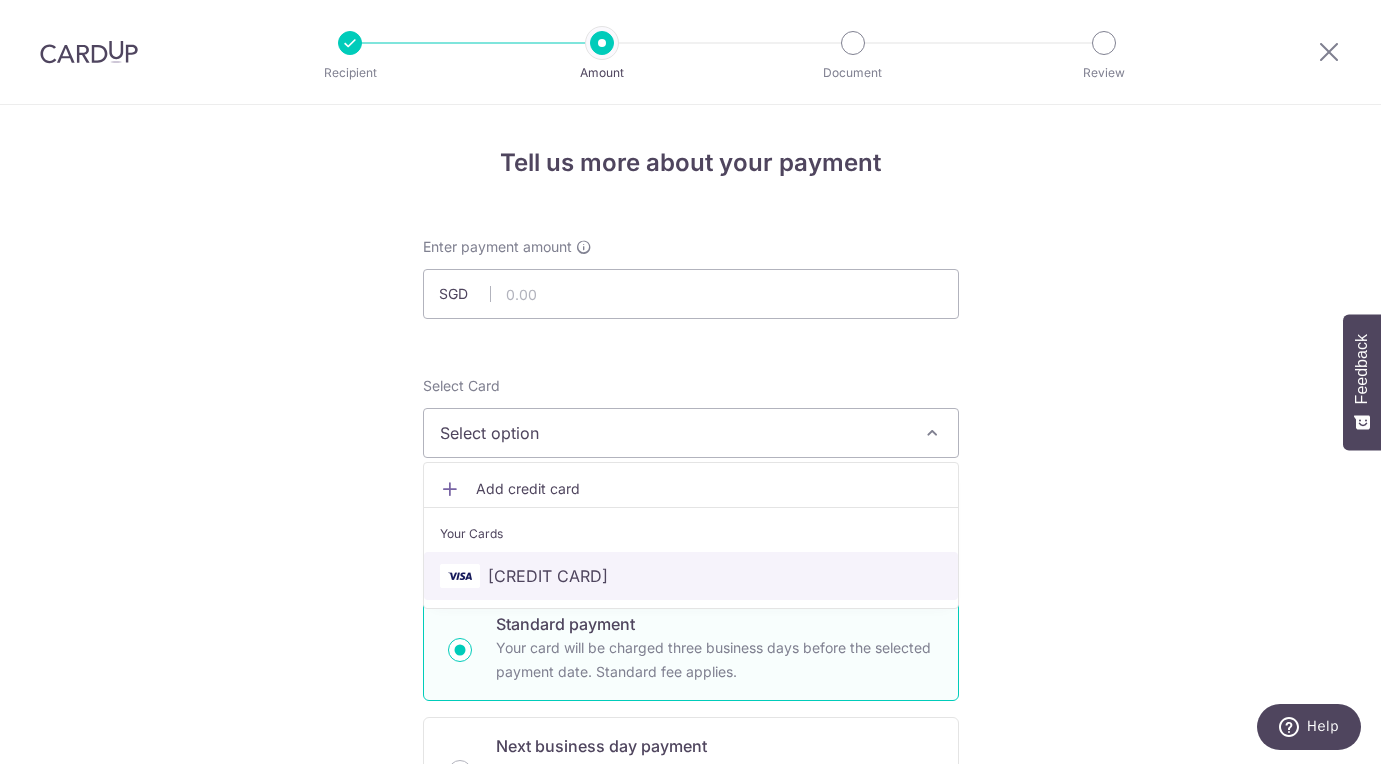click on "[CREDIT CARD]" at bounding box center (548, 576) 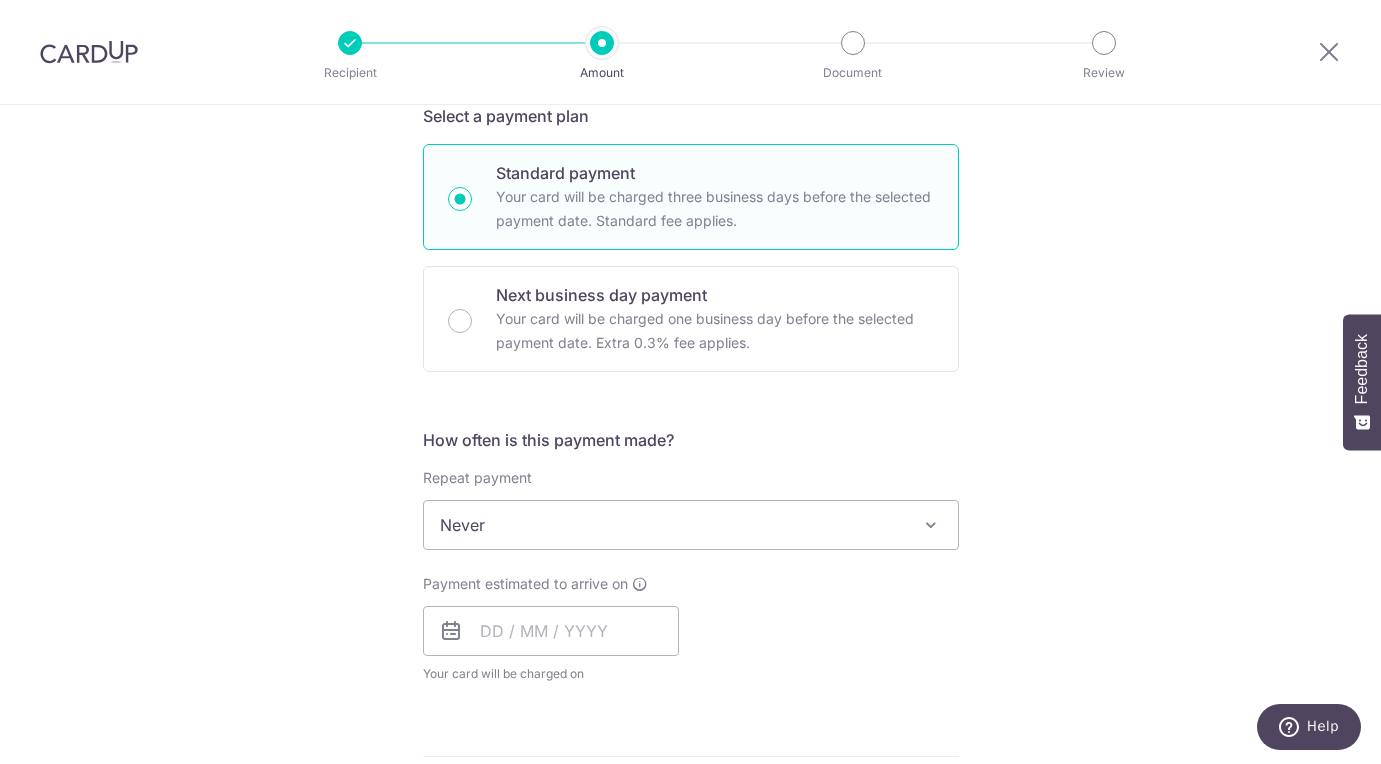 scroll, scrollTop: 601, scrollLeft: 0, axis: vertical 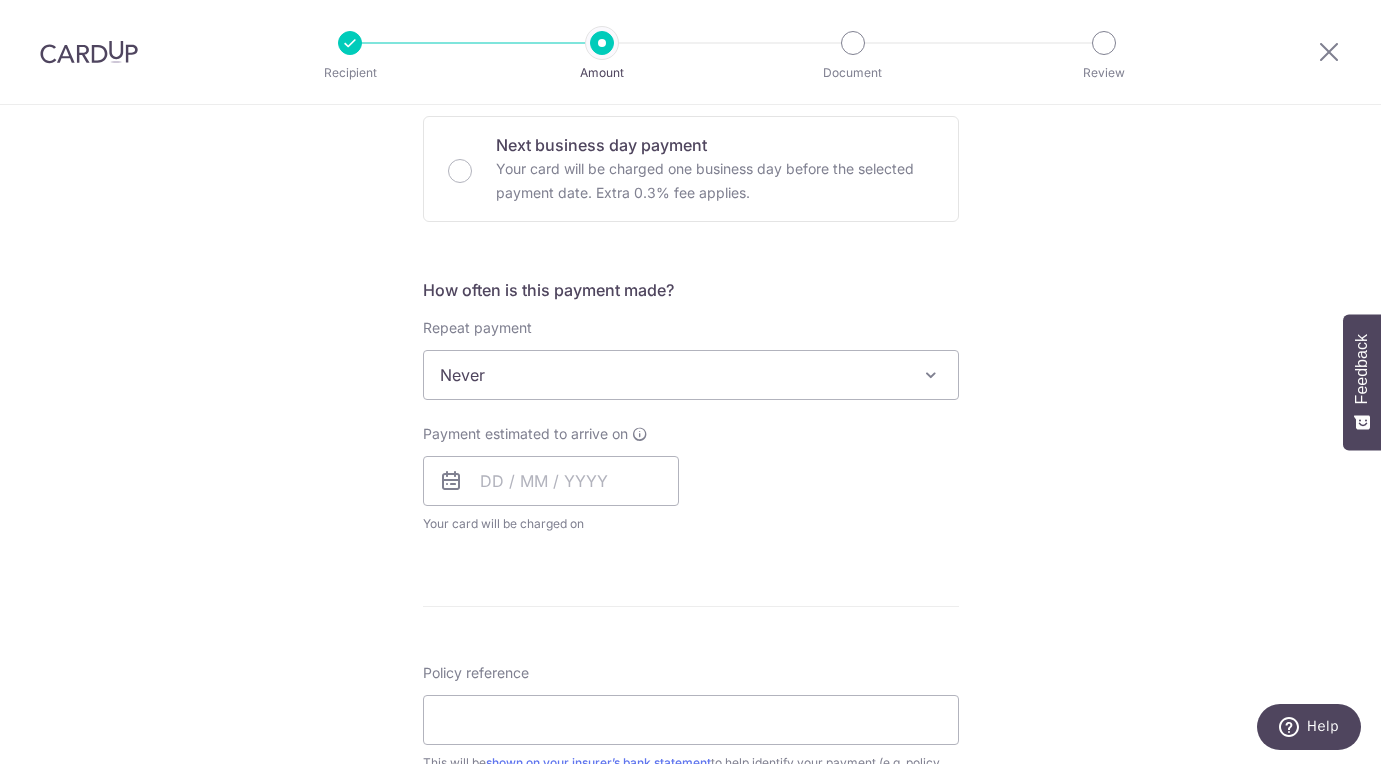 click at bounding box center (451, 481) 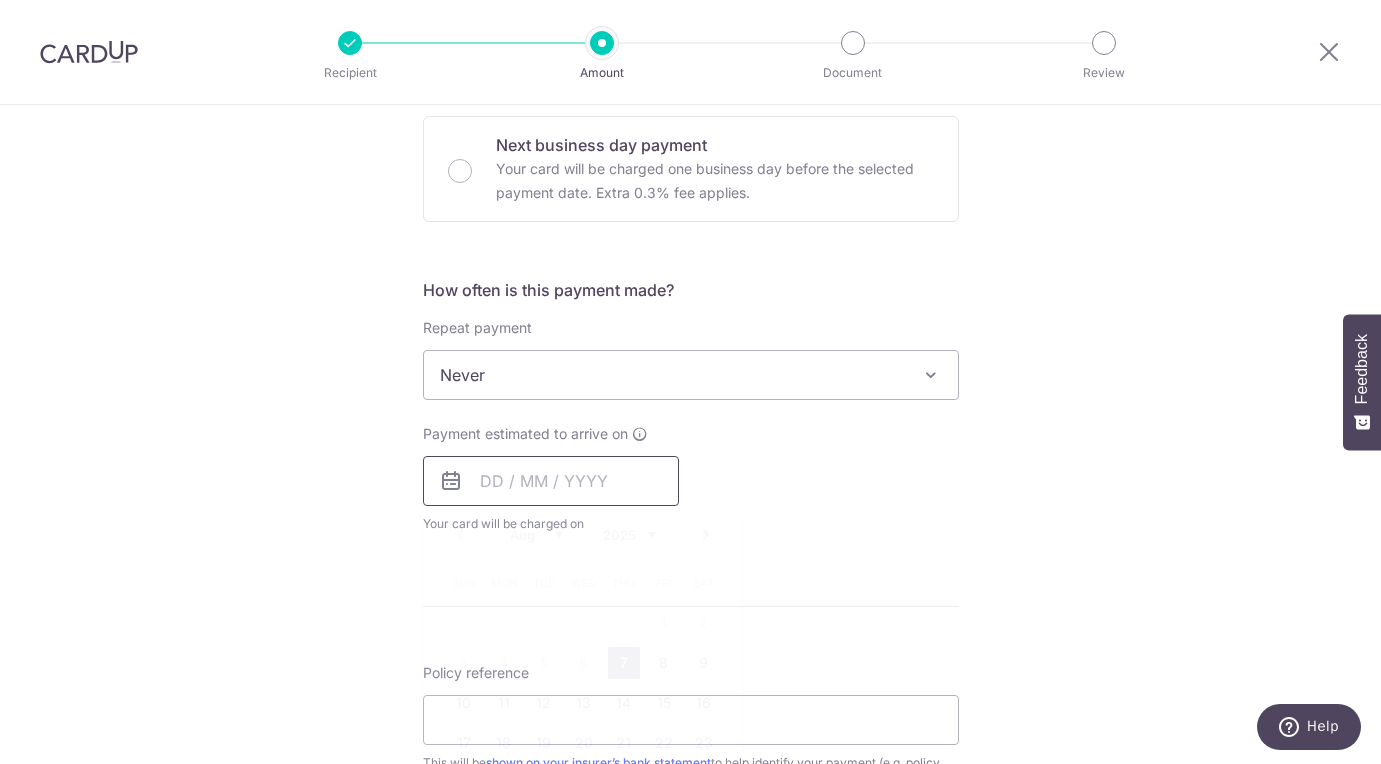 click at bounding box center (551, 481) 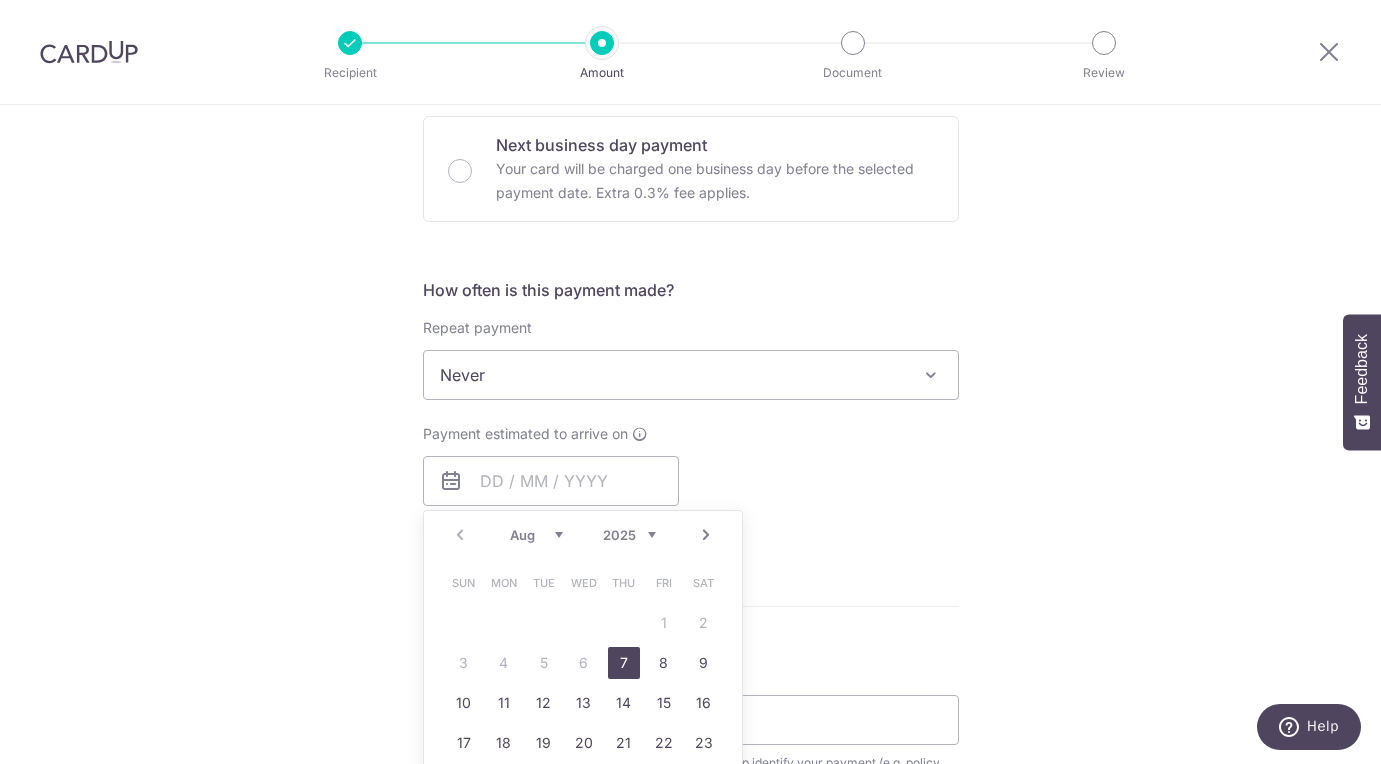 click on "7" at bounding box center (624, 663) 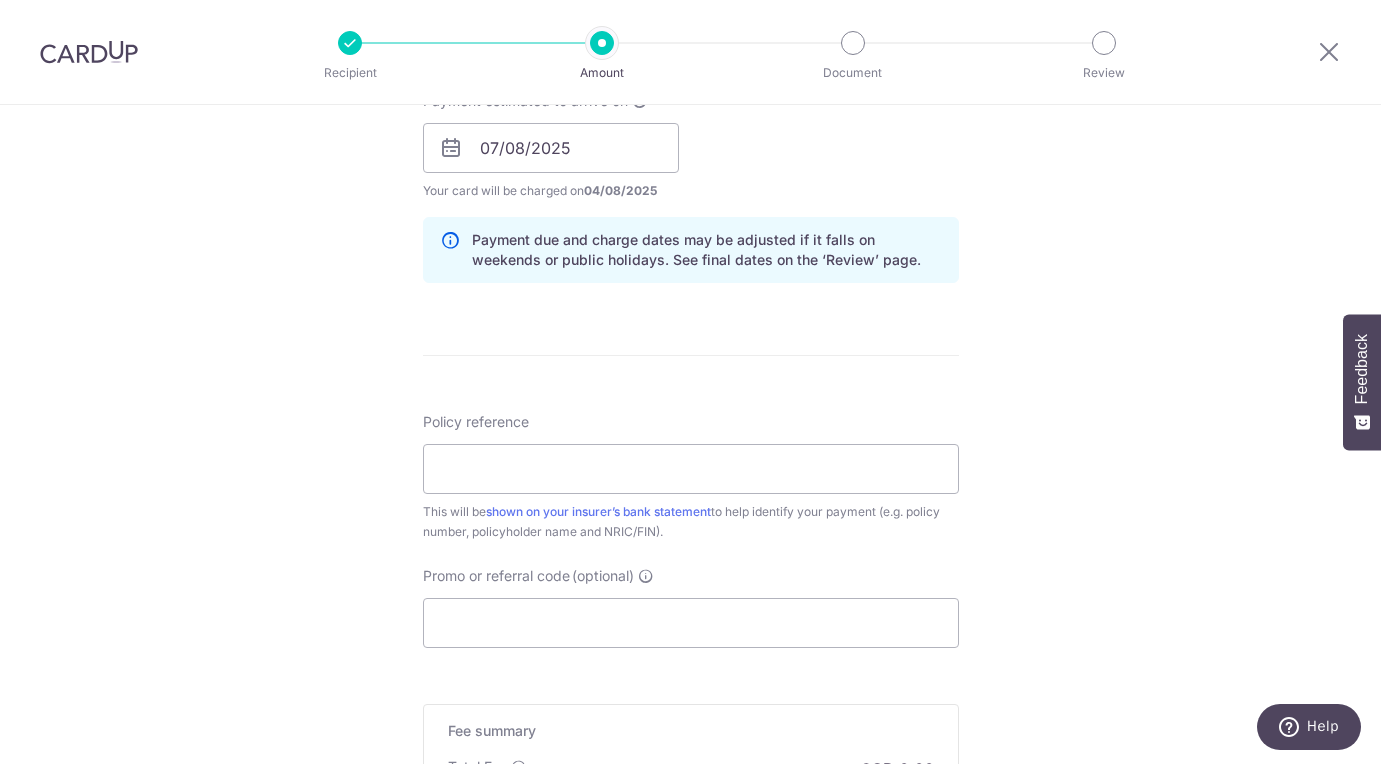 scroll, scrollTop: 956, scrollLeft: 0, axis: vertical 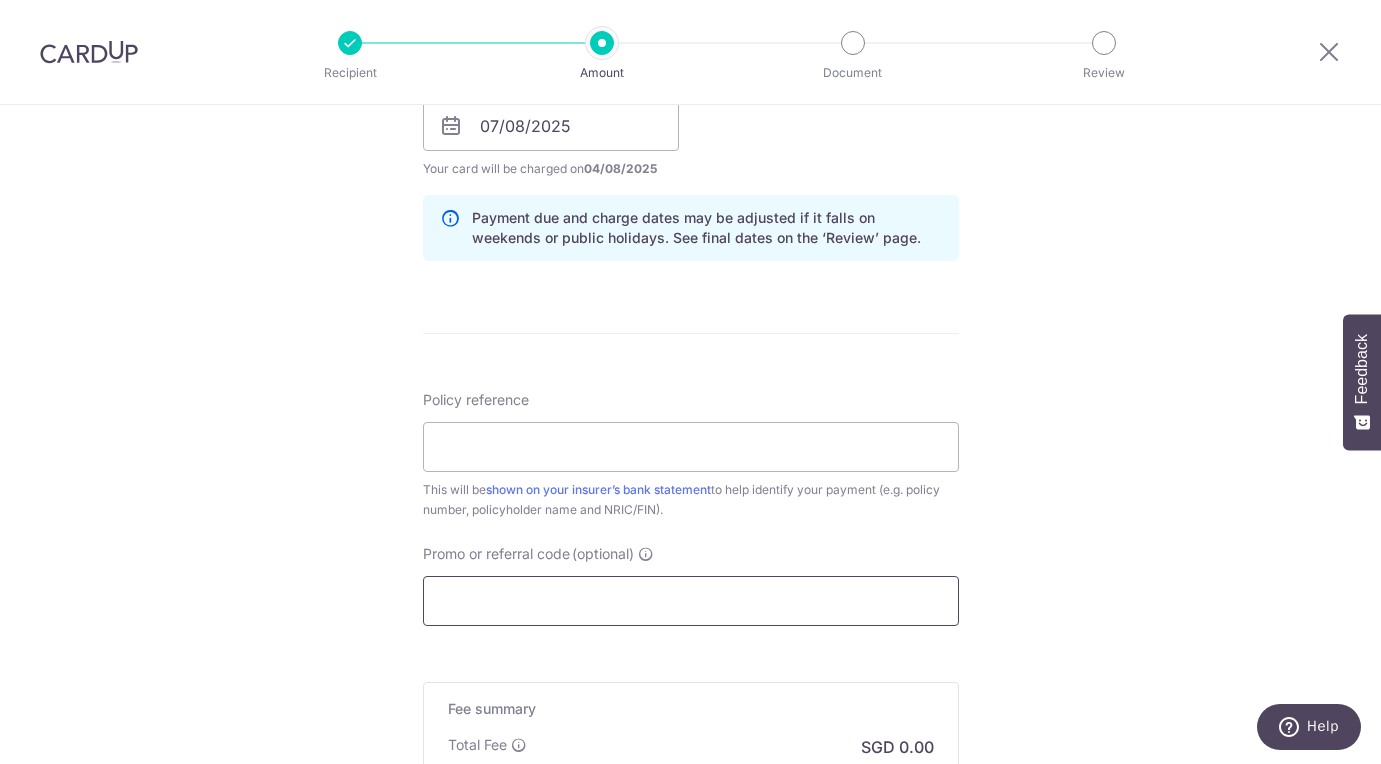 click on "Promo or referral code
(optional)" at bounding box center [691, 601] 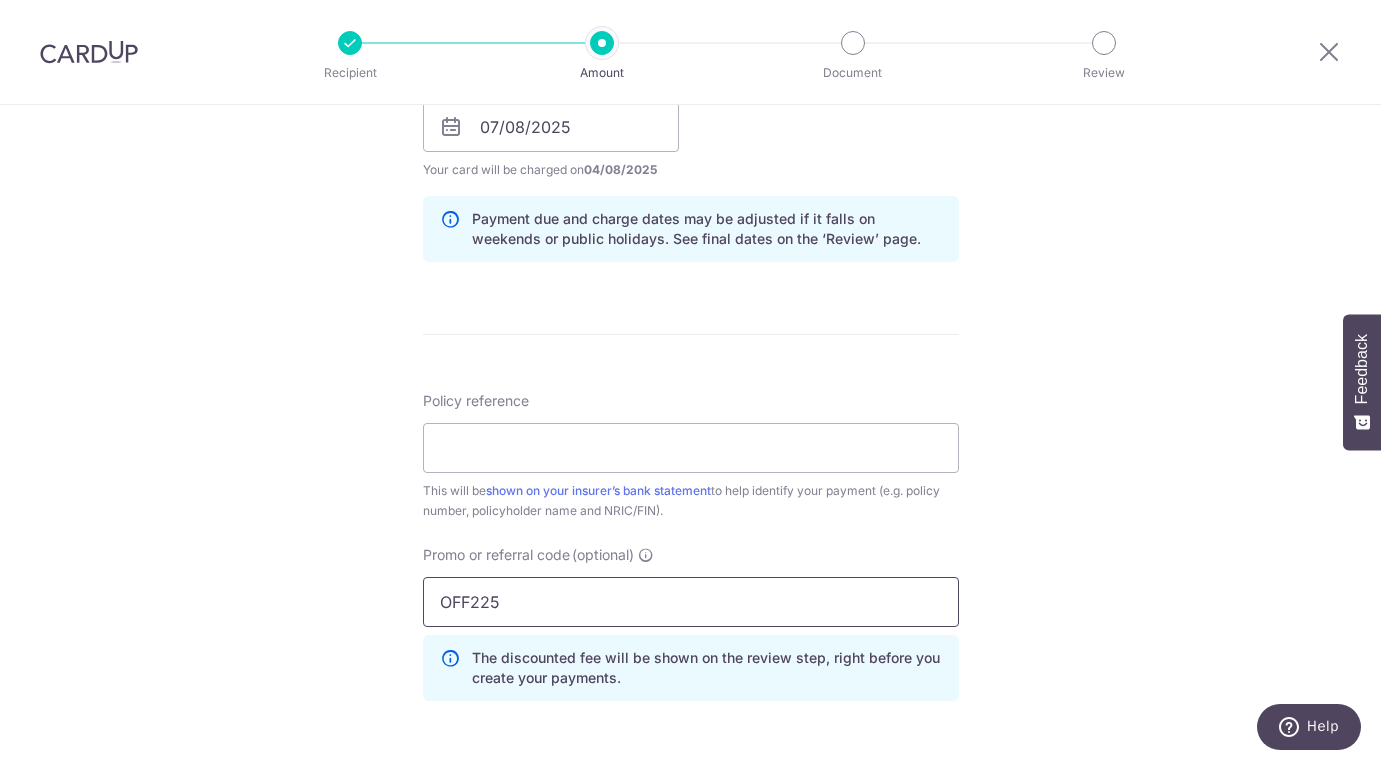 scroll, scrollTop: 936, scrollLeft: 0, axis: vertical 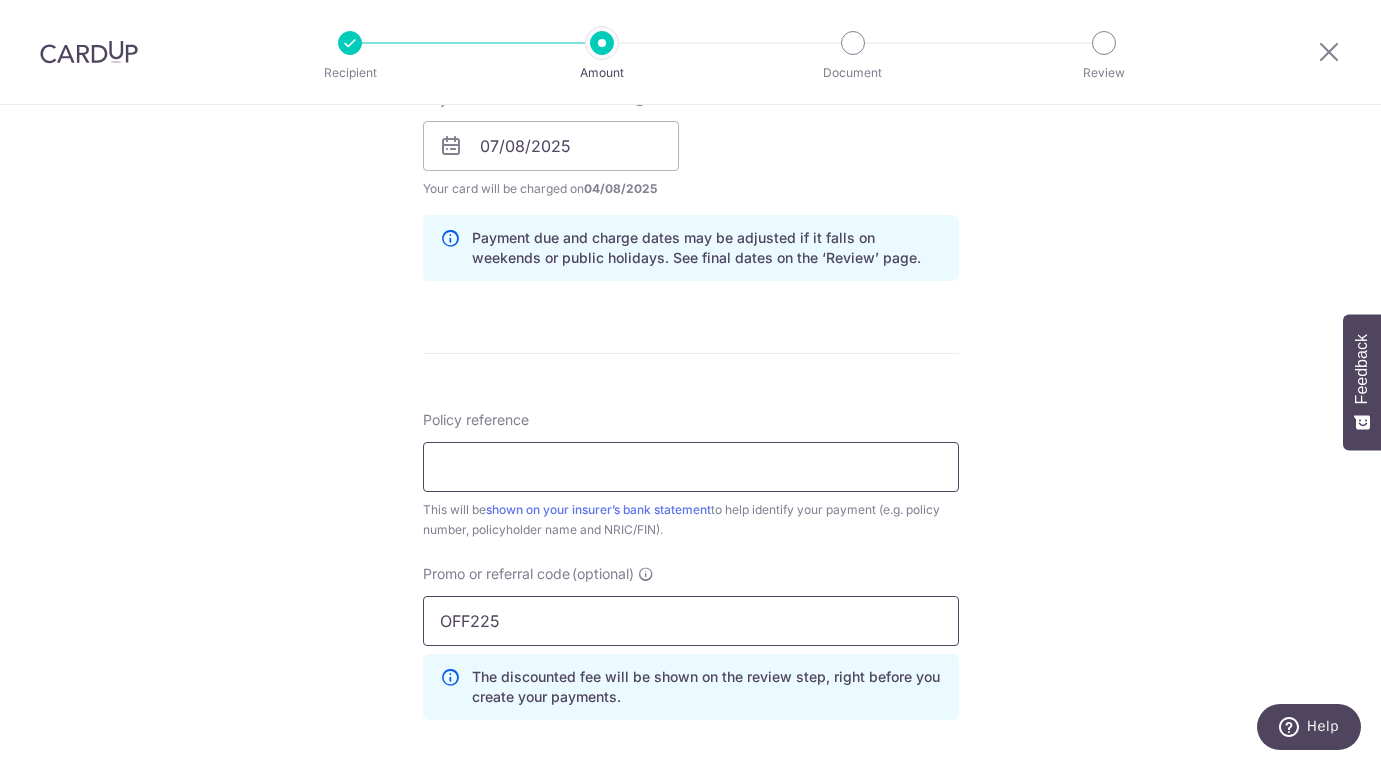 type on "OFF225" 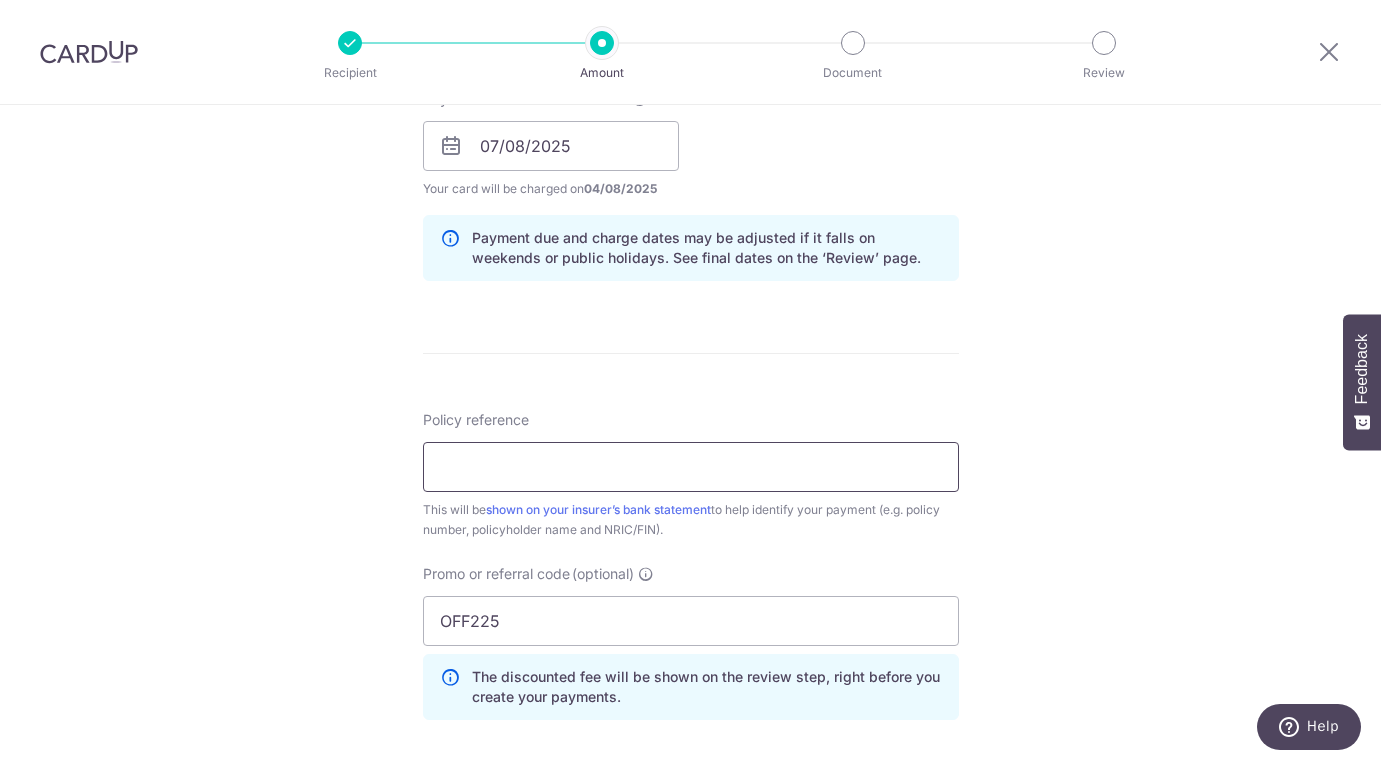 click on "Policy reference" at bounding box center (691, 467) 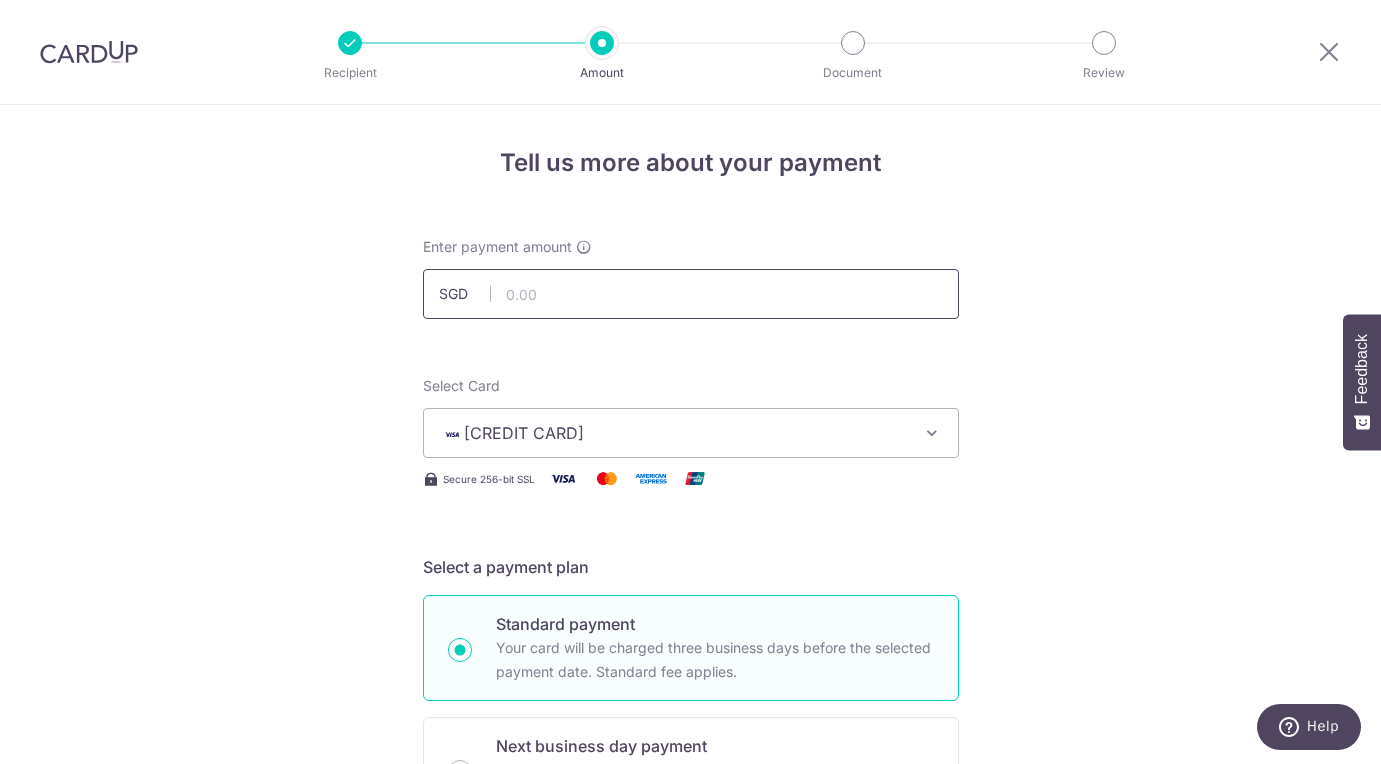 scroll, scrollTop: -1, scrollLeft: 0, axis: vertical 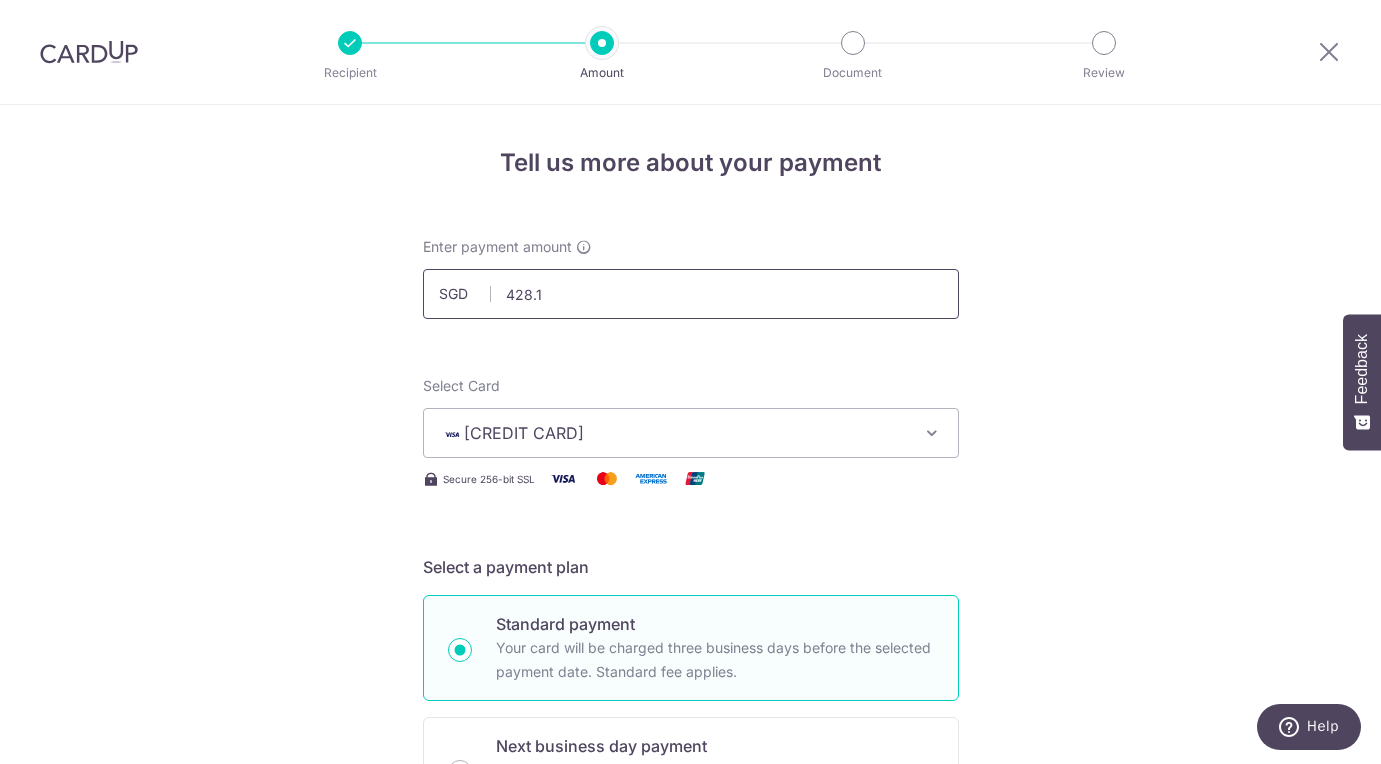 type on "428.10" 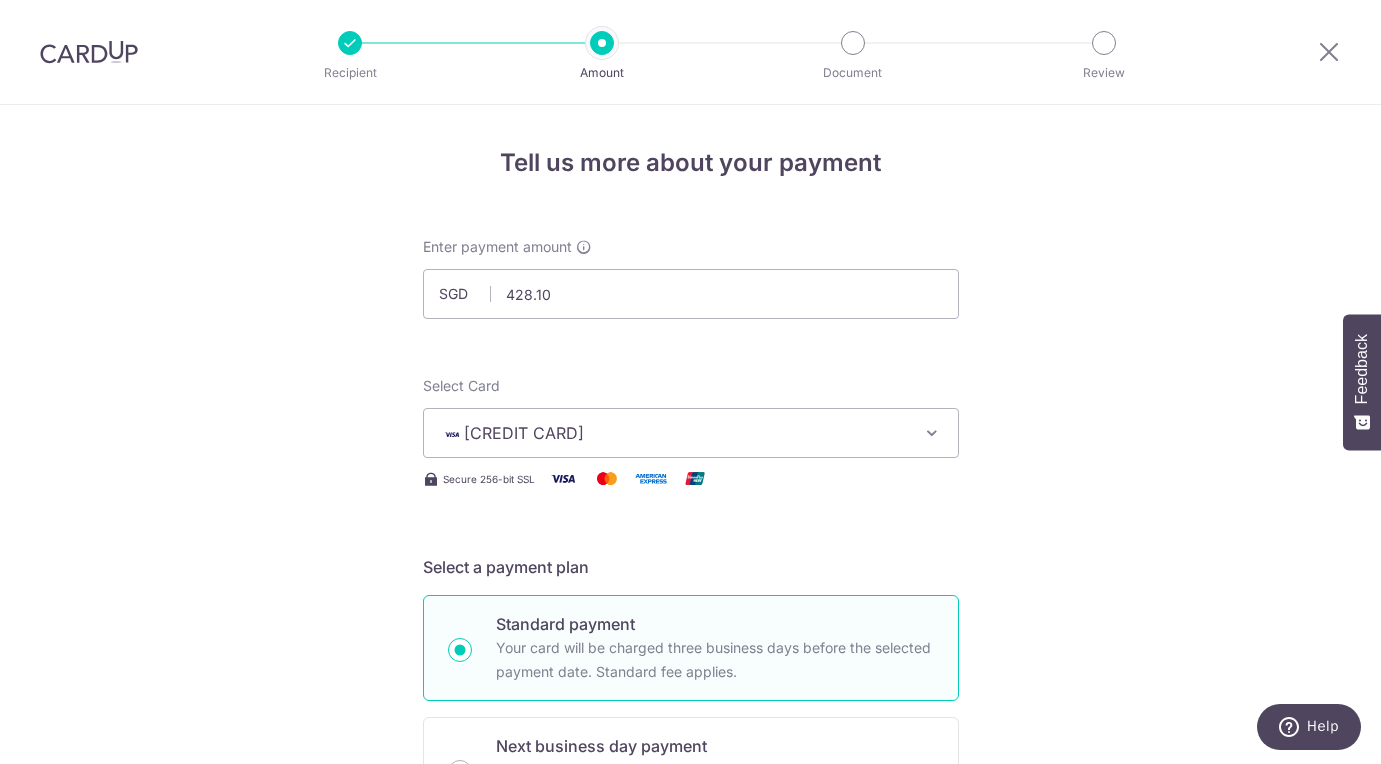 click on "Tell us more about your payment
Enter payment amount
SGD
428.10
428.10
Select Card
**** 9017
Add credit card
Your Cards
**** 9017
Secure 256-bit SSL
Text
New card details
Card
Secure 256-bit SSL" at bounding box center (690, 1095) 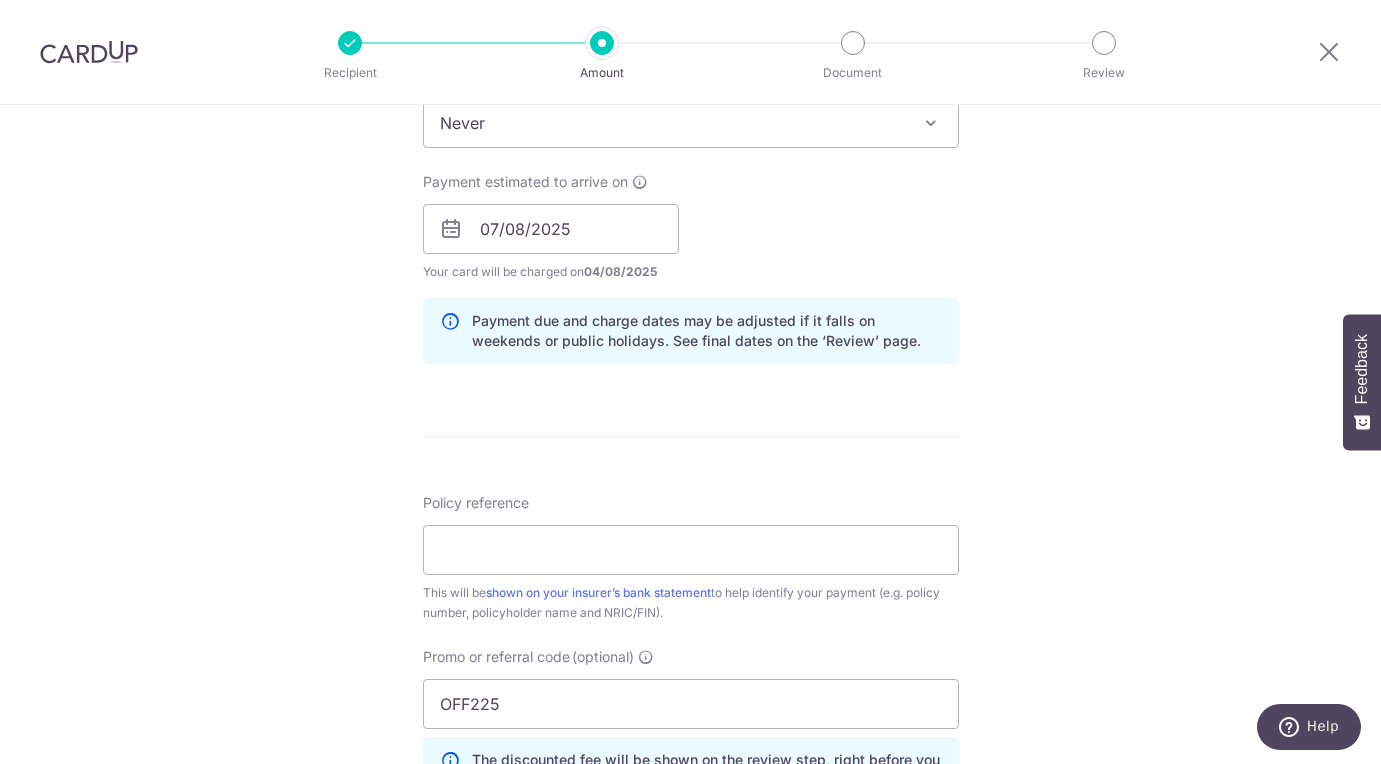scroll, scrollTop: 1130, scrollLeft: 0, axis: vertical 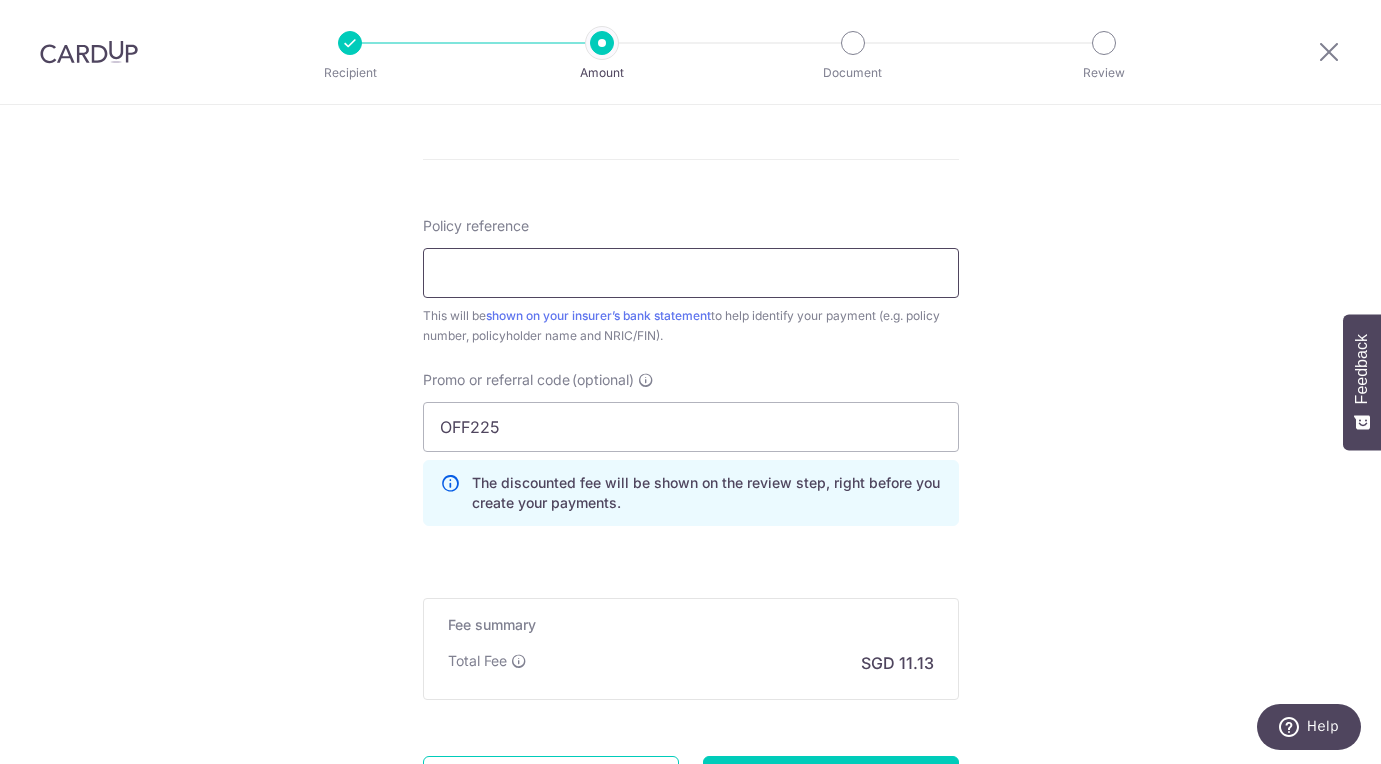 click on "Policy reference" at bounding box center [691, 273] 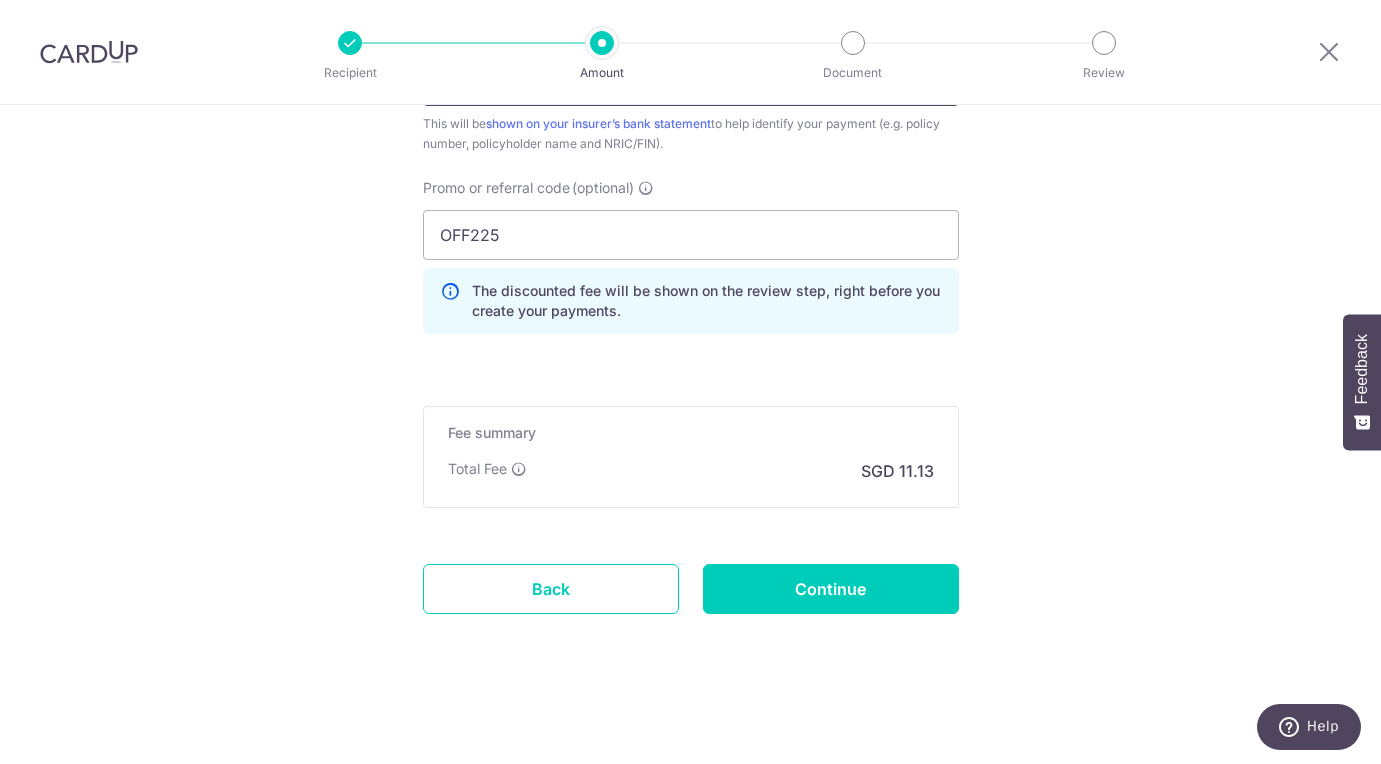 scroll, scrollTop: 1322, scrollLeft: 0, axis: vertical 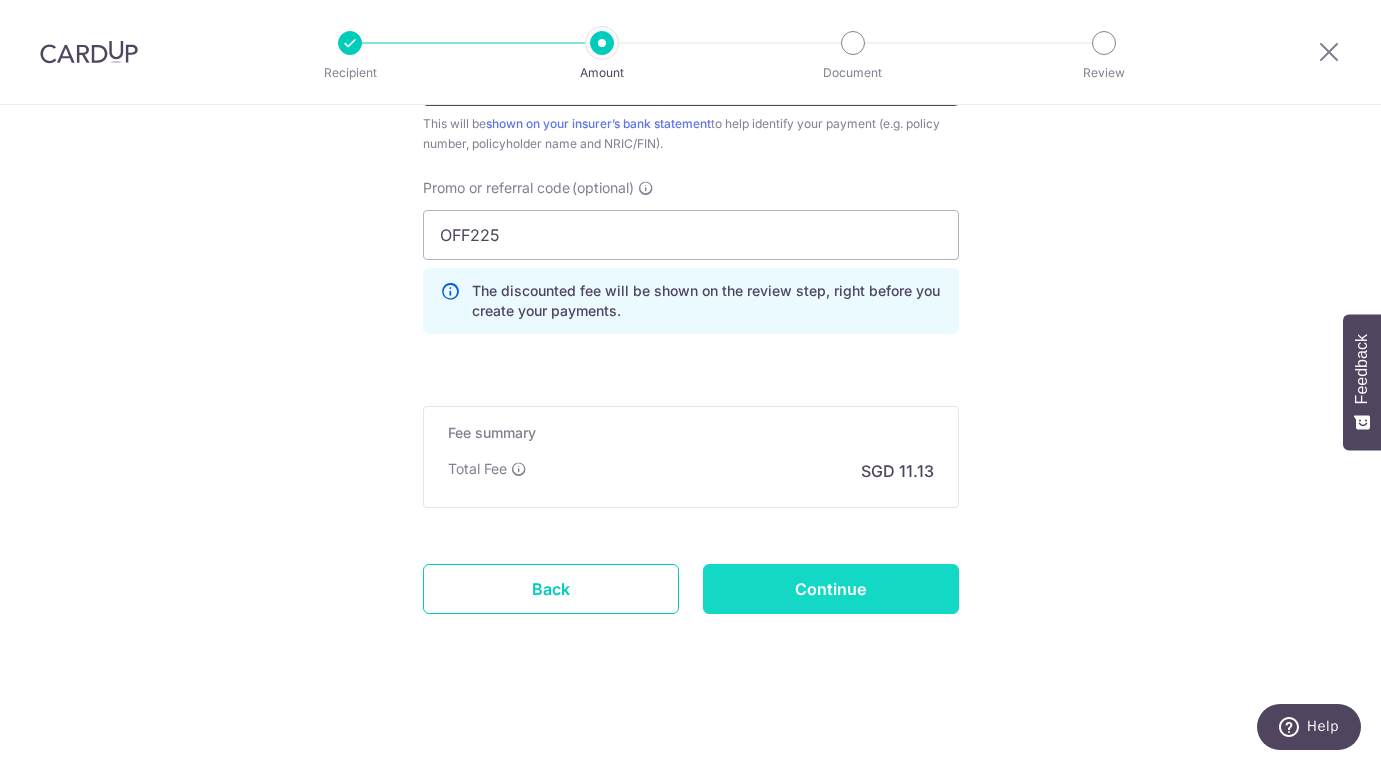 type on "[PHONE]" 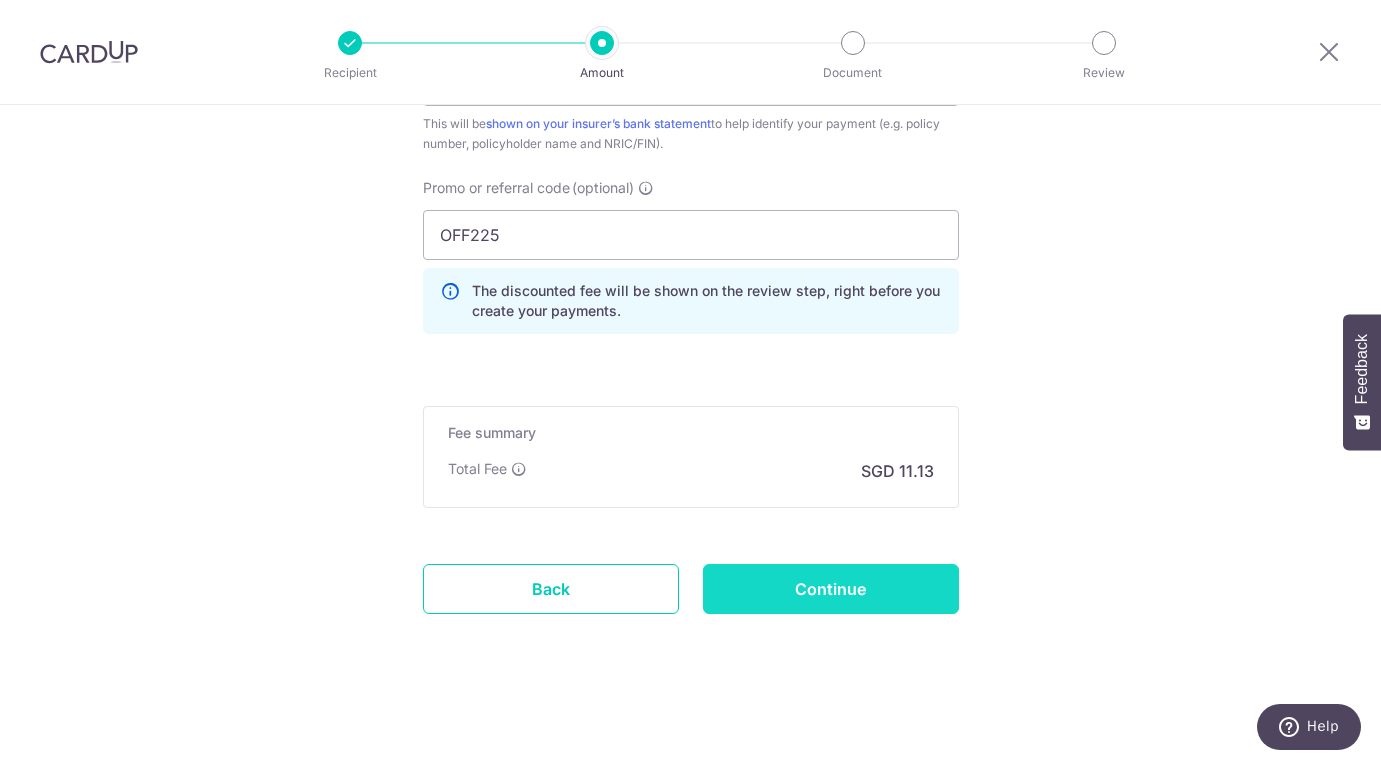 click on "Continue" at bounding box center (831, 589) 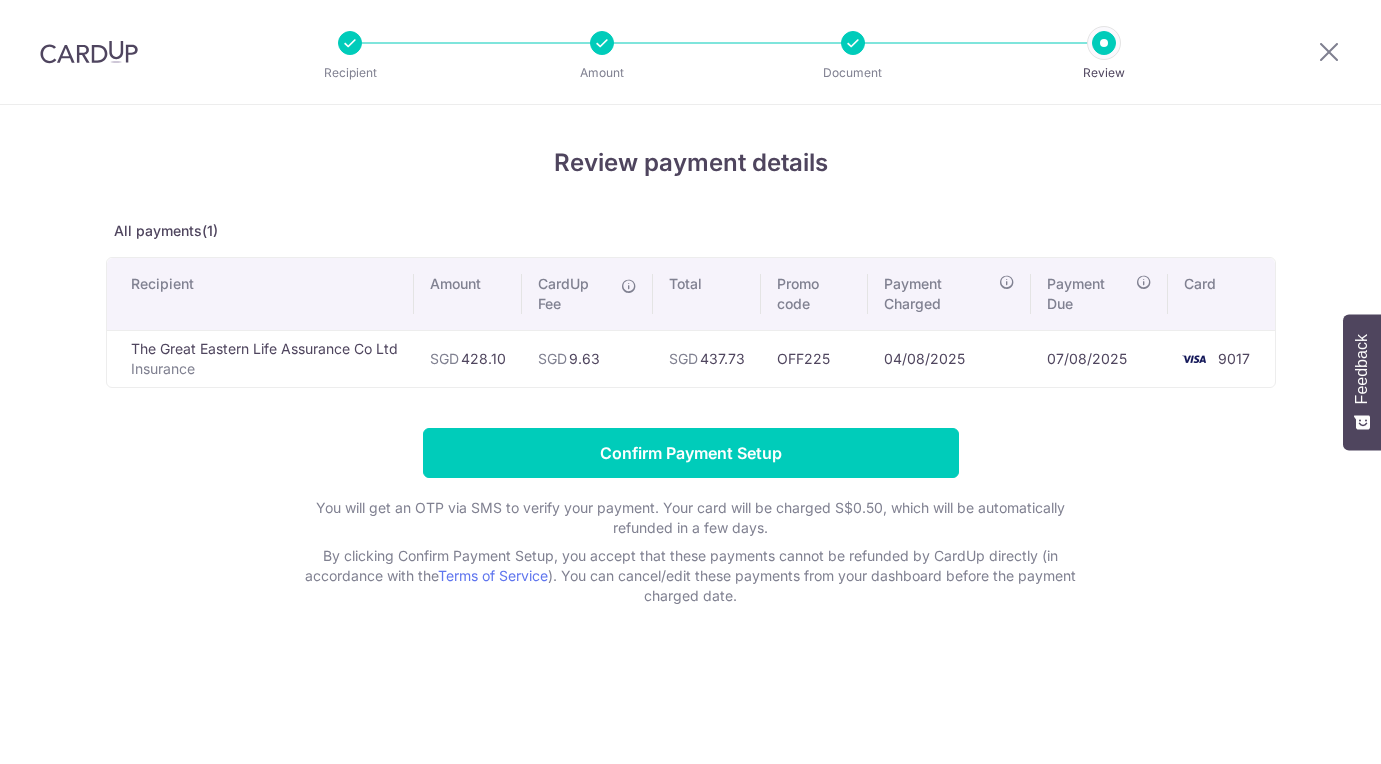 scroll, scrollTop: 0, scrollLeft: 0, axis: both 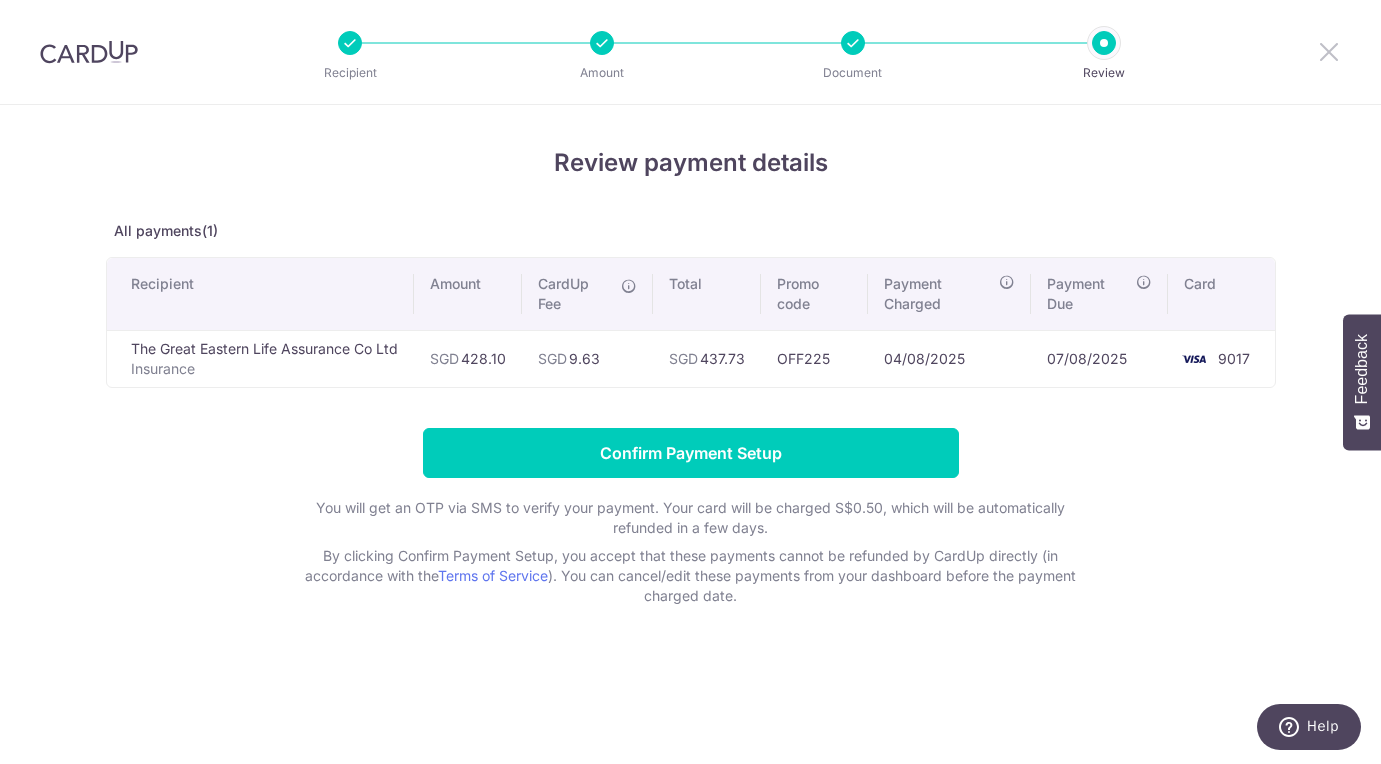 click at bounding box center (1329, 51) 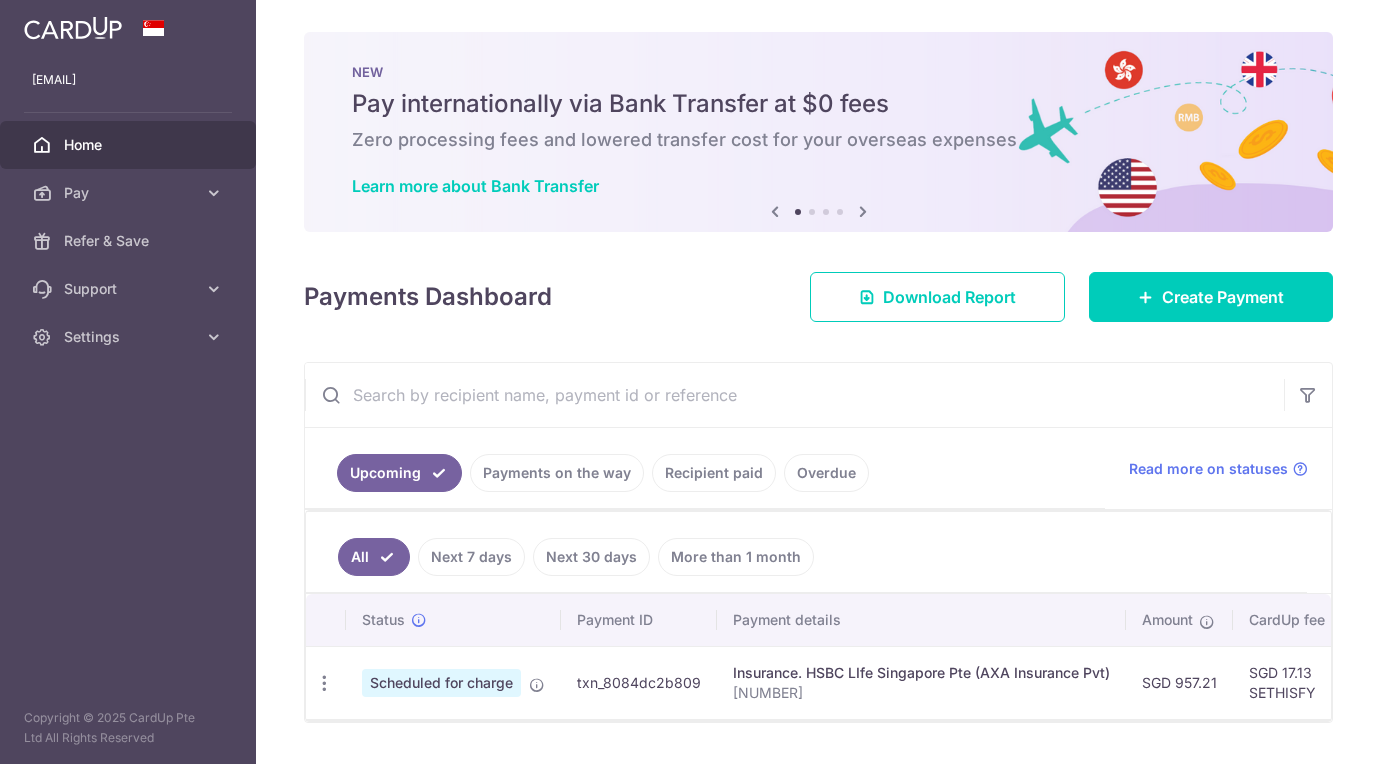 scroll, scrollTop: 0, scrollLeft: 0, axis: both 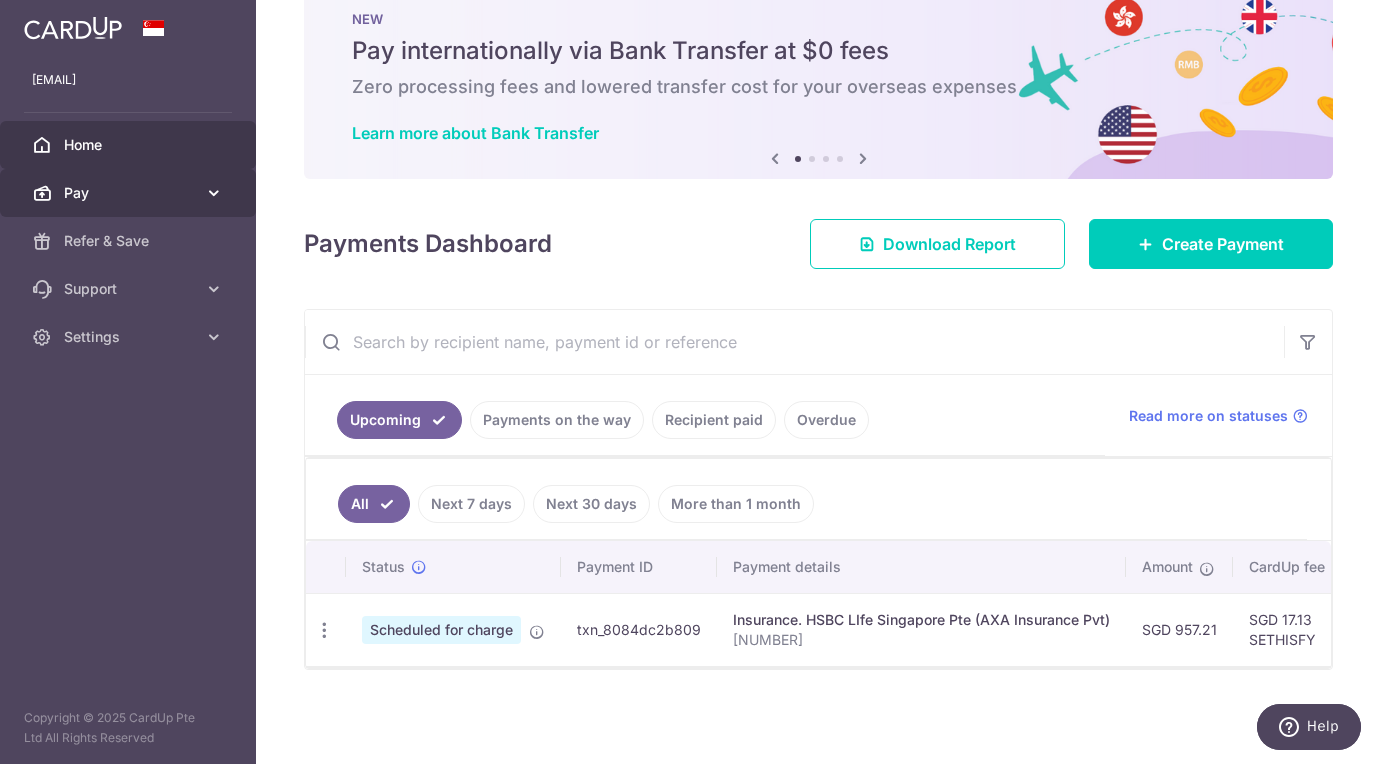 click on "Pay" at bounding box center (130, 193) 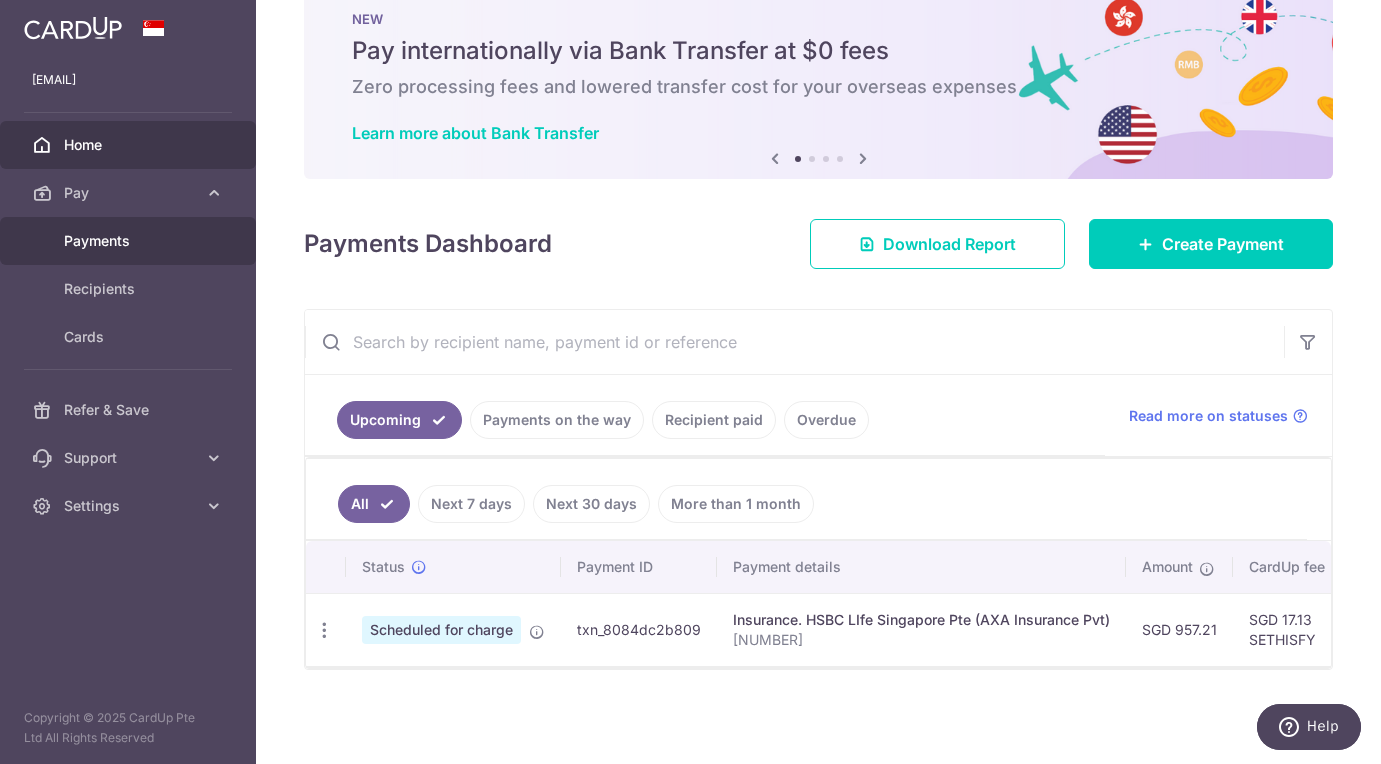 click on "Payments" at bounding box center [130, 241] 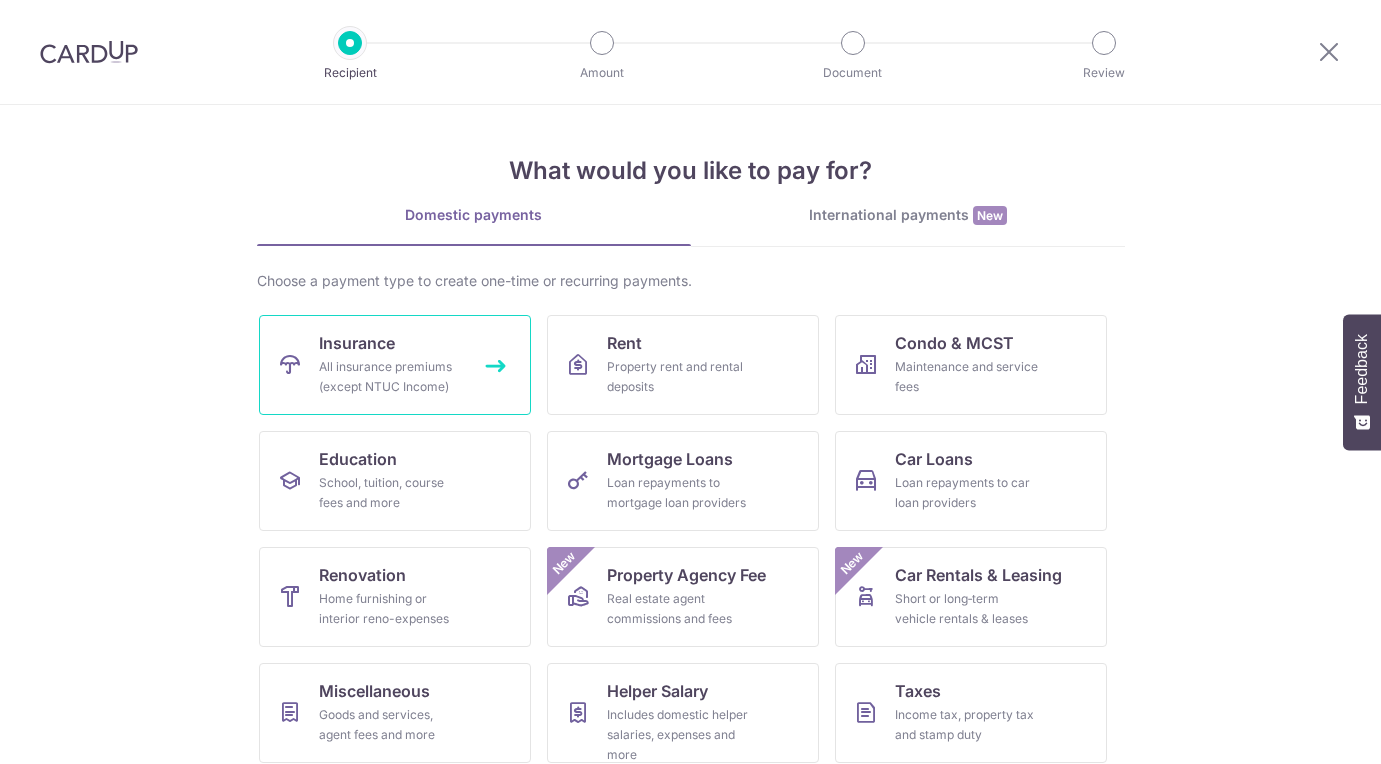 scroll, scrollTop: 0, scrollLeft: 0, axis: both 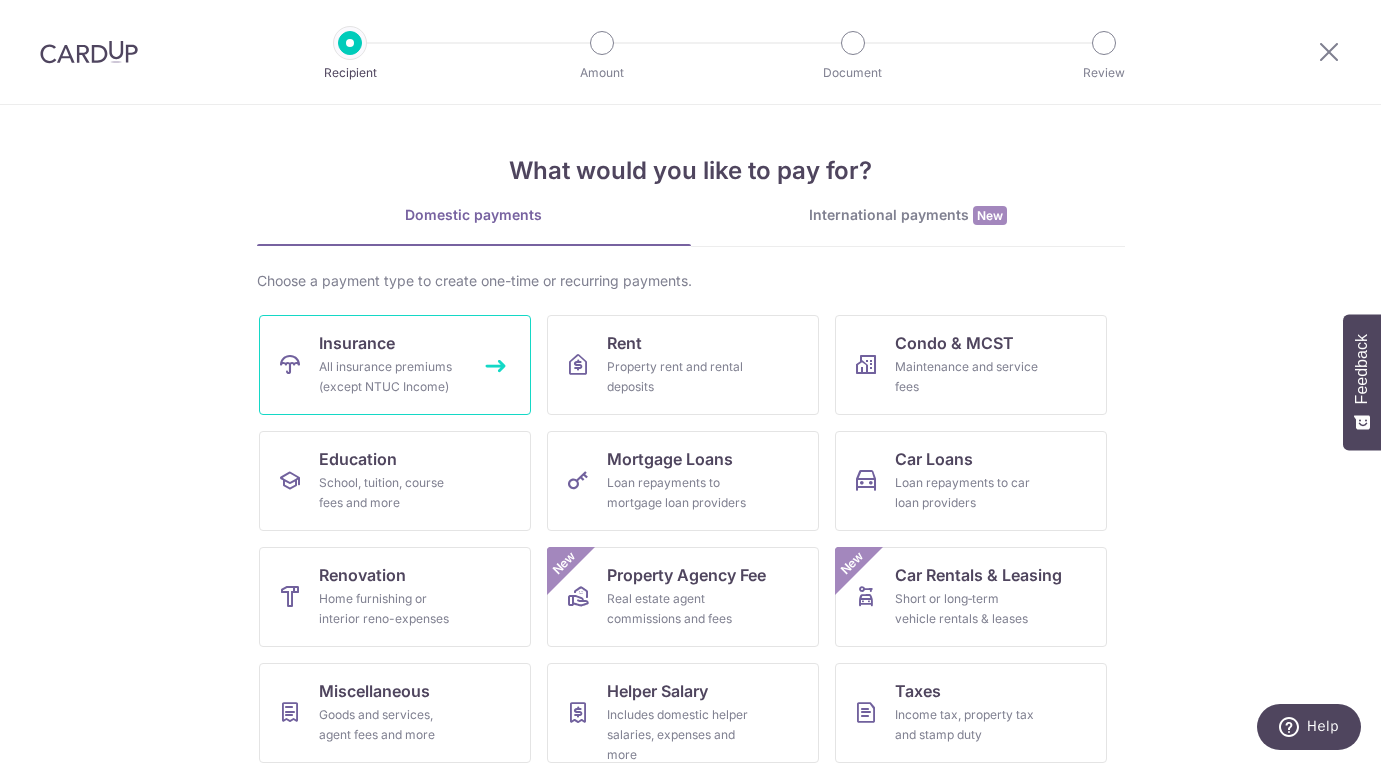 click on "All insurance premiums (except NTUC Income)" at bounding box center [391, 377] 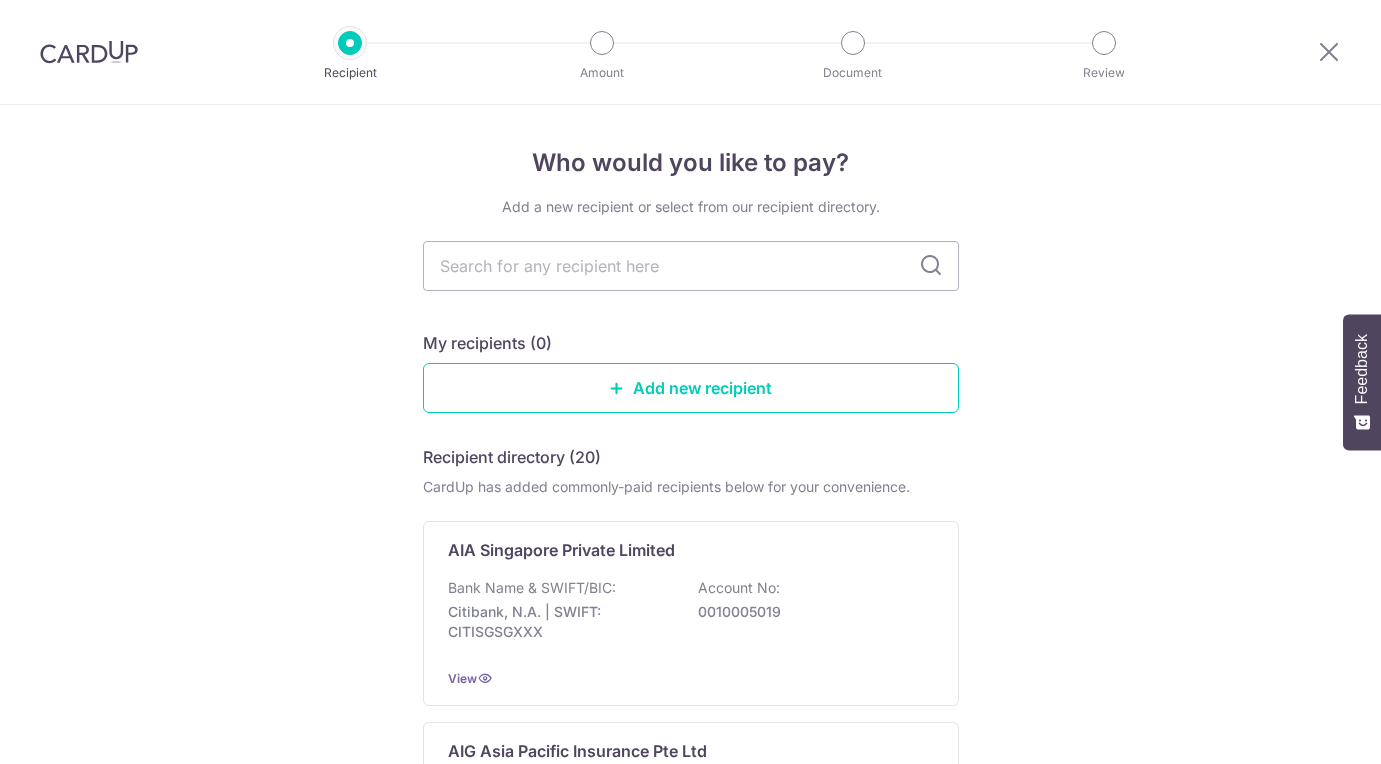 scroll, scrollTop: 0, scrollLeft: 0, axis: both 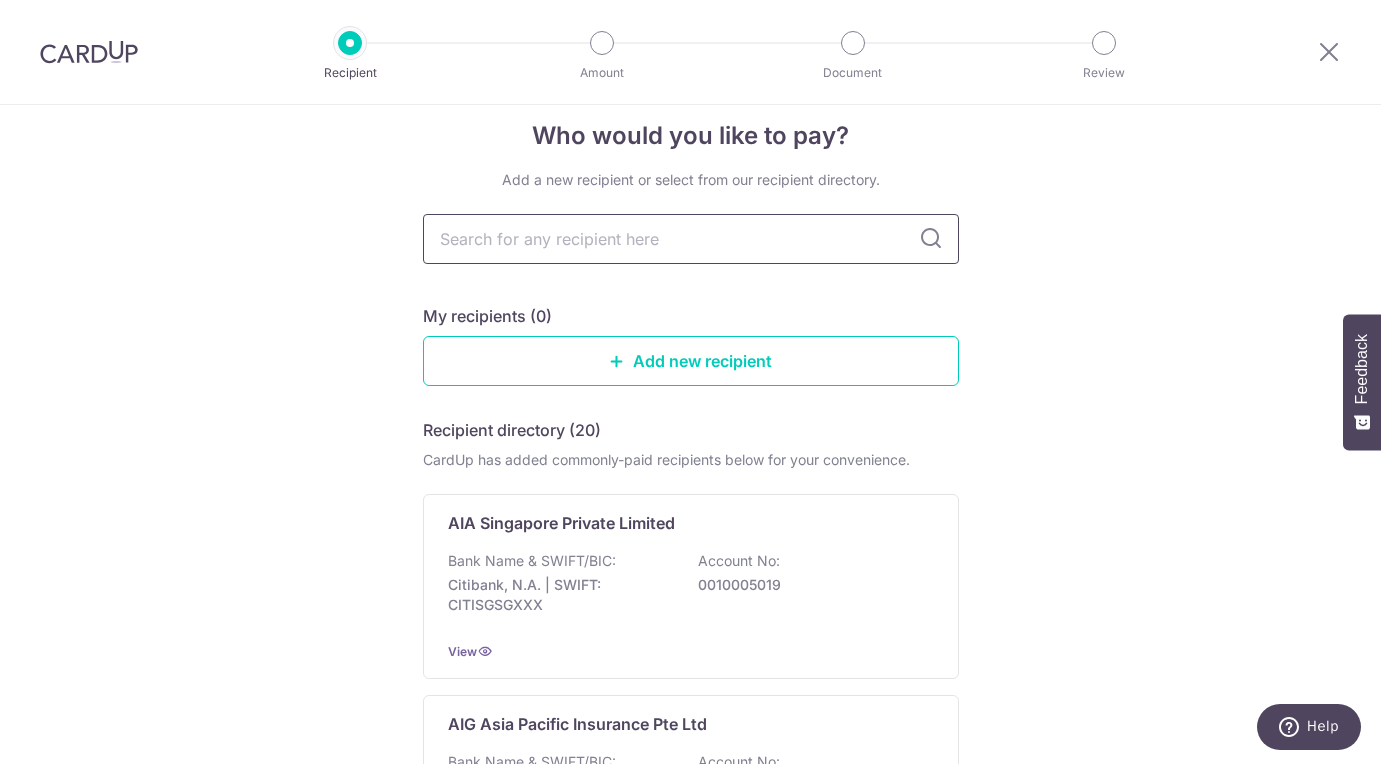 click at bounding box center [691, 239] 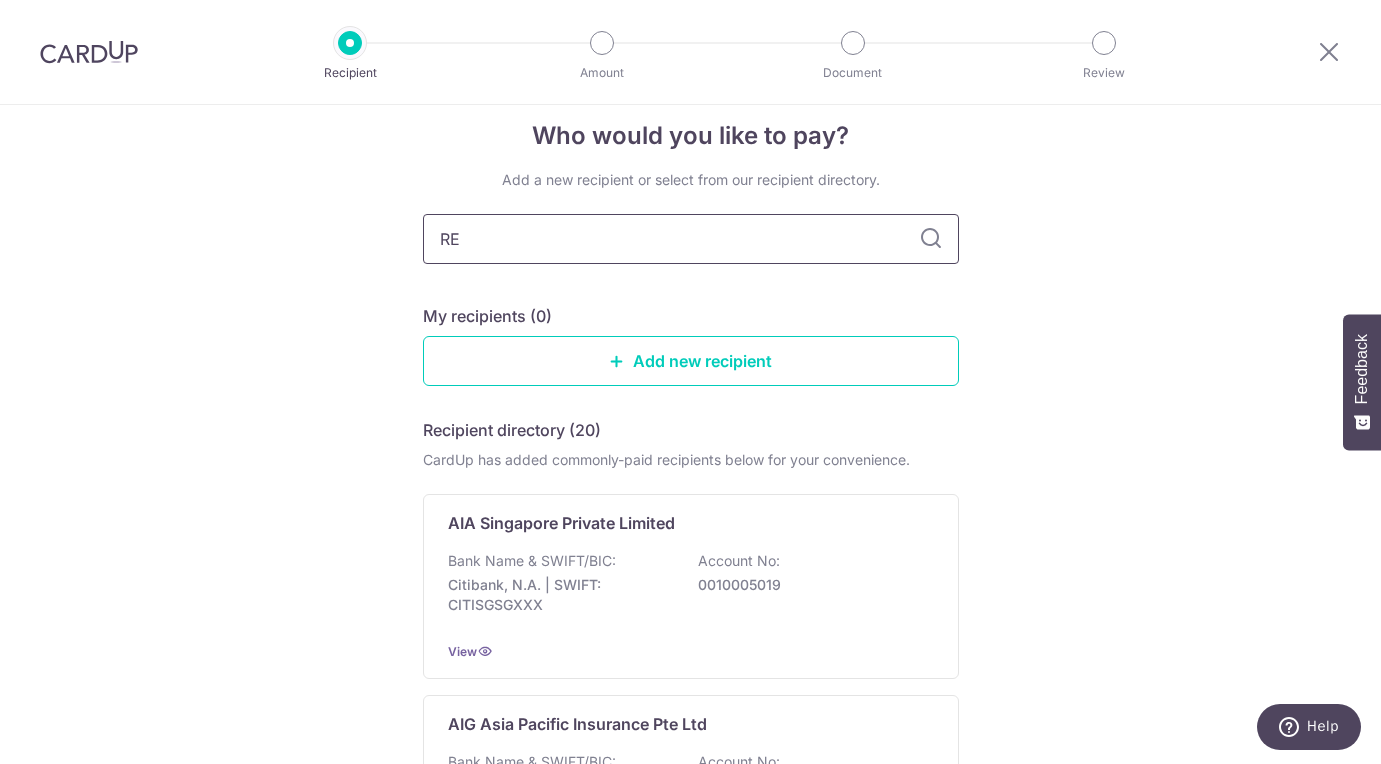 type on "R" 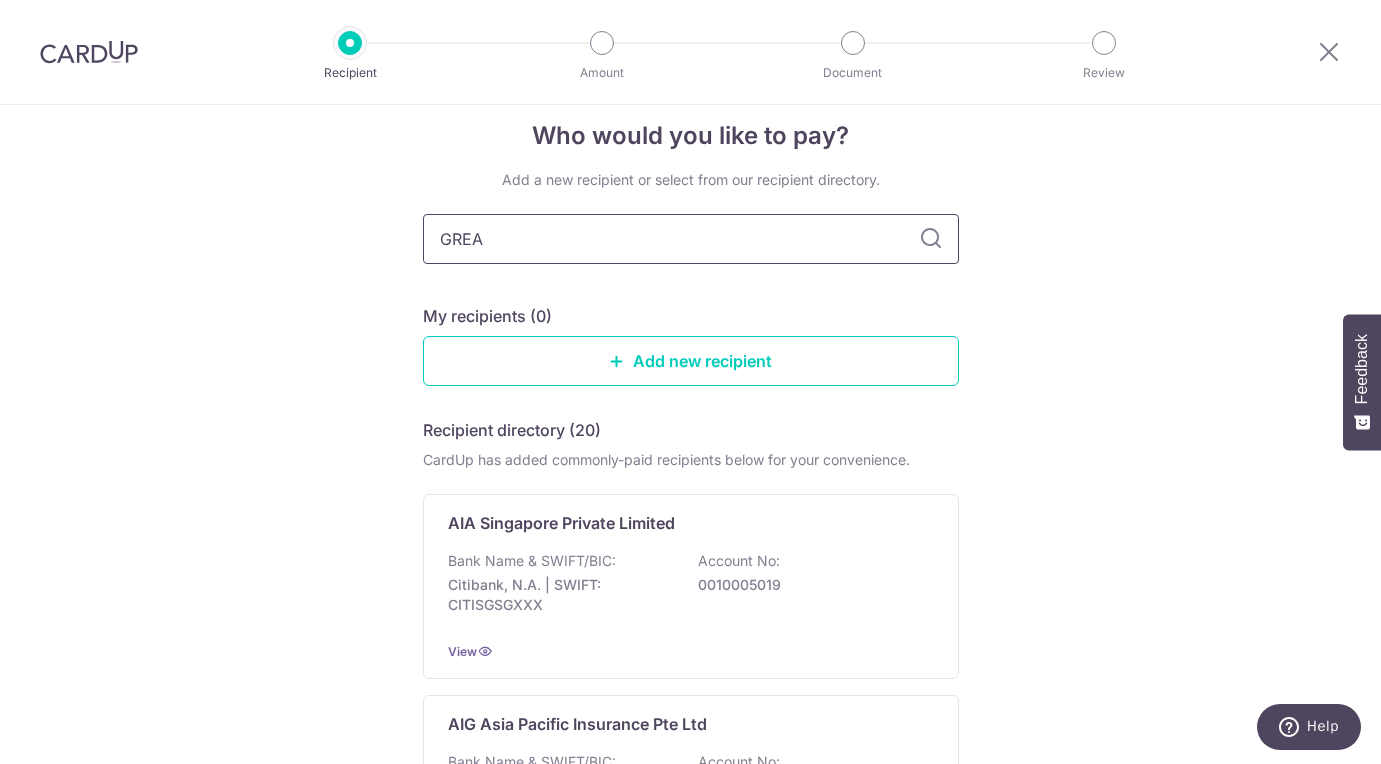 type on "GREAT" 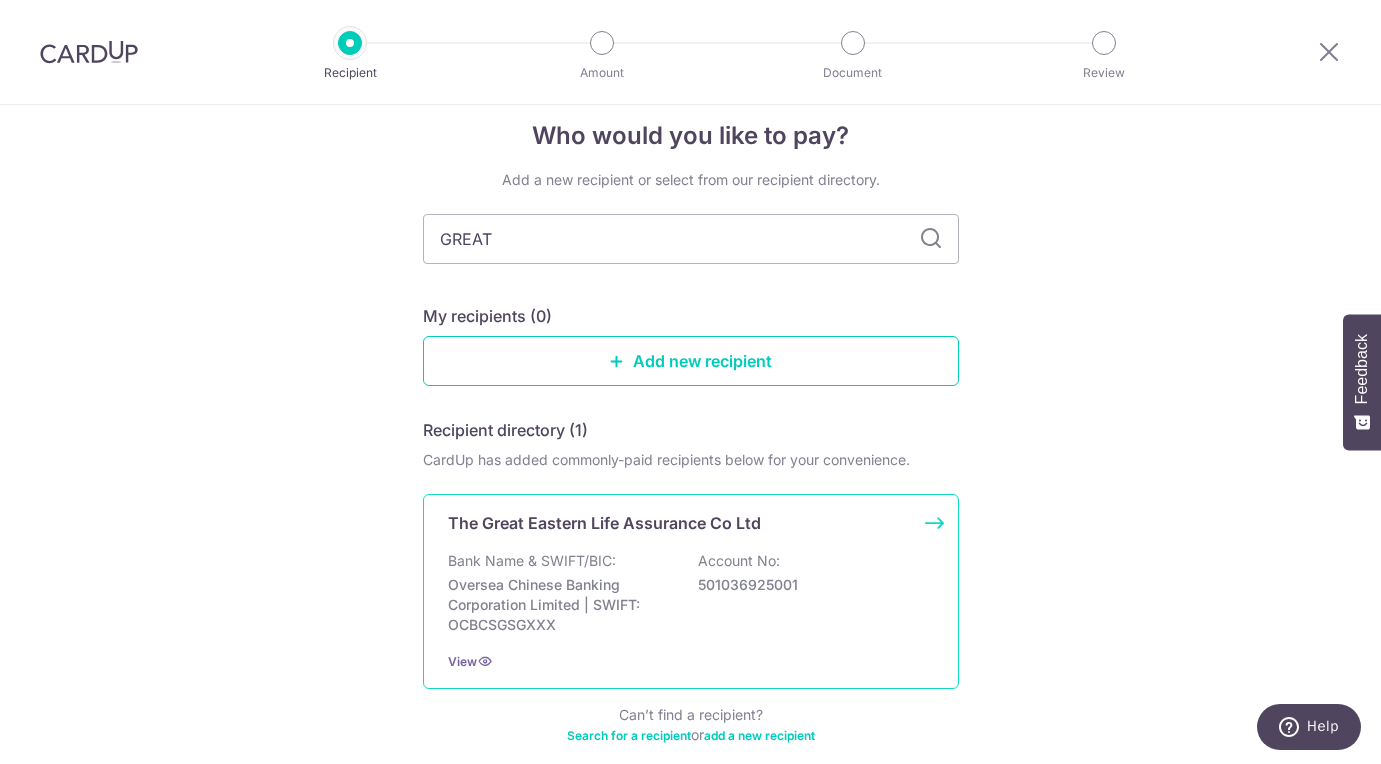 click on "The Great Eastern Life Assurance Co Ltd
Bank Name & SWIFT/BIC:
Oversea Chinese Banking Corporation Limited | SWIFT: OCBCSGSGXXX
Account No:
501036925001
View" at bounding box center (691, 591) 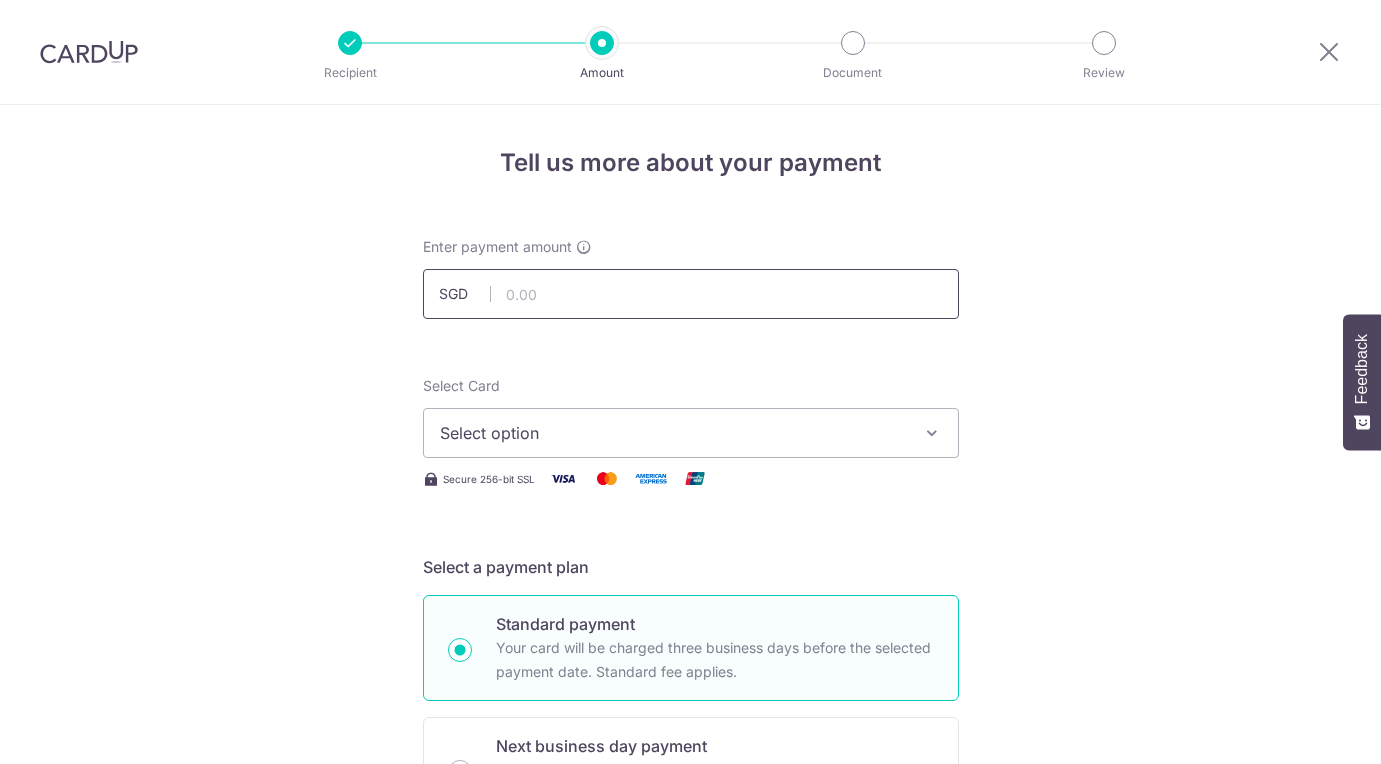 scroll, scrollTop: 0, scrollLeft: 0, axis: both 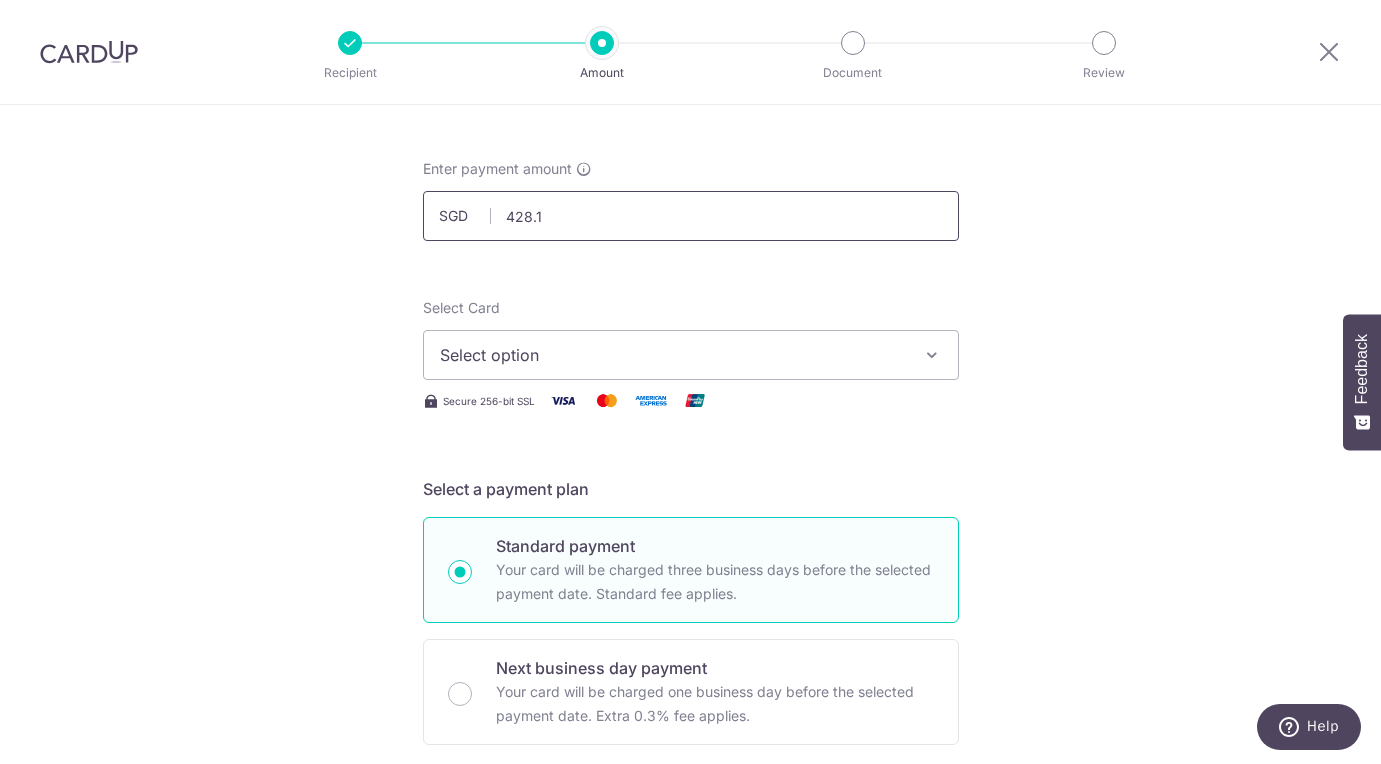 type on "428.10" 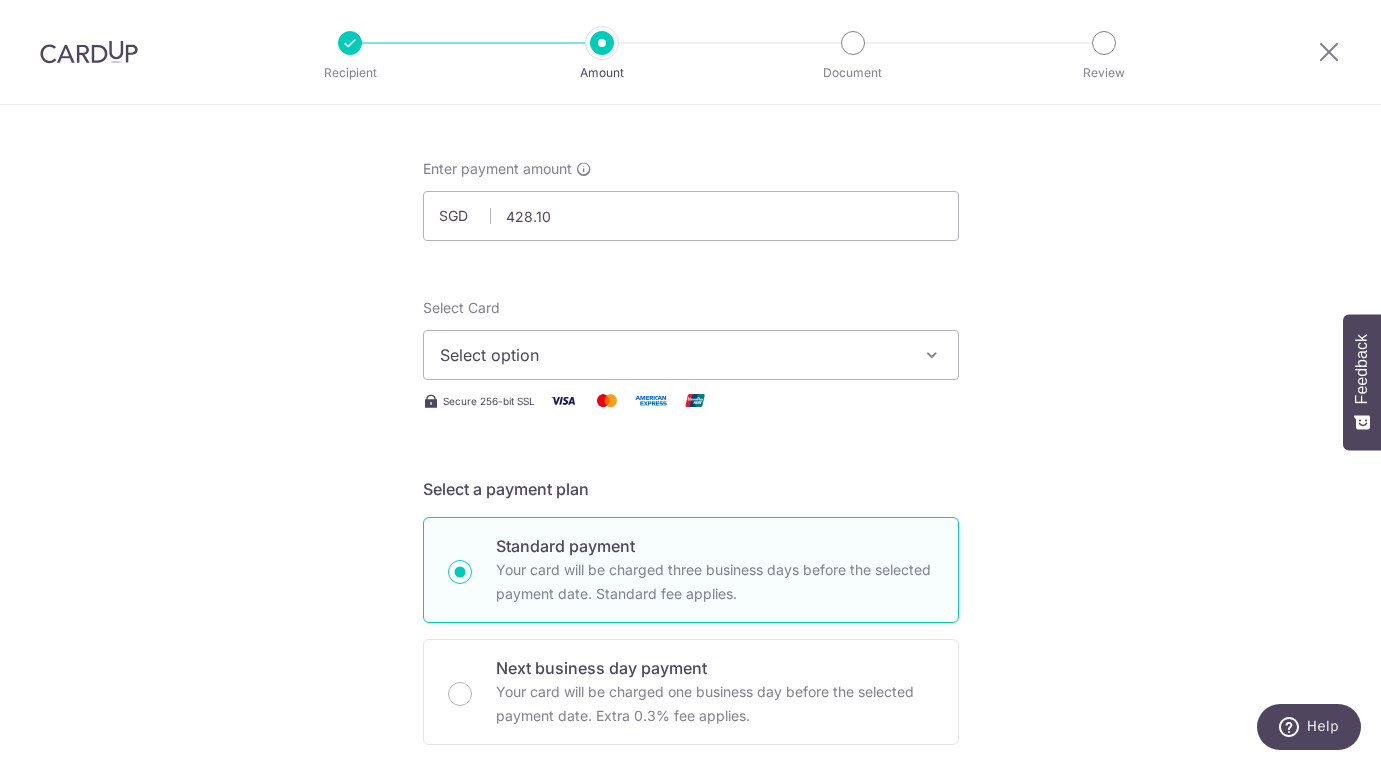 click on "Tell us more about your payment
Enter payment amount
SGD
428.10
428.10
Select Card
Select option
Add credit card
Your Cards
**** 9017
Secure 256-bit SSL
Text
New card details
Card
Secure 256-bit SSL" at bounding box center [690, 931] 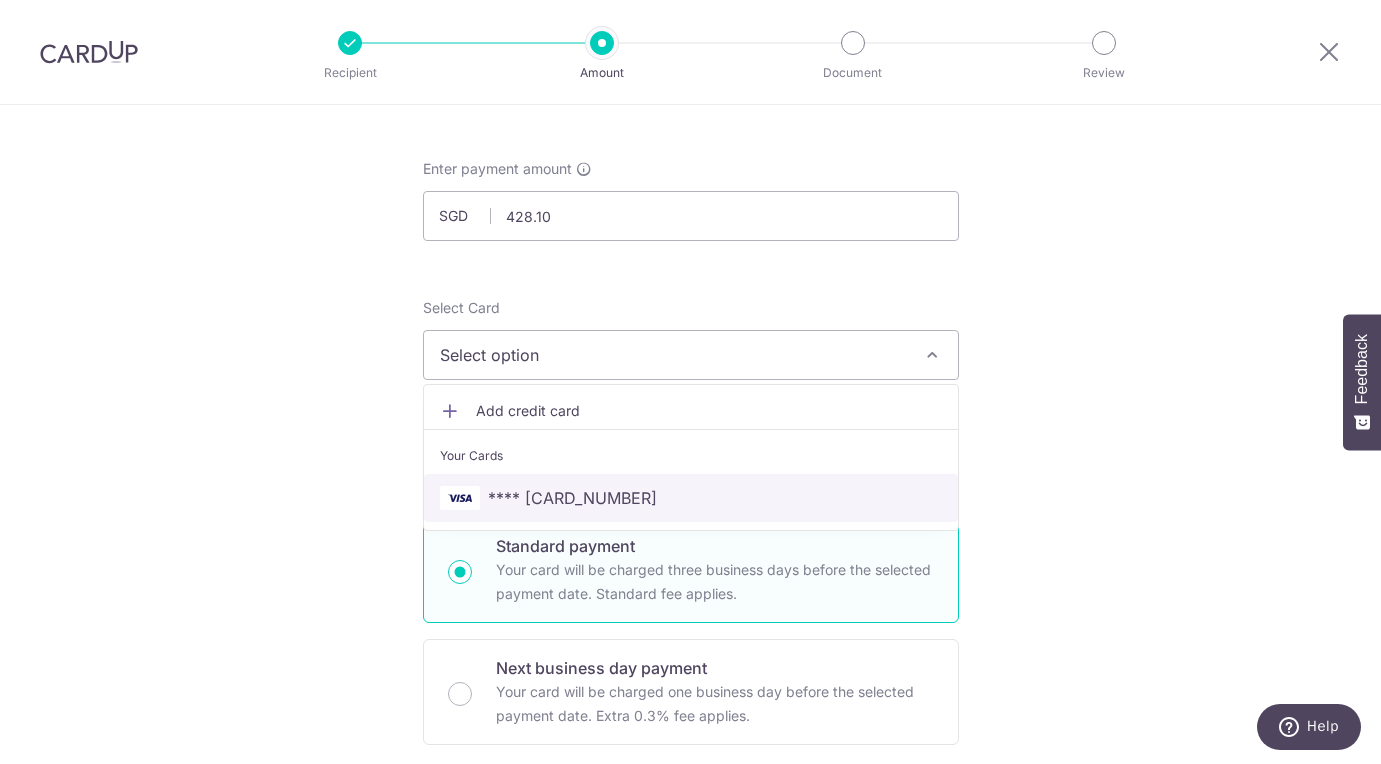 click on "**** [CREDIT_CARD]" at bounding box center (572, 498) 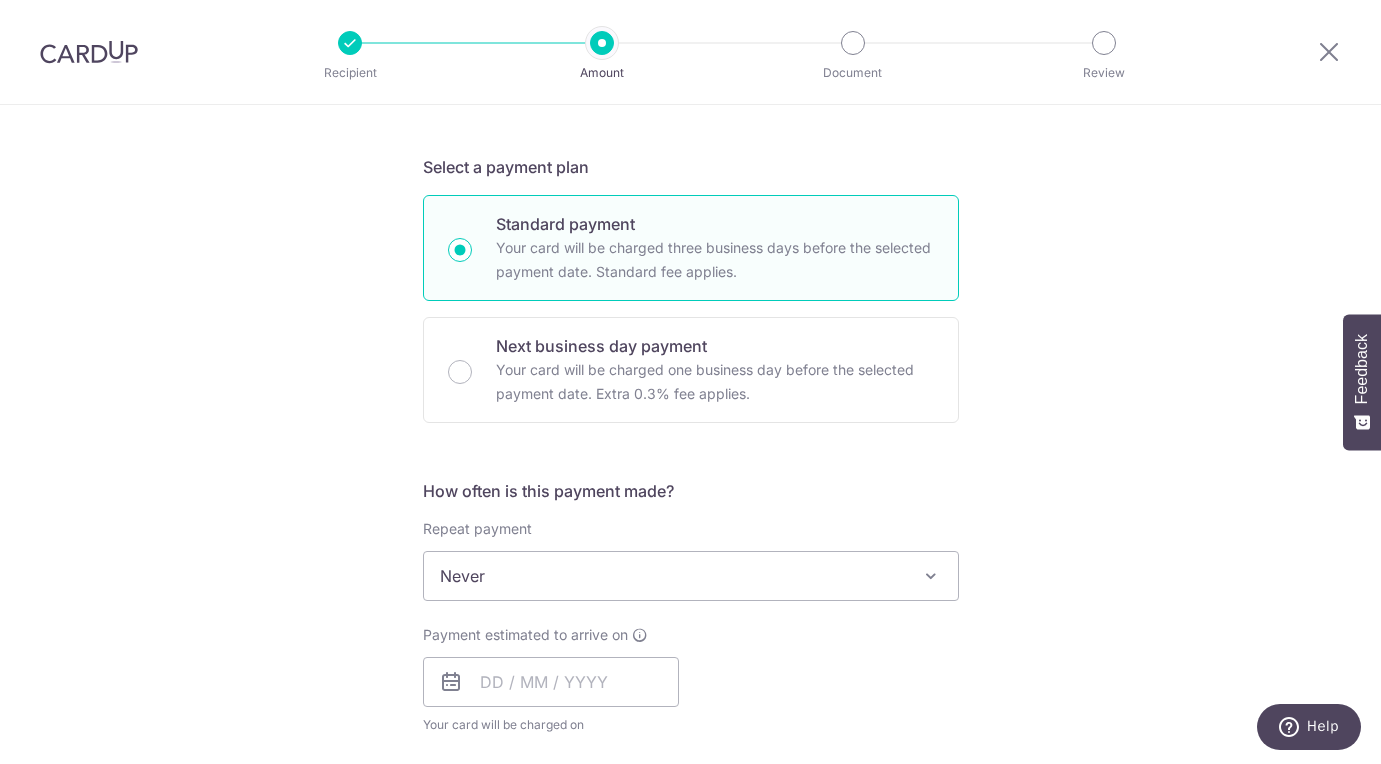 scroll, scrollTop: 441, scrollLeft: 0, axis: vertical 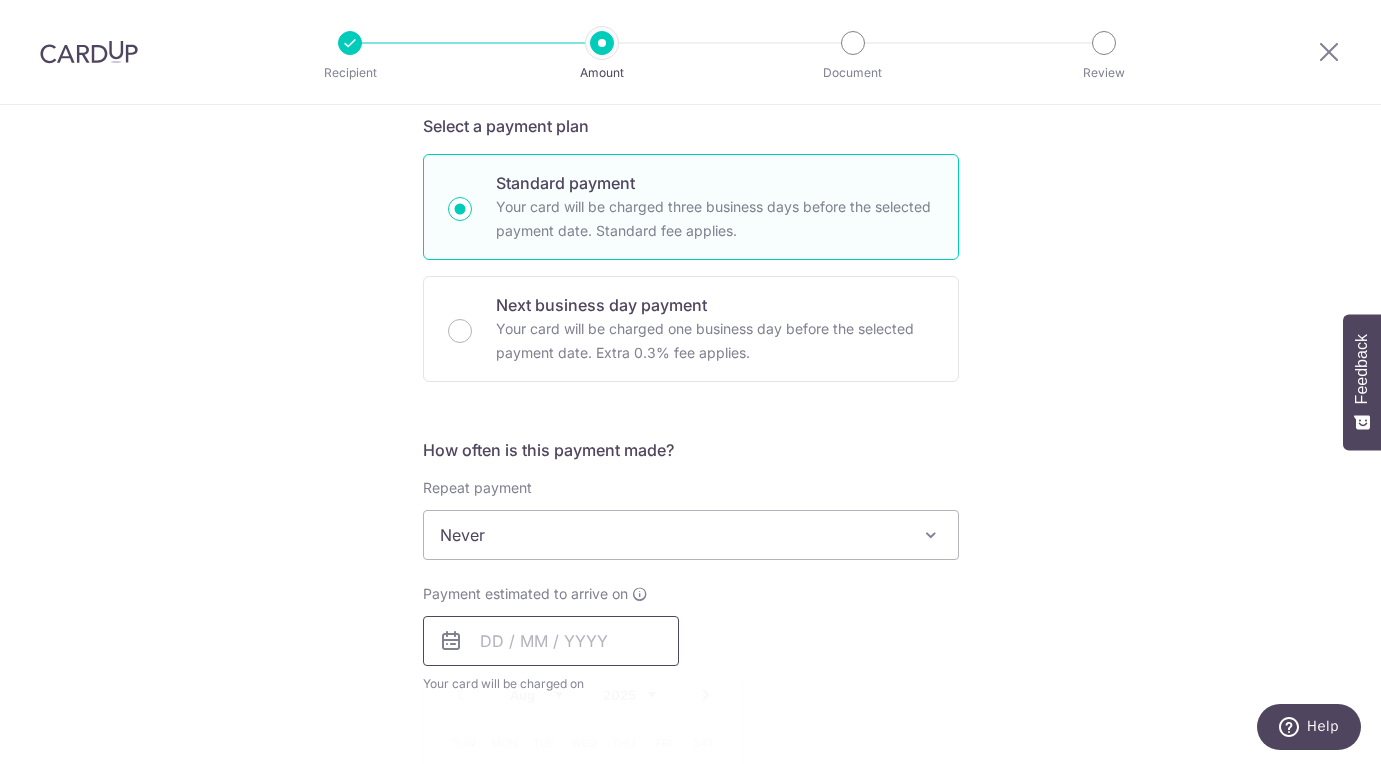 click at bounding box center (551, 641) 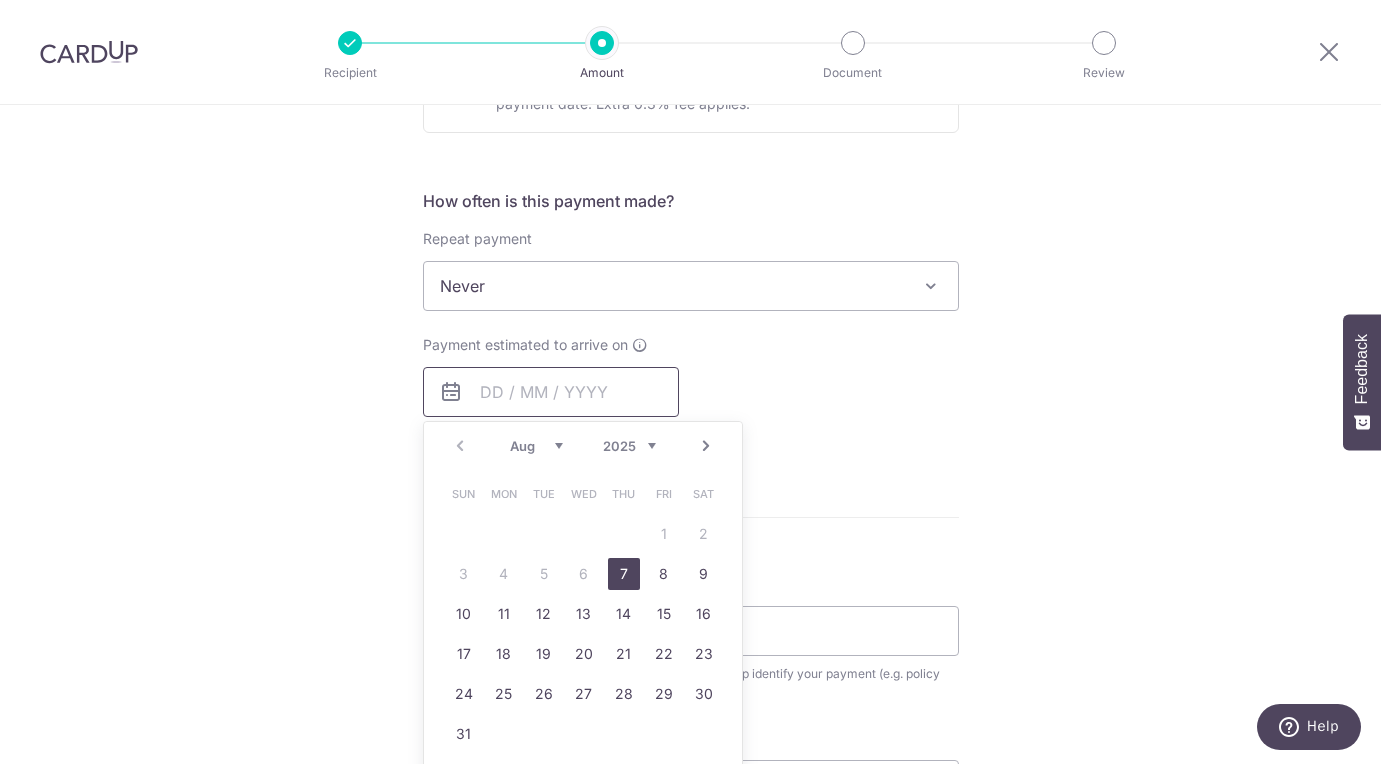 scroll, scrollTop: 783, scrollLeft: 0, axis: vertical 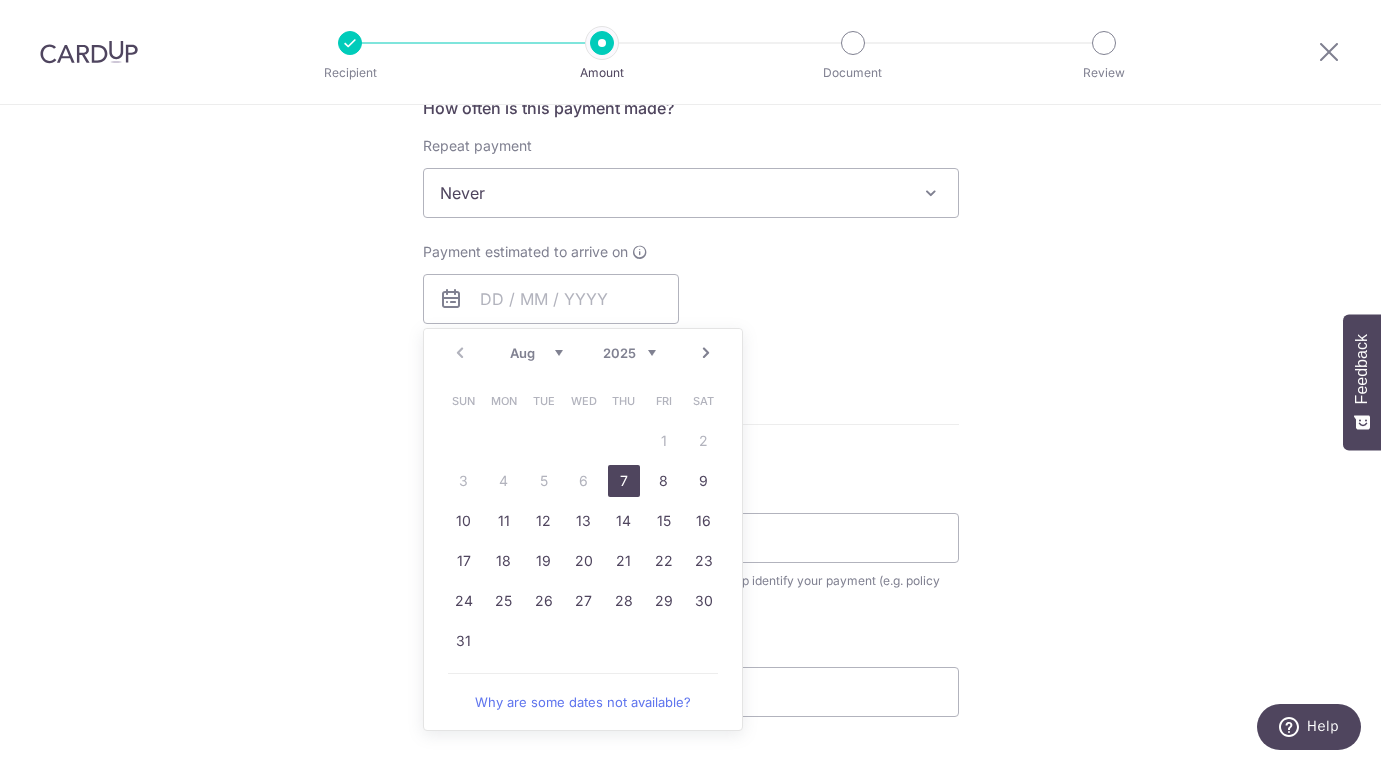 click on "7" at bounding box center [624, 481] 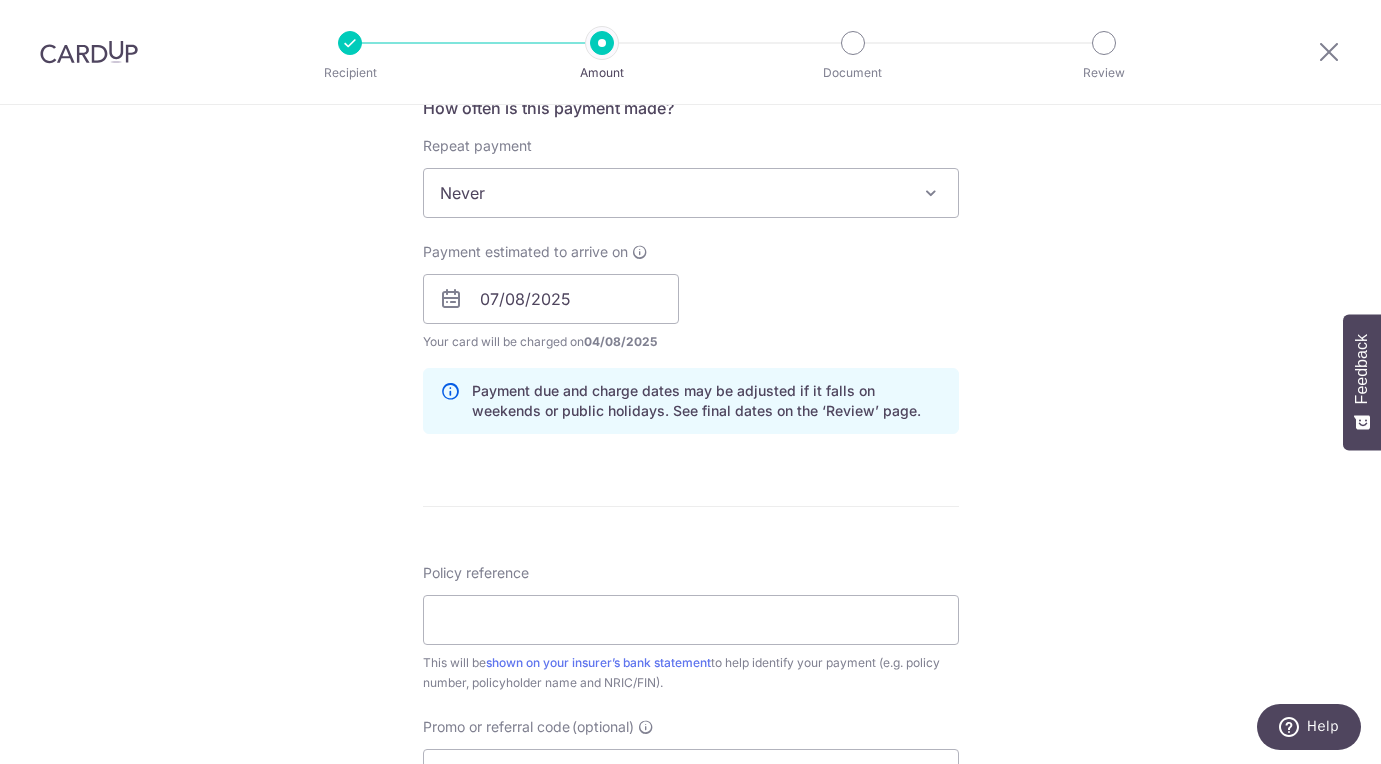 click on "How often is this payment made?
Repeat payment
Never
Every week
Every month
Every quarter
Every half a year
Every year Never
To set up monthly income tax payments on CardUp, please ensure the following:     Keep GIRO active   First payment through GIRO   Limit of 11 months scheduling   Upload Notice of Assessment    For more details, refer to this guide:  CardUp Help - Monthly Income Tax Payments
Payment estimated to arrive on
07/08/2025
Prev Next Aug Sep Oct Nov Dec 2025 2026 2027 2028 2029 2030 2031 2032 2033 2034 2035 Sun Mon Tue Wed Thu Fri Sat           1 2 3 4 5 6 7 8 9 10 11 12 13 14 15 16 17 18 19 20 21 22 23 24 25 26 27 28 29 30 31
Your card will be charged on  04/08/2025  for the first payment" at bounding box center [691, 273] 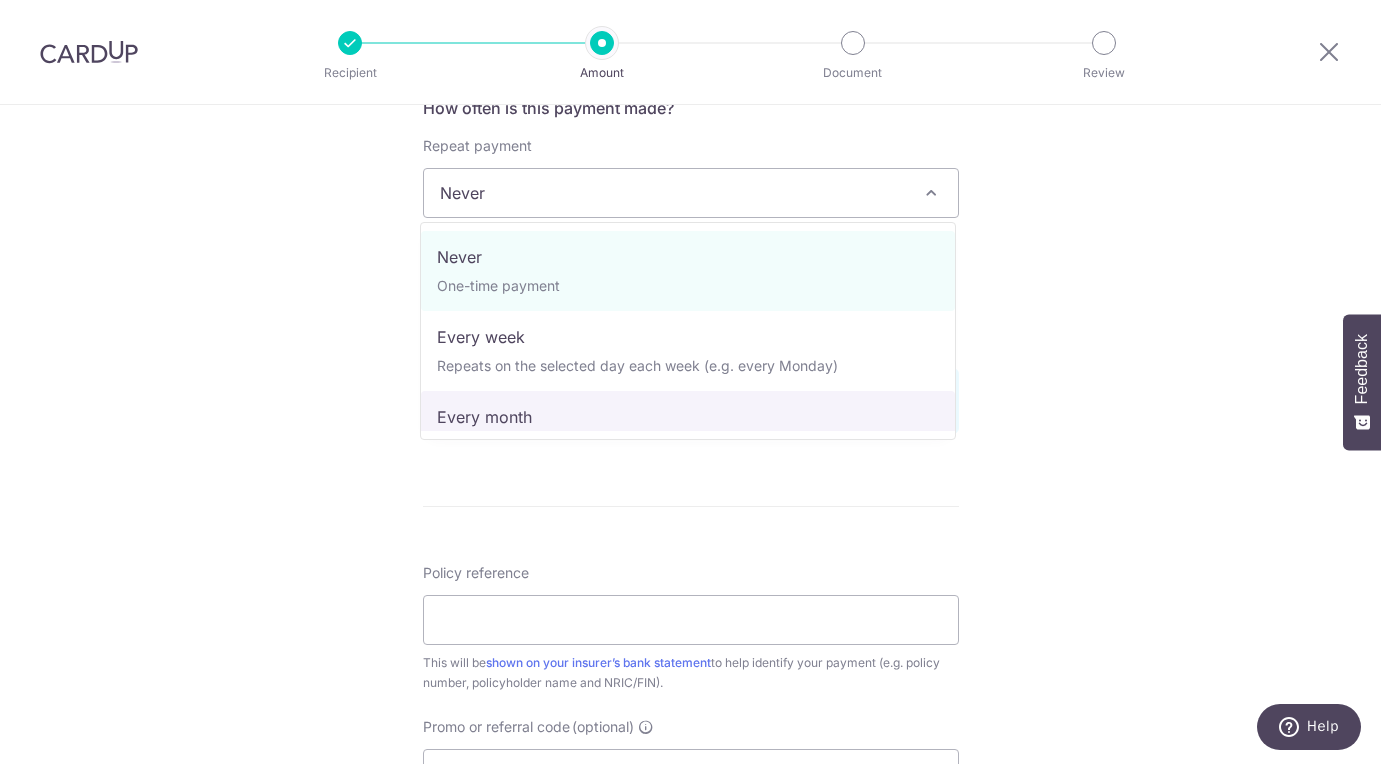 click on "Tell us more about your payment
Enter payment amount
SGD
428.10
428.10
Select Card
**** 9017
Add credit card
Your Cards
**** 9017
Secure 256-bit SSL
Text
New card details
Card
Secure 256-bit SSL" at bounding box center (690, 267) 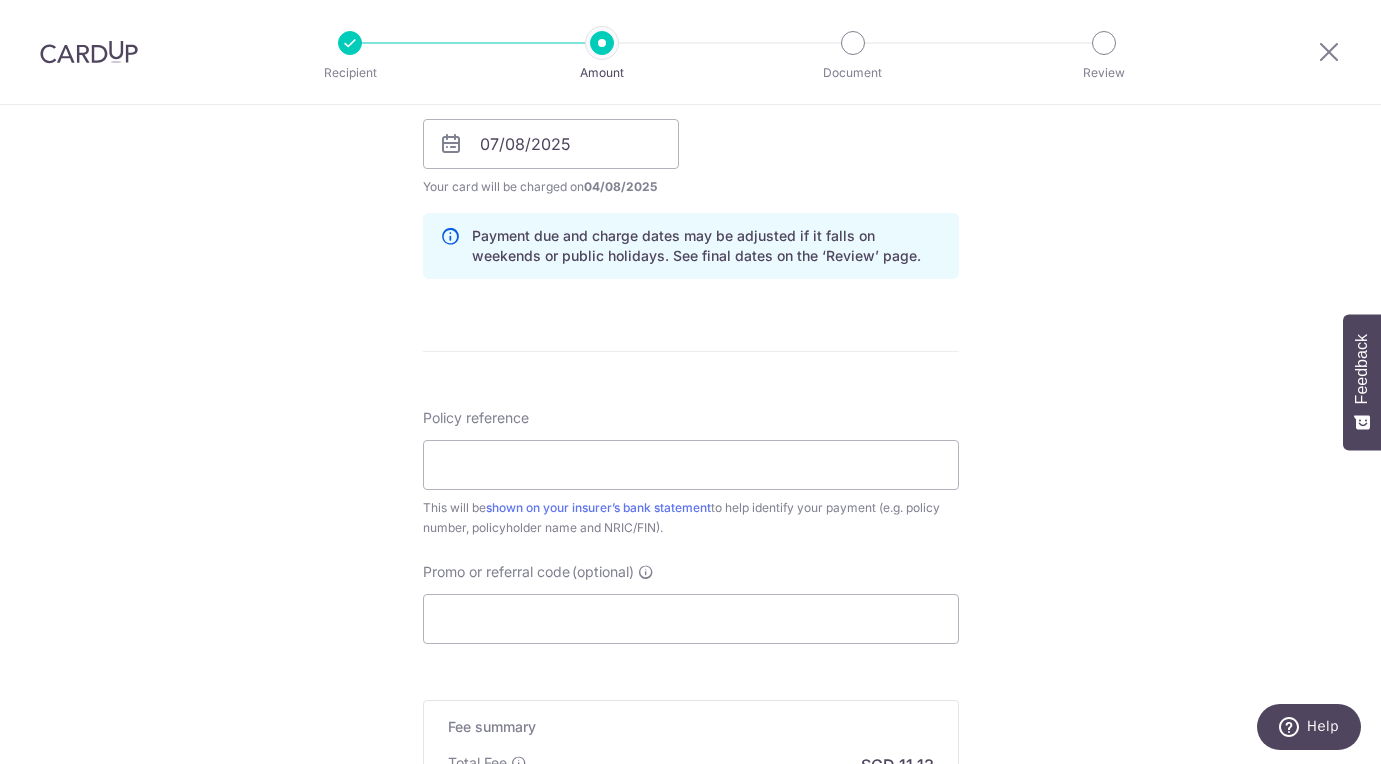 scroll, scrollTop: 1157, scrollLeft: 0, axis: vertical 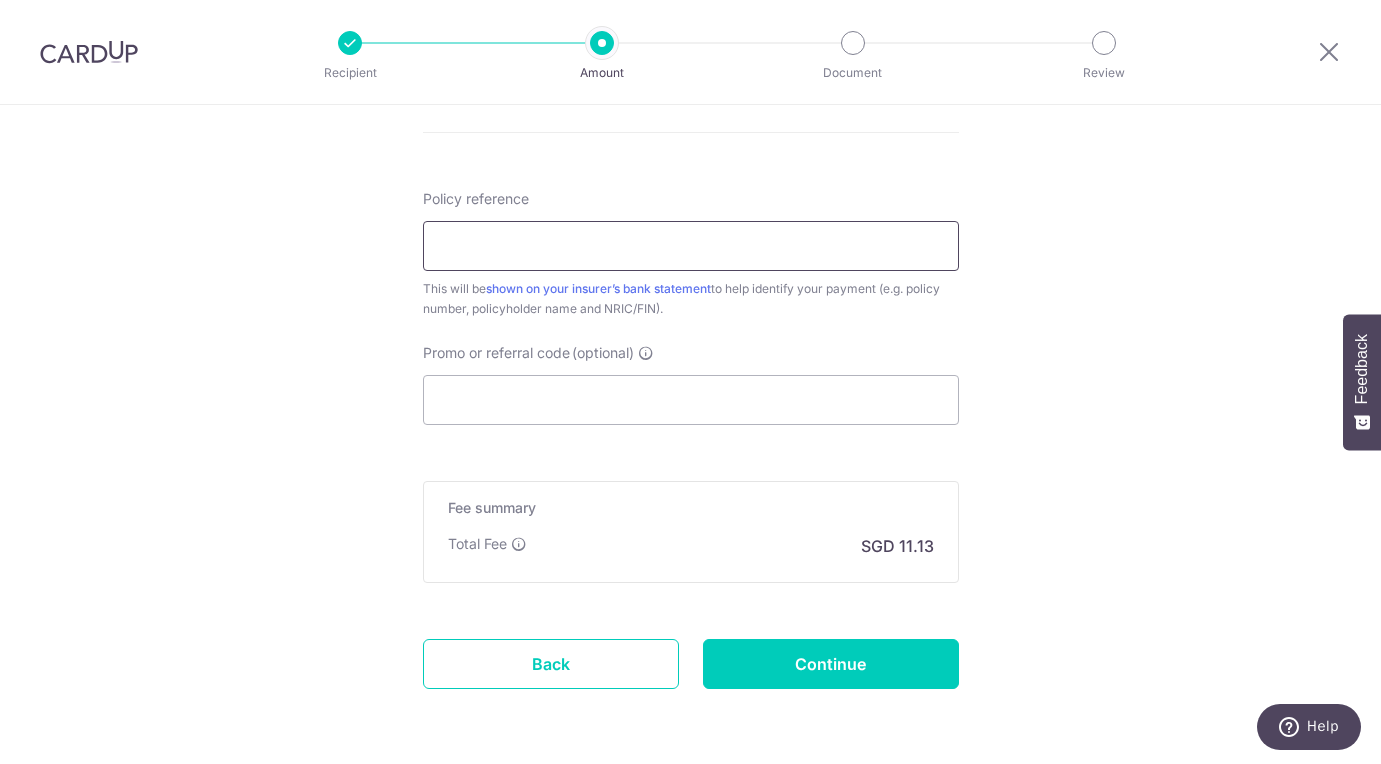 click on "Policy reference" at bounding box center (691, 246) 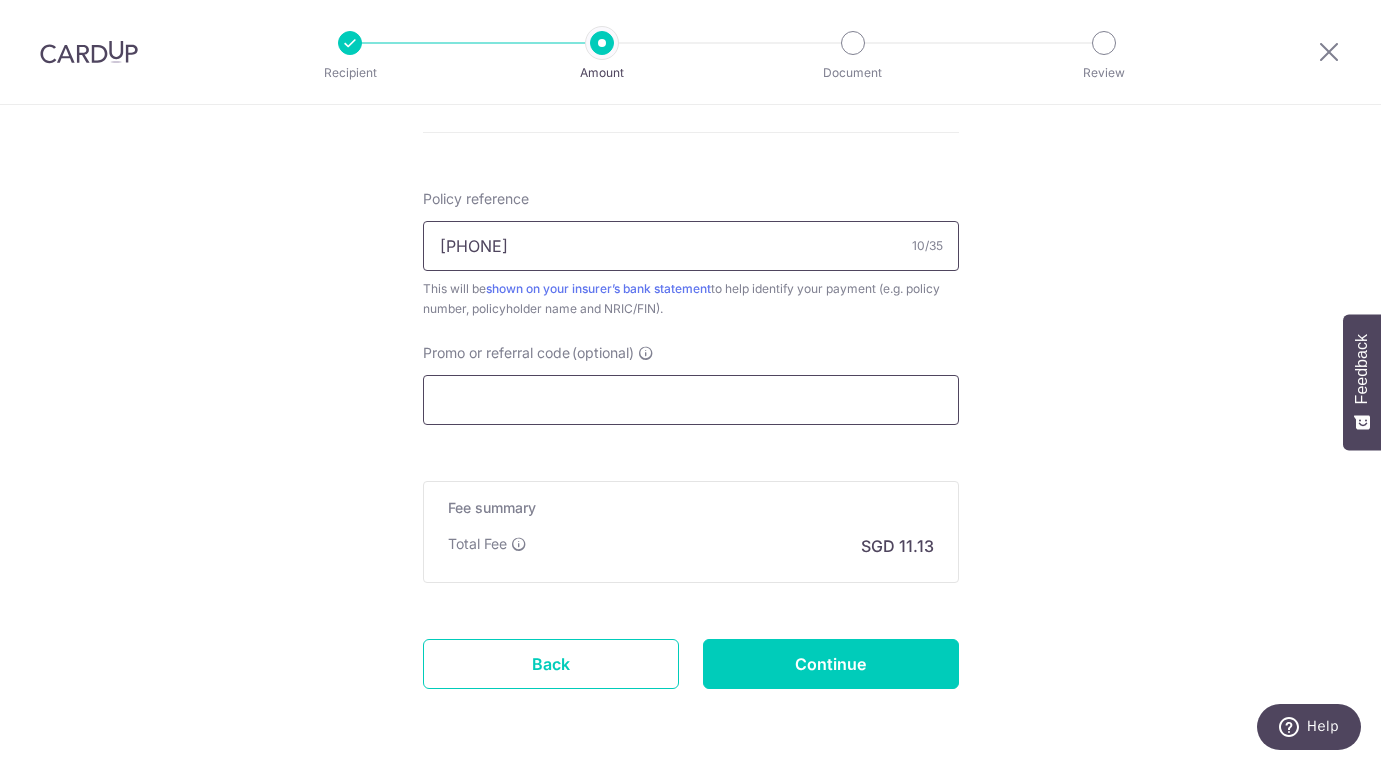 type on "0238769439" 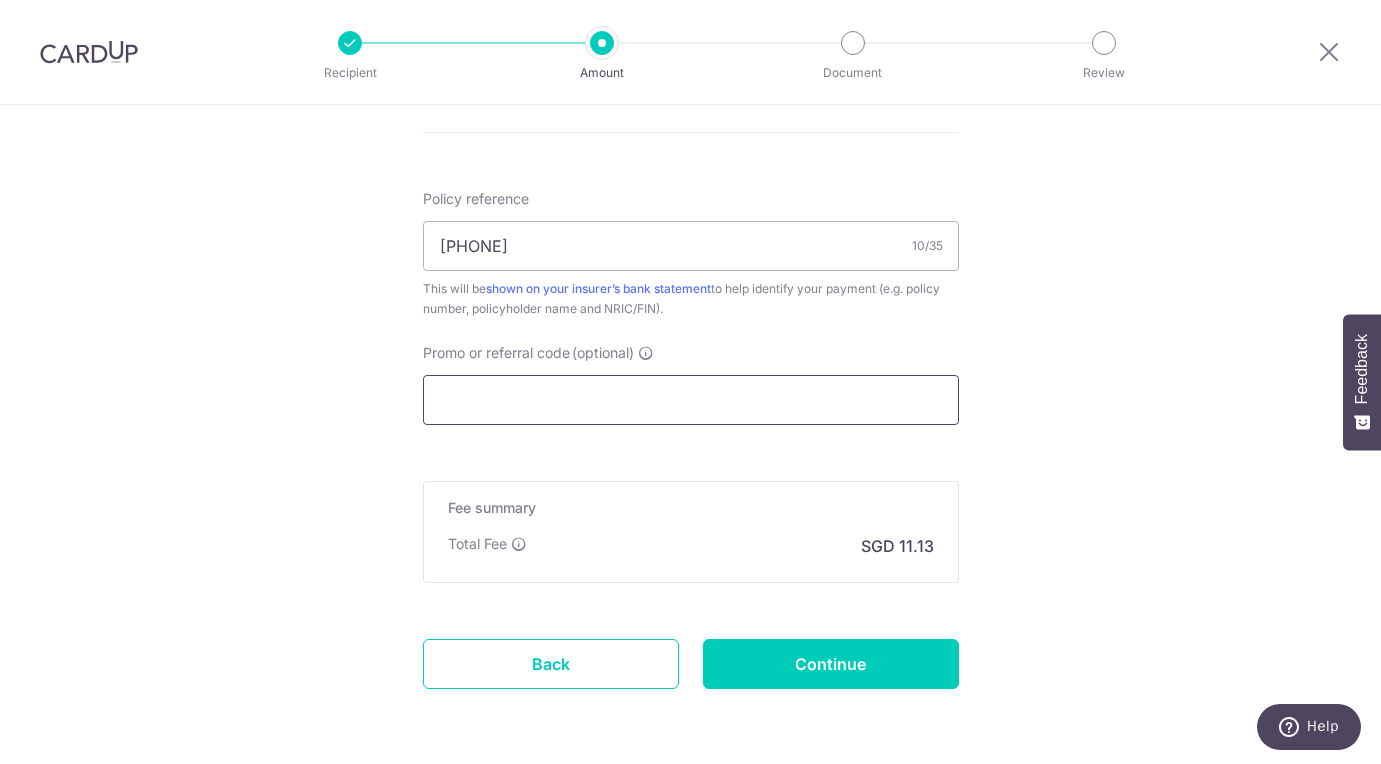 click on "Promo or referral code
(optional)" at bounding box center [691, 400] 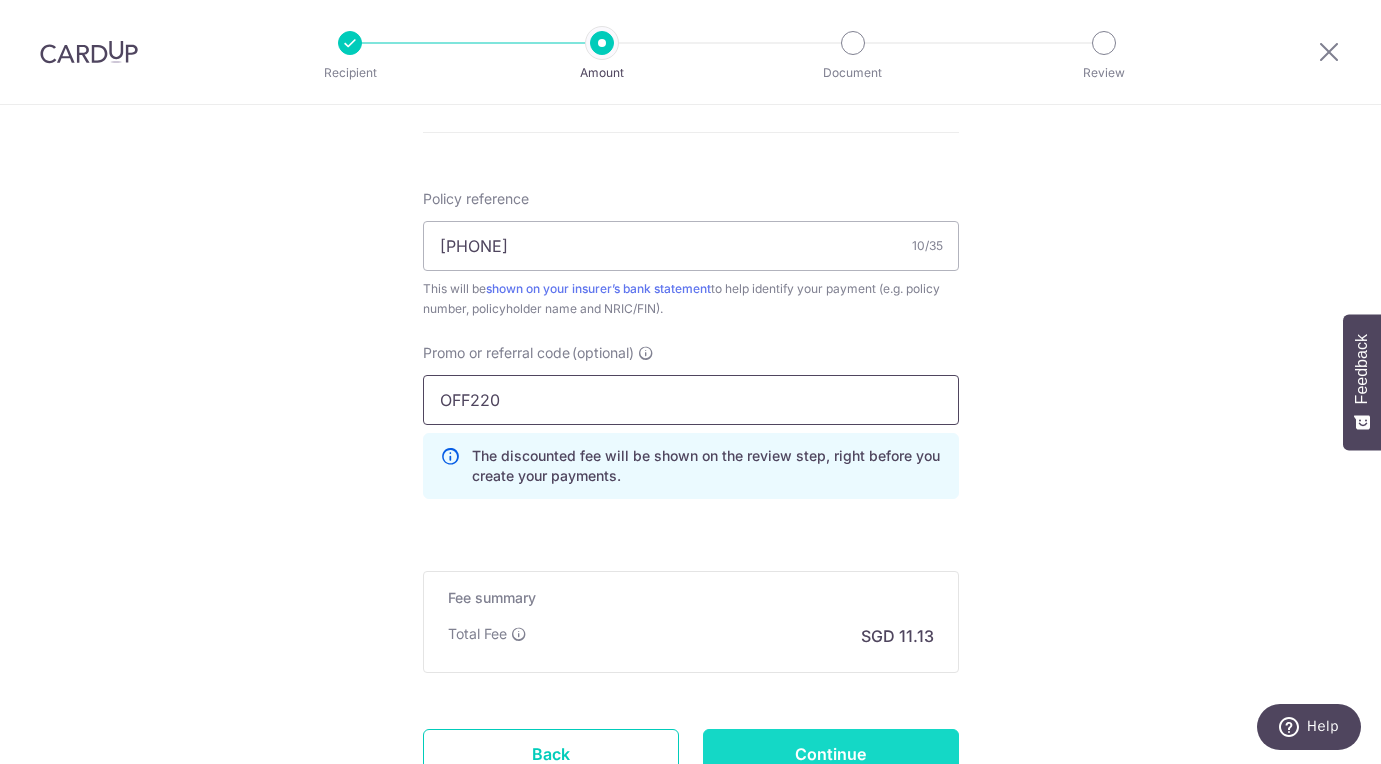 type on "OFF220" 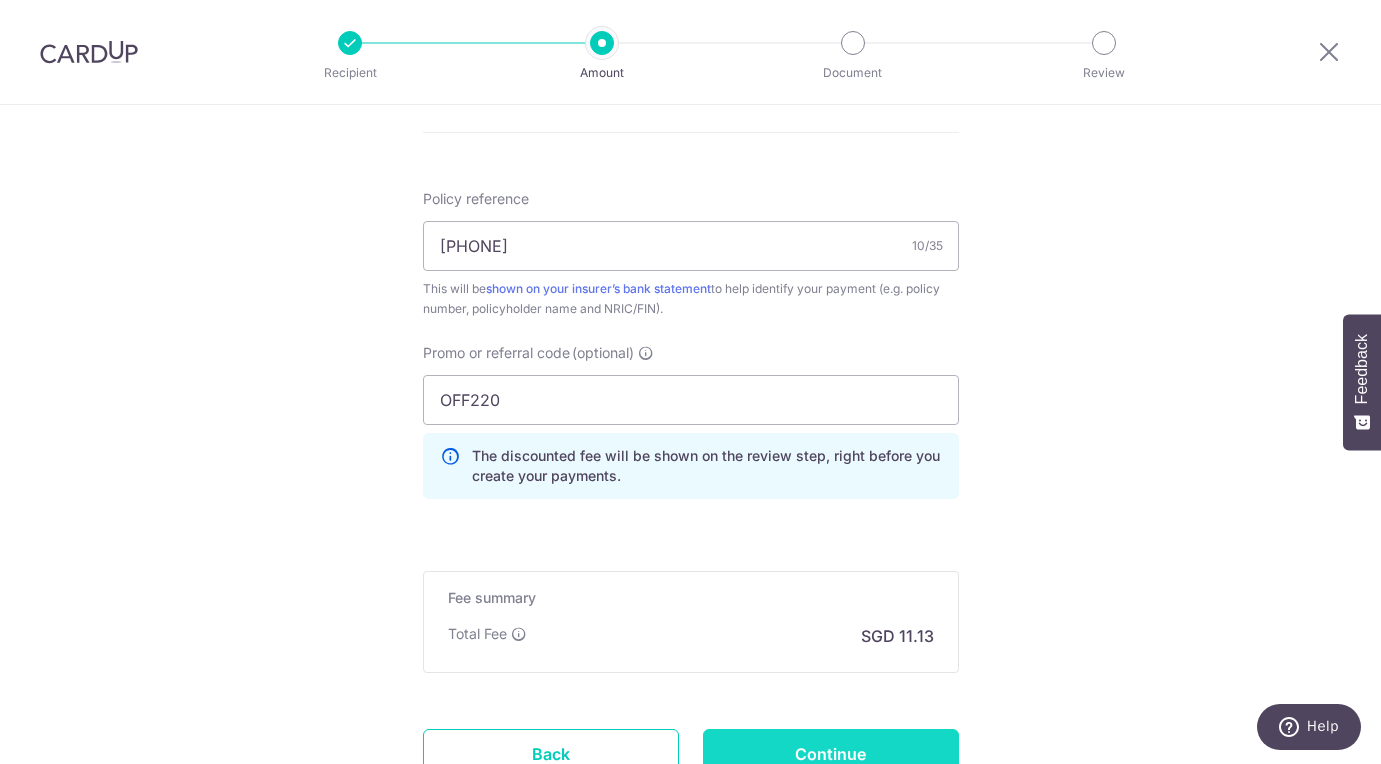 click on "Continue" at bounding box center (831, 754) 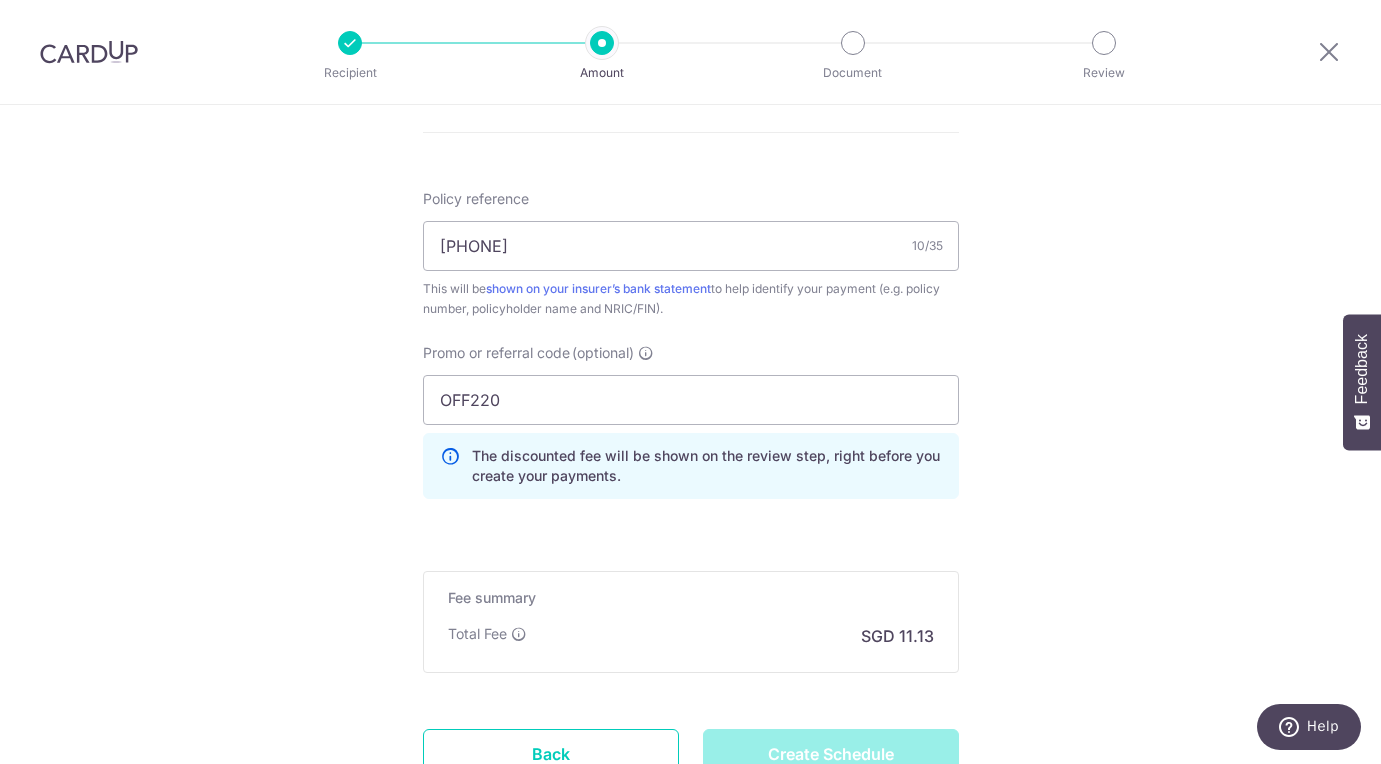 type on "Create Schedule" 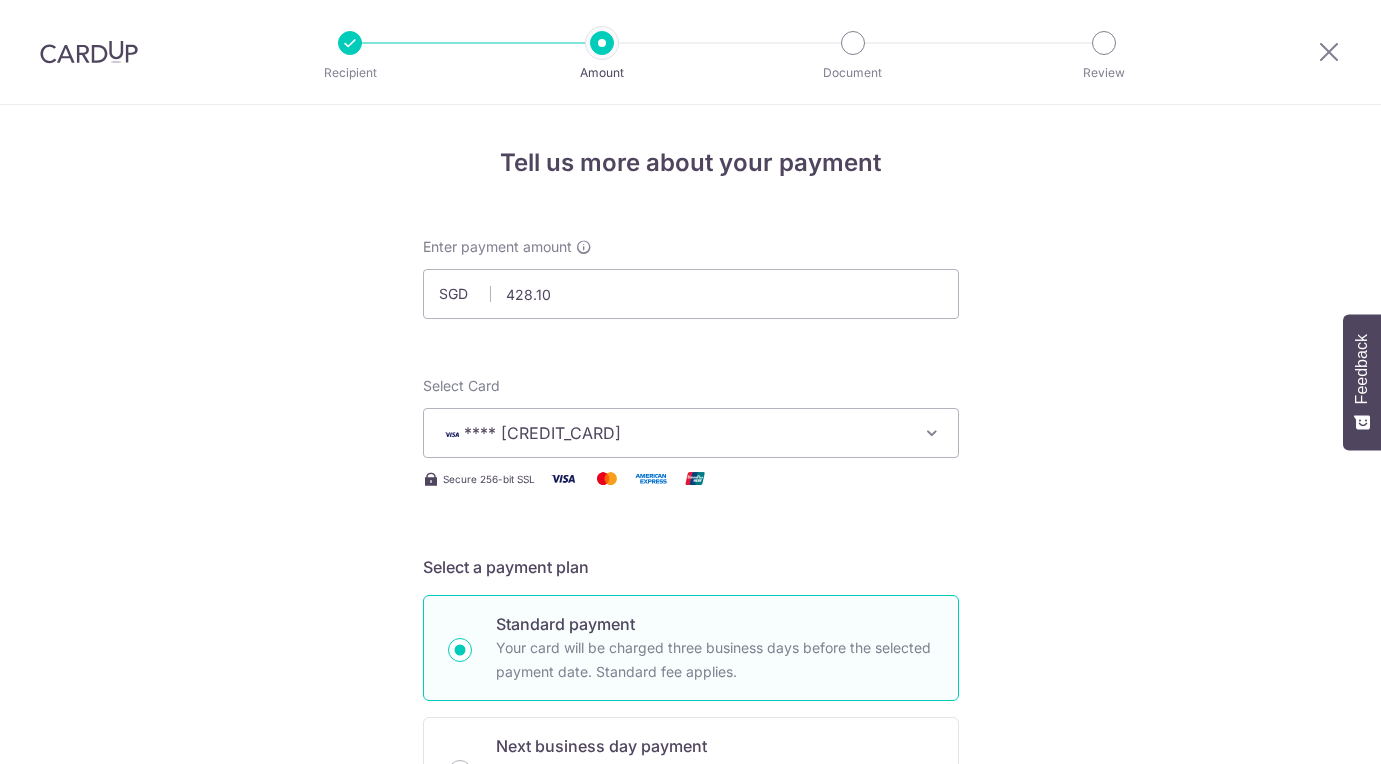 scroll, scrollTop: 0, scrollLeft: 0, axis: both 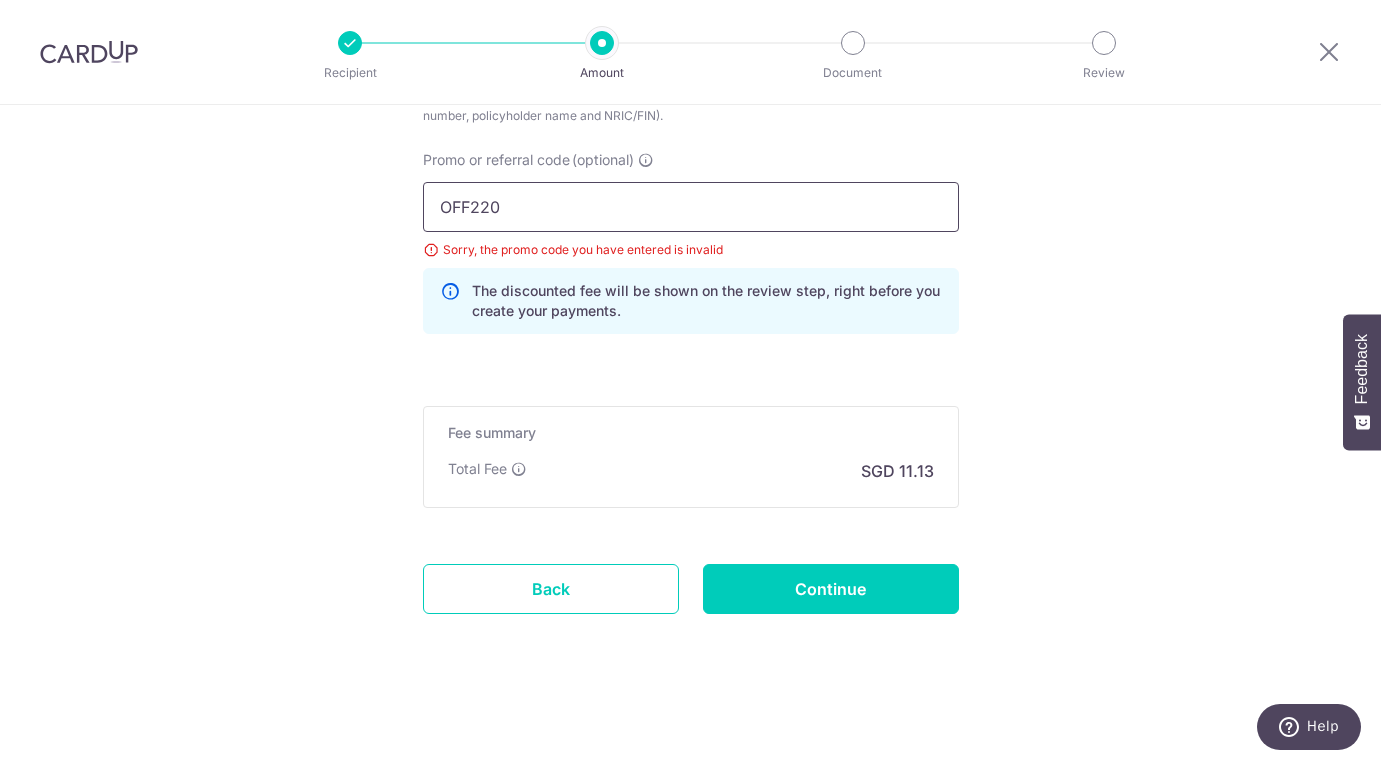 click on "OFF220" at bounding box center (691, 207) 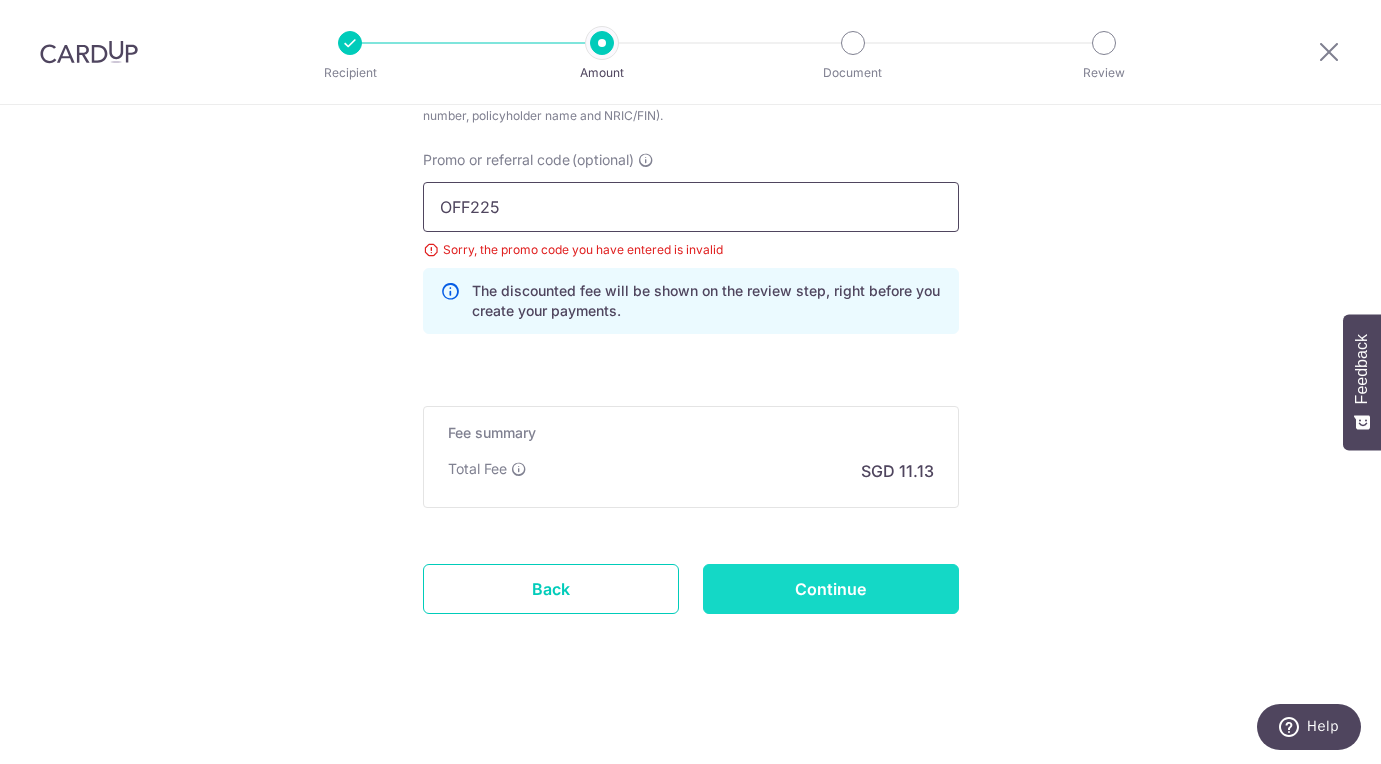 type on "OFF225" 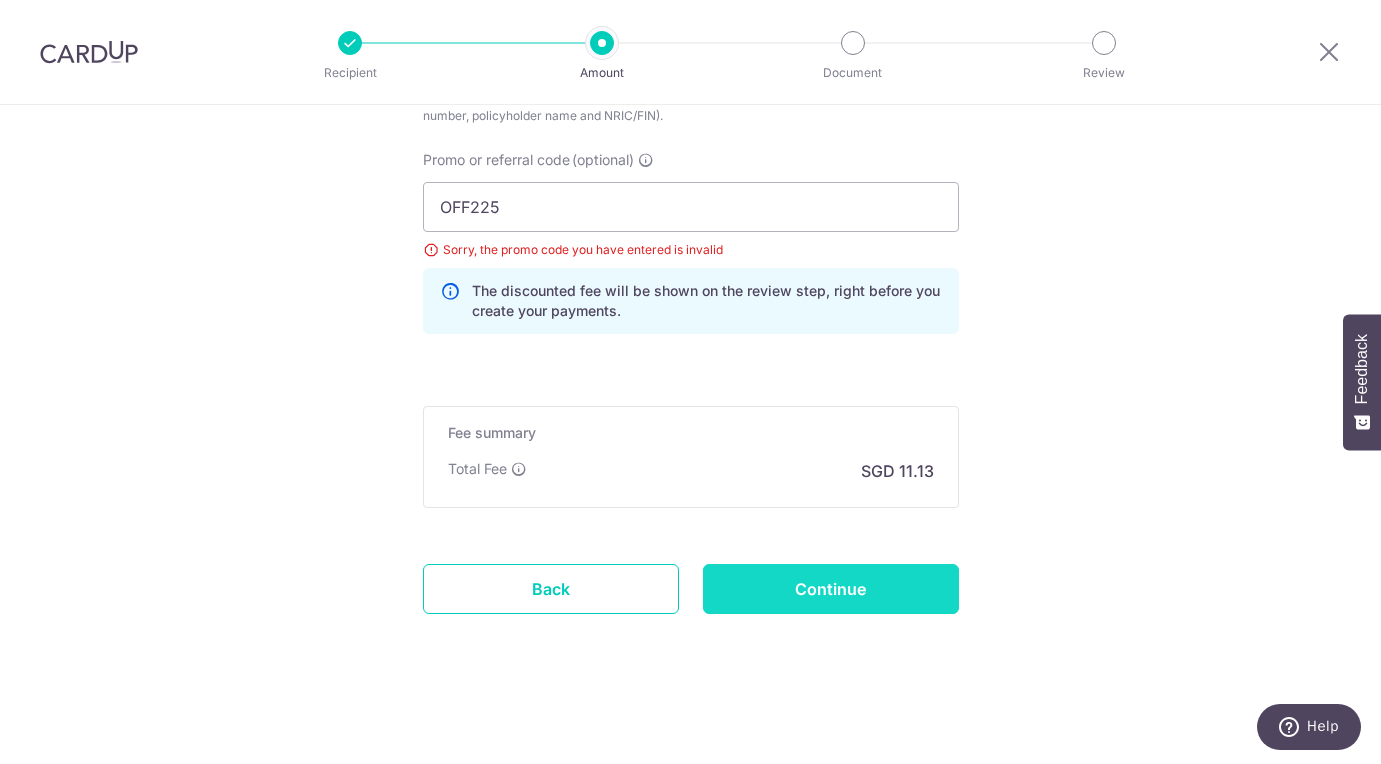 click on "Continue" at bounding box center (831, 589) 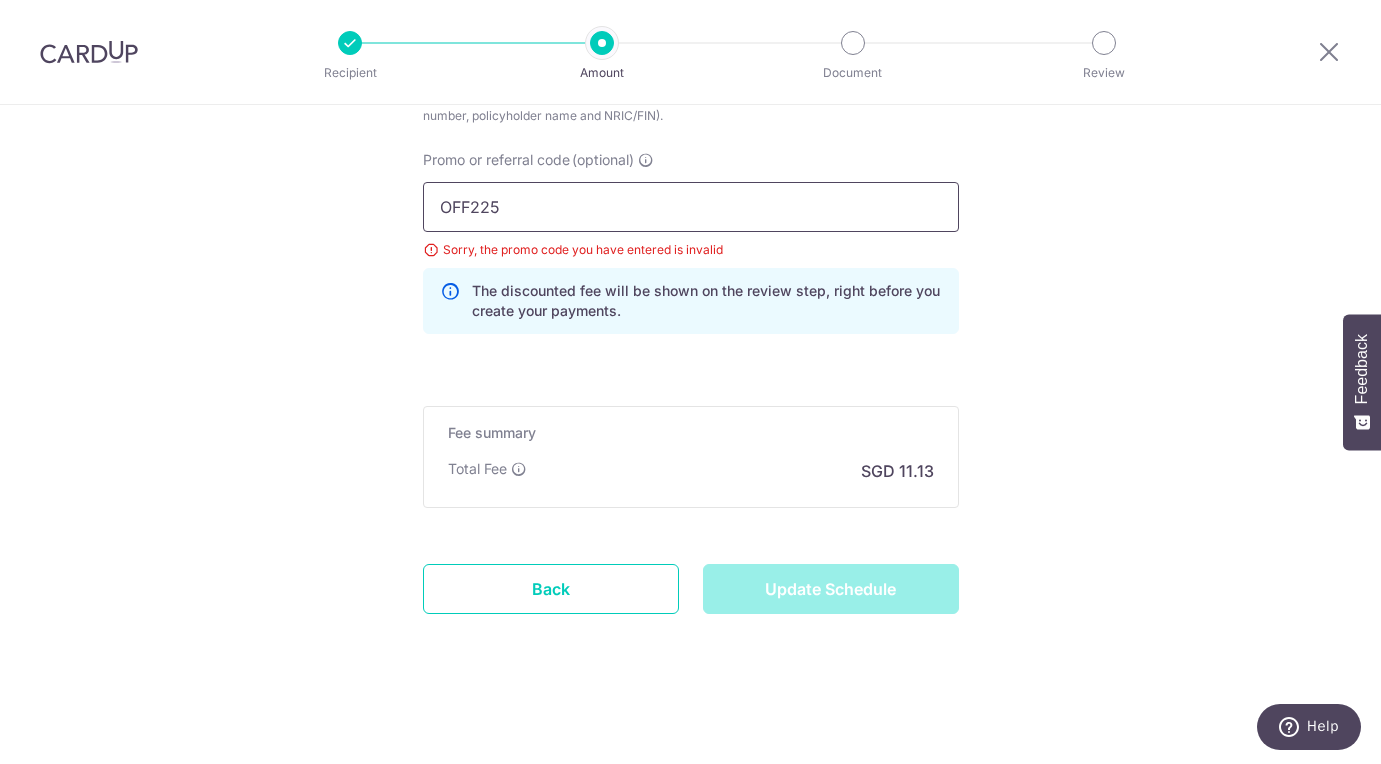 click on "OFF225" at bounding box center [691, 207] 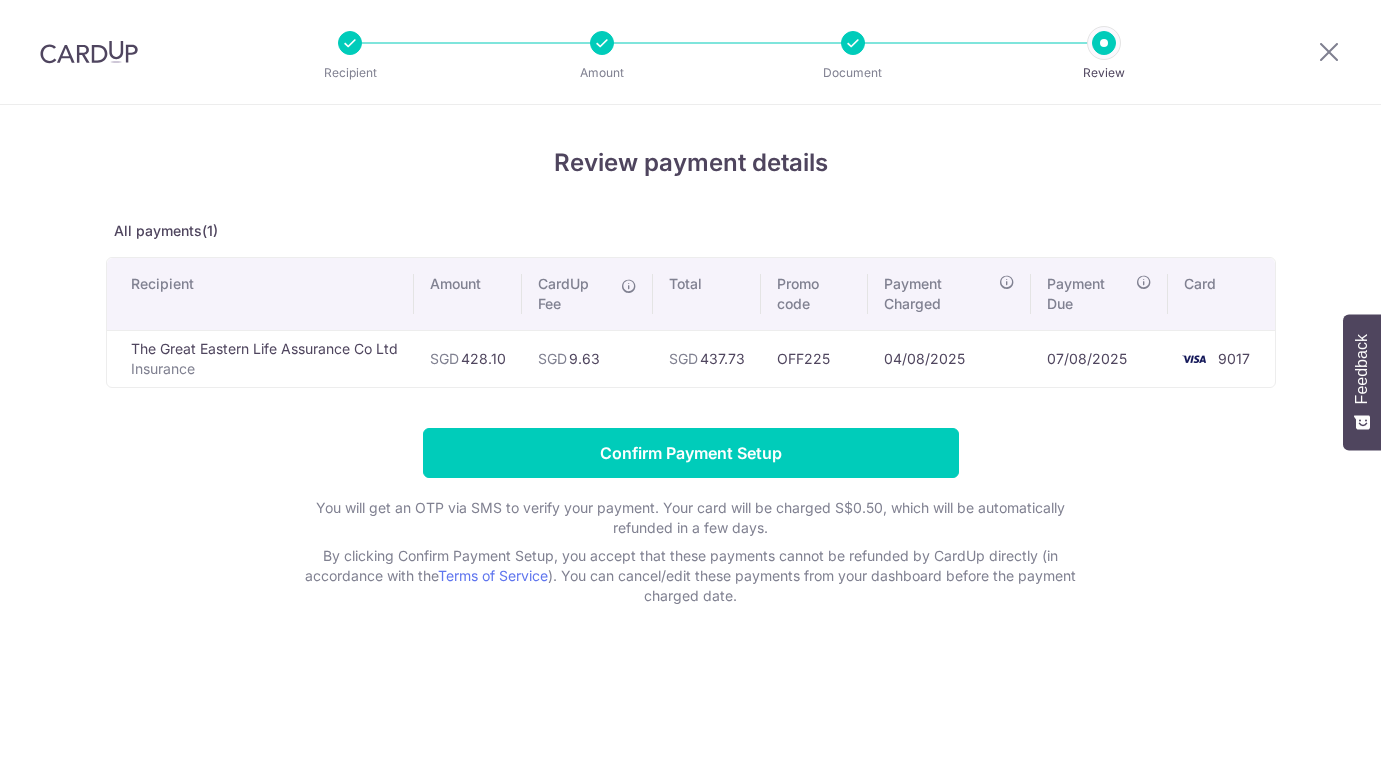 scroll, scrollTop: 0, scrollLeft: 0, axis: both 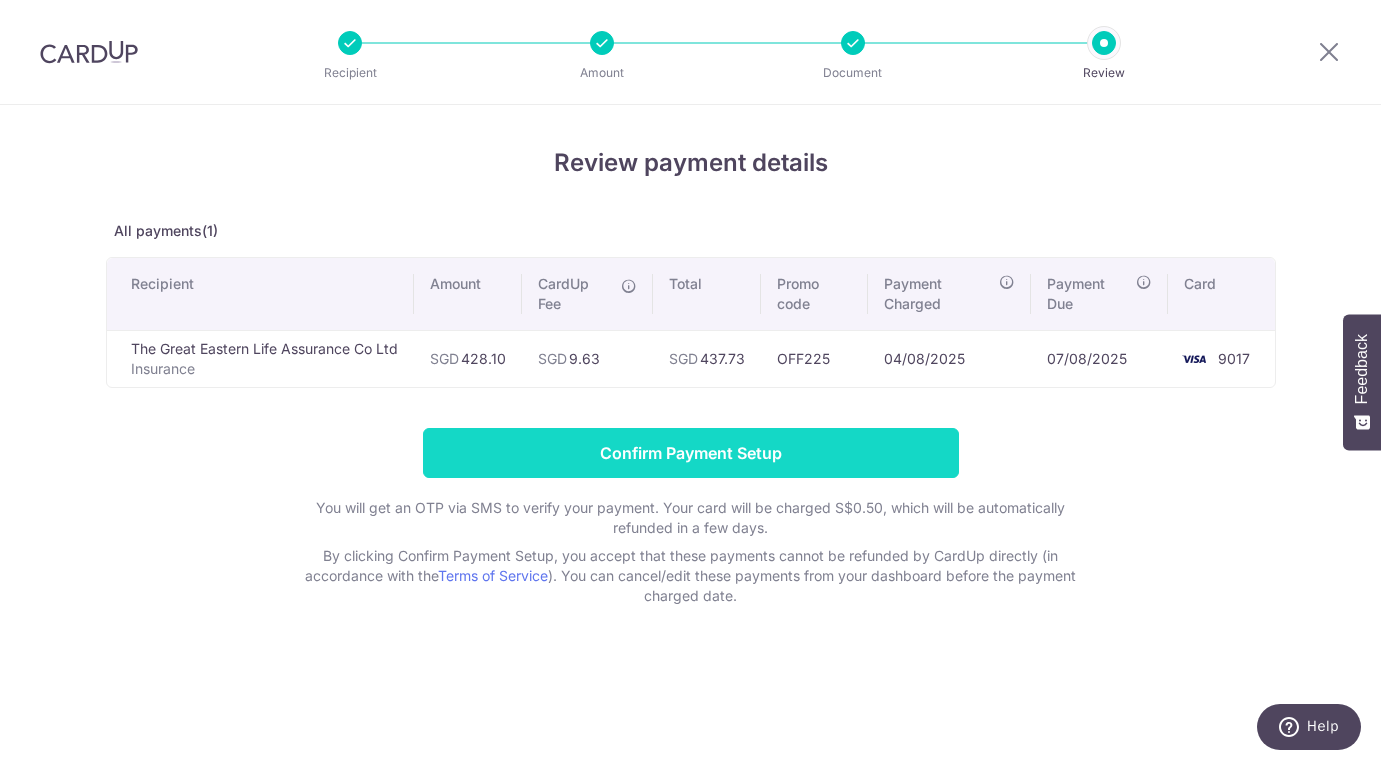 click on "Confirm Payment Setup" at bounding box center (691, 453) 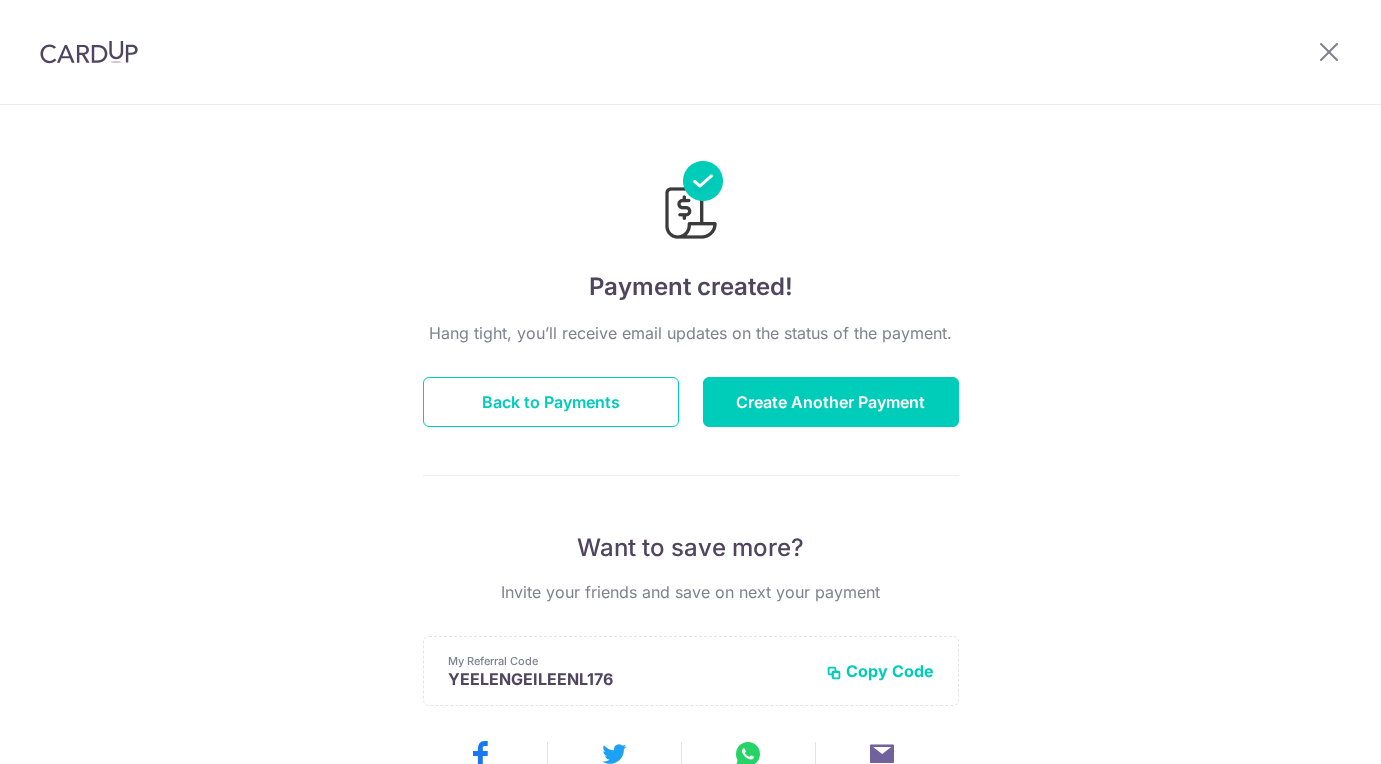 scroll, scrollTop: 0, scrollLeft: 0, axis: both 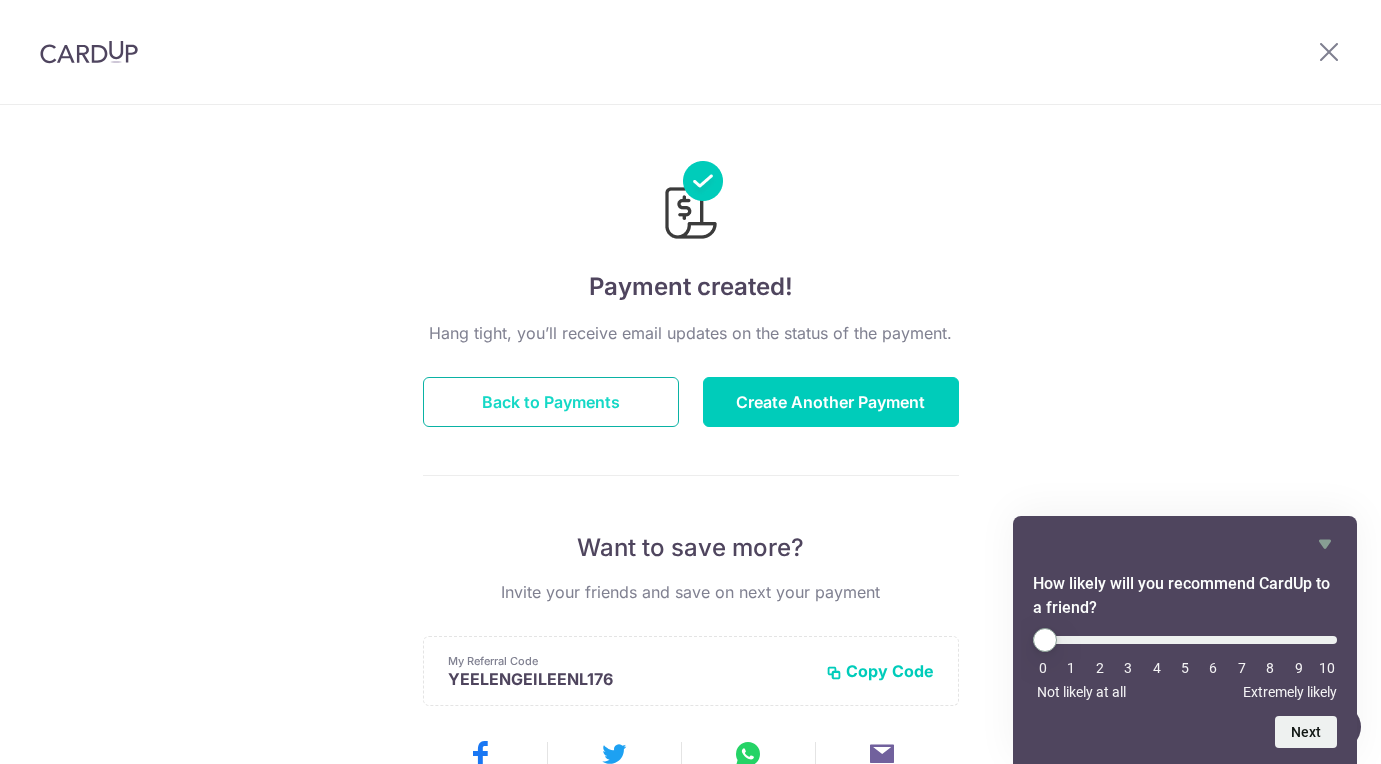 click on "Back to Payments" at bounding box center [551, 402] 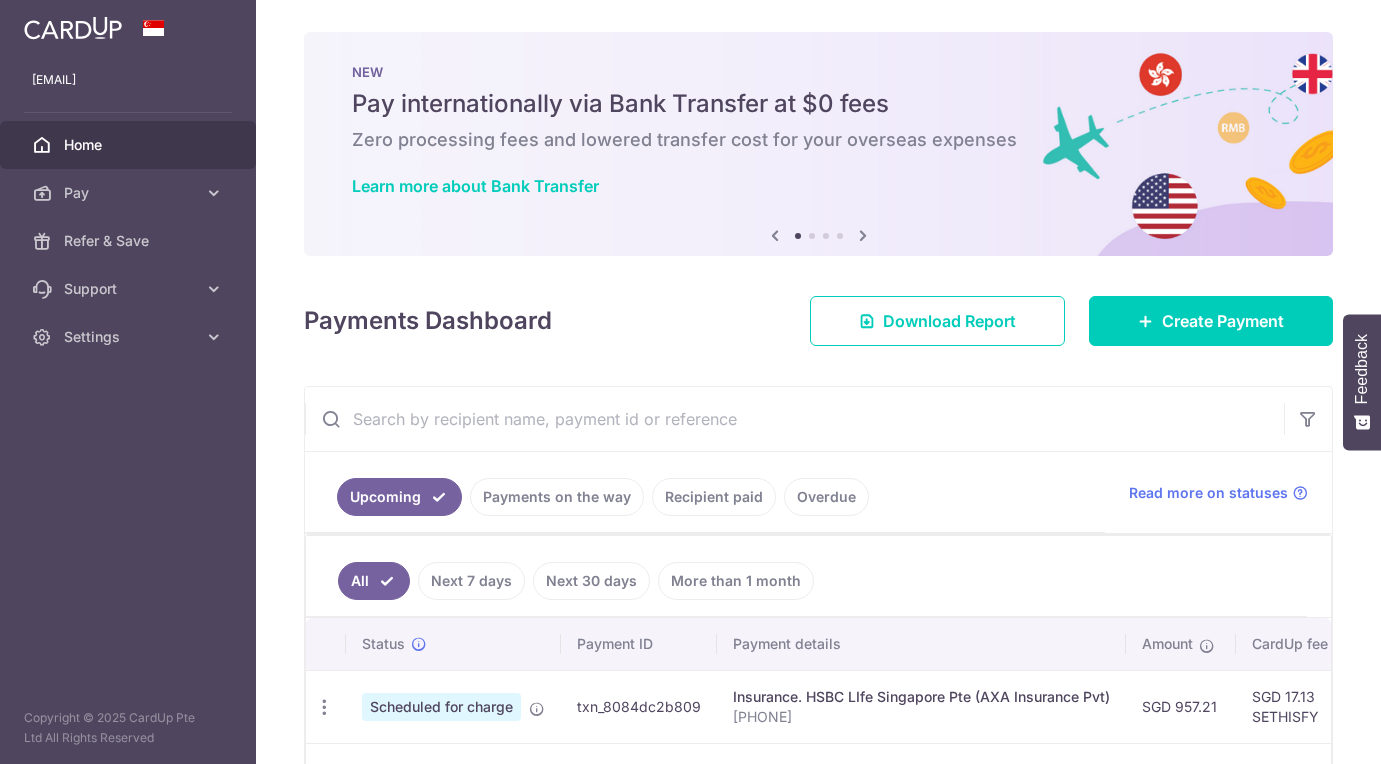 scroll, scrollTop: 0, scrollLeft: 0, axis: both 